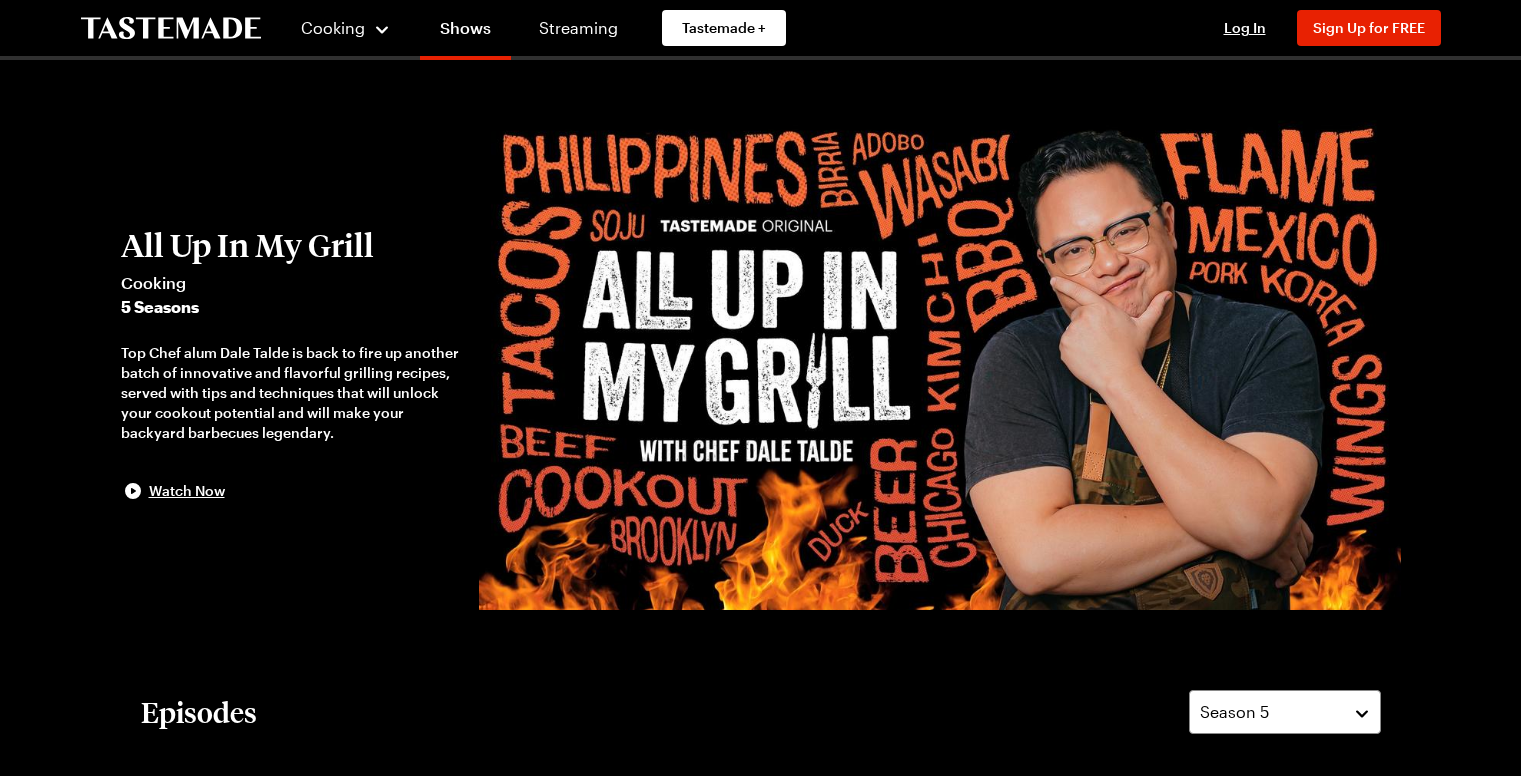 scroll, scrollTop: 0, scrollLeft: 0, axis: both 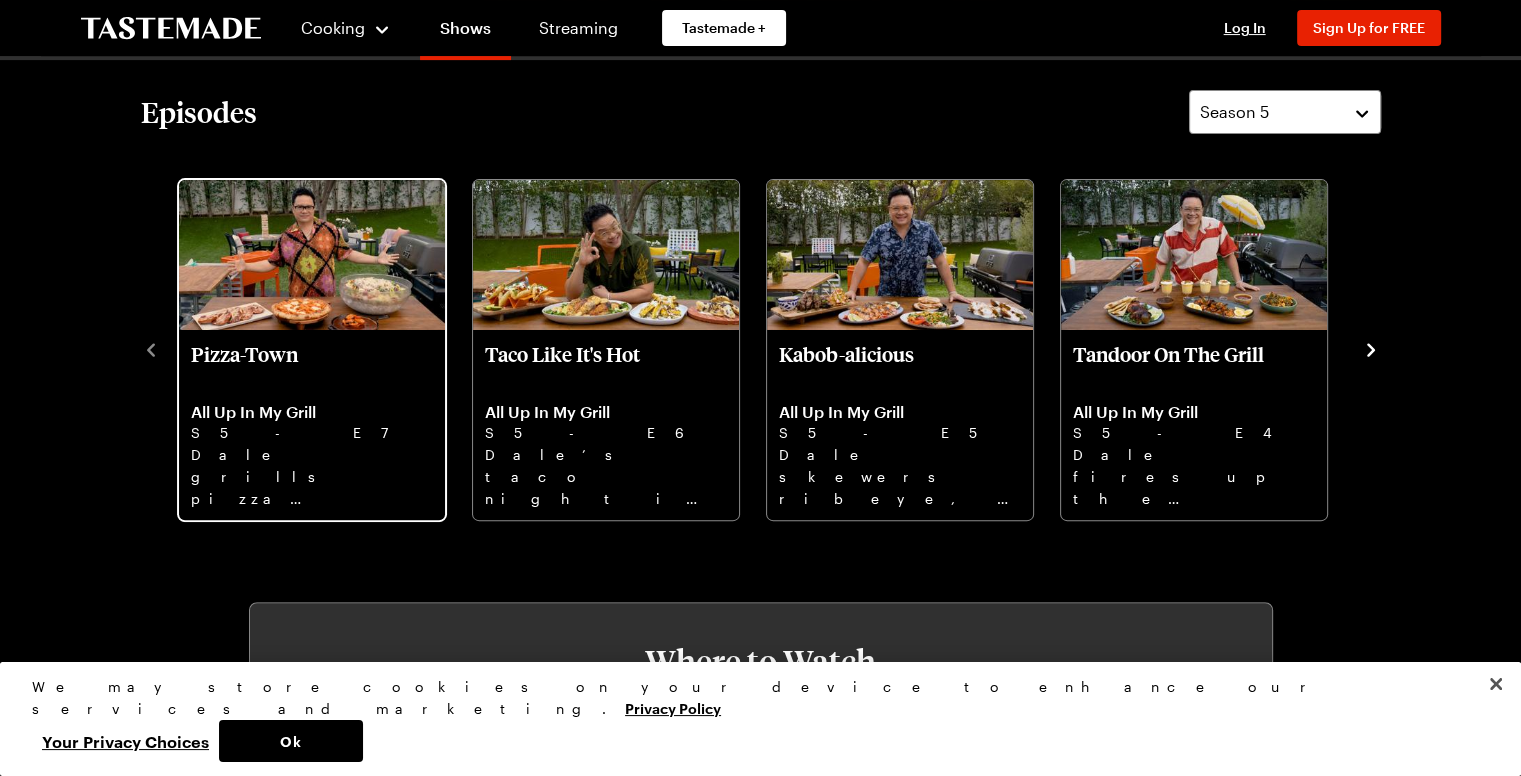 click at bounding box center [312, 255] 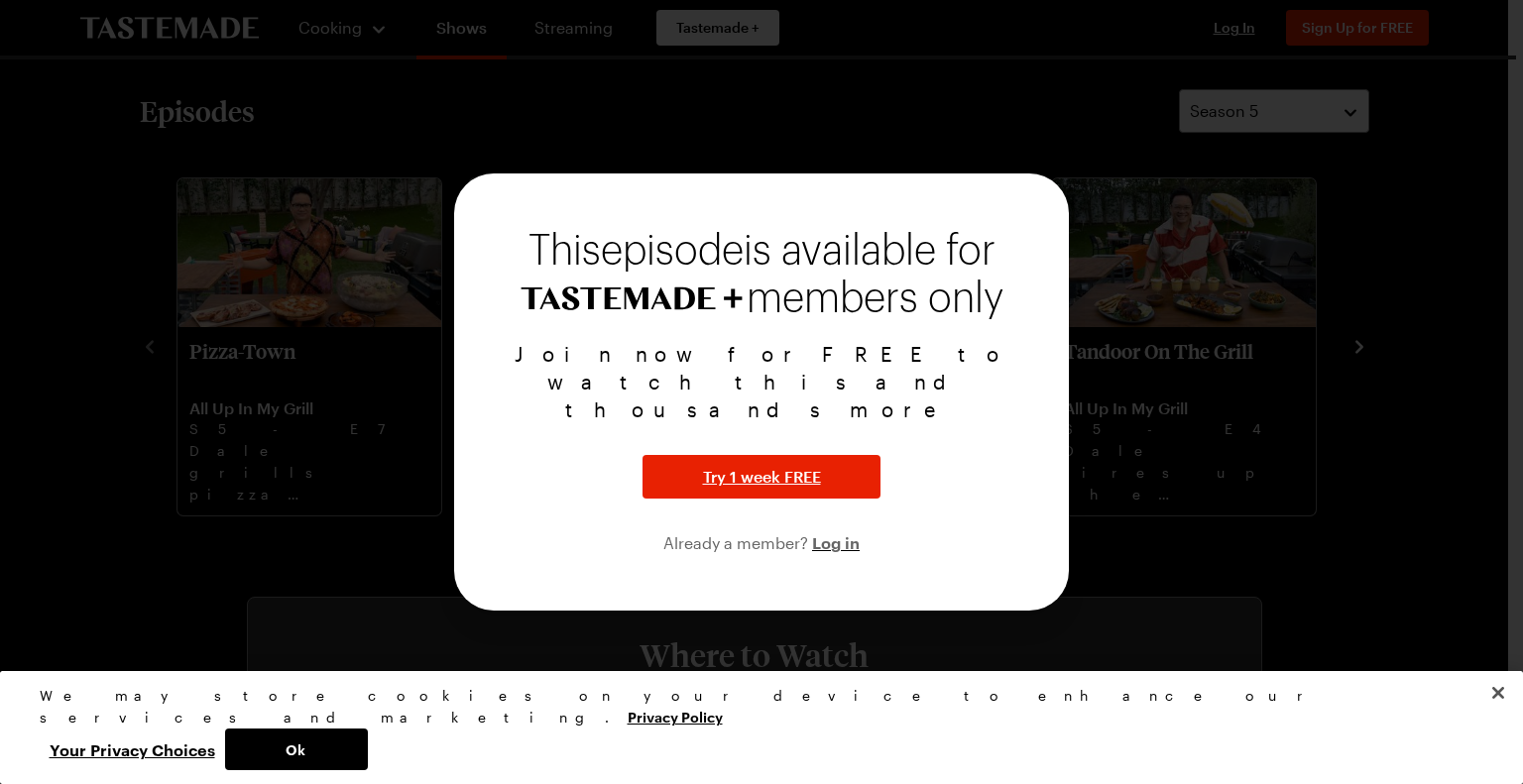 click at bounding box center [762, 392] 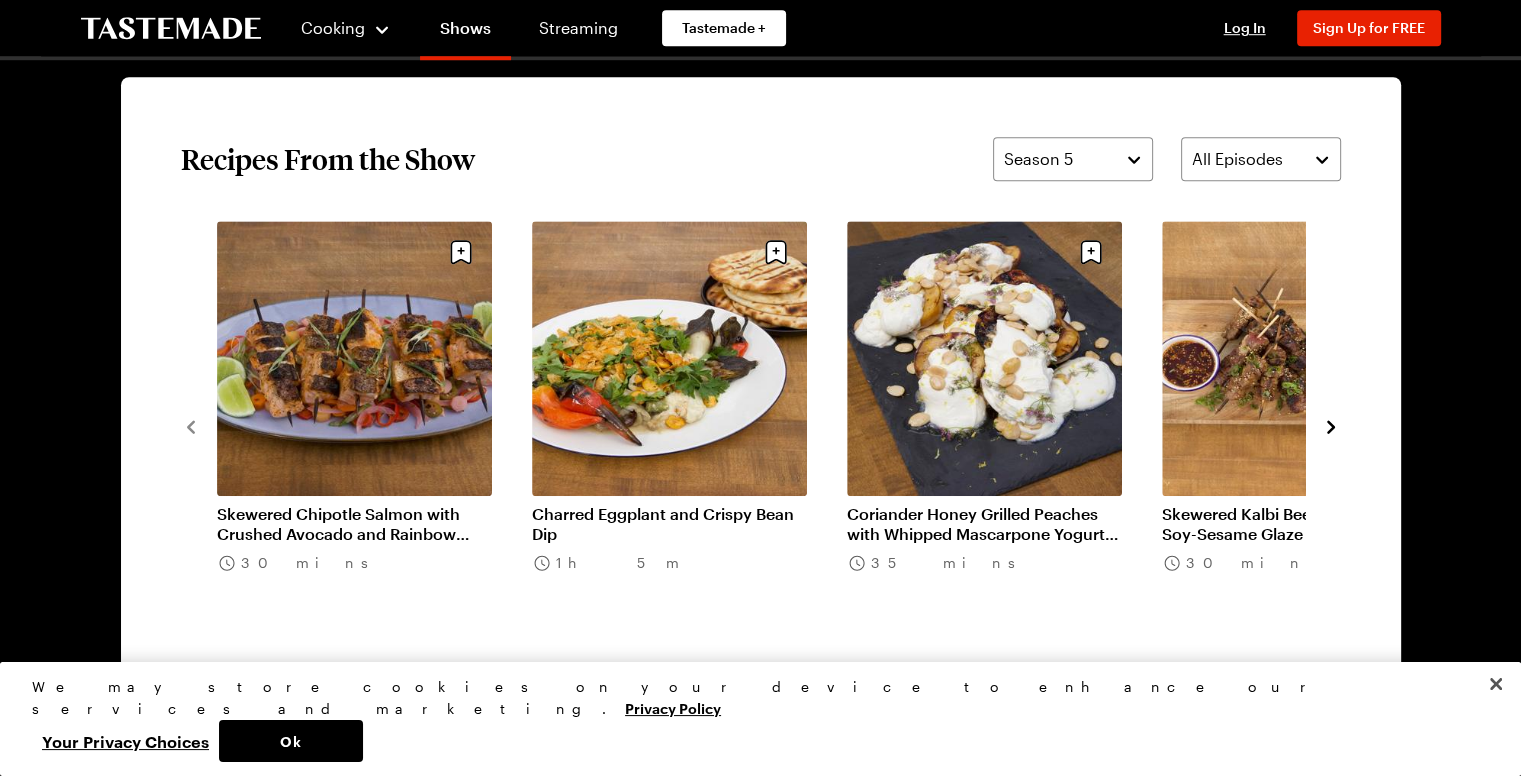 scroll, scrollTop: 1500, scrollLeft: 0, axis: vertical 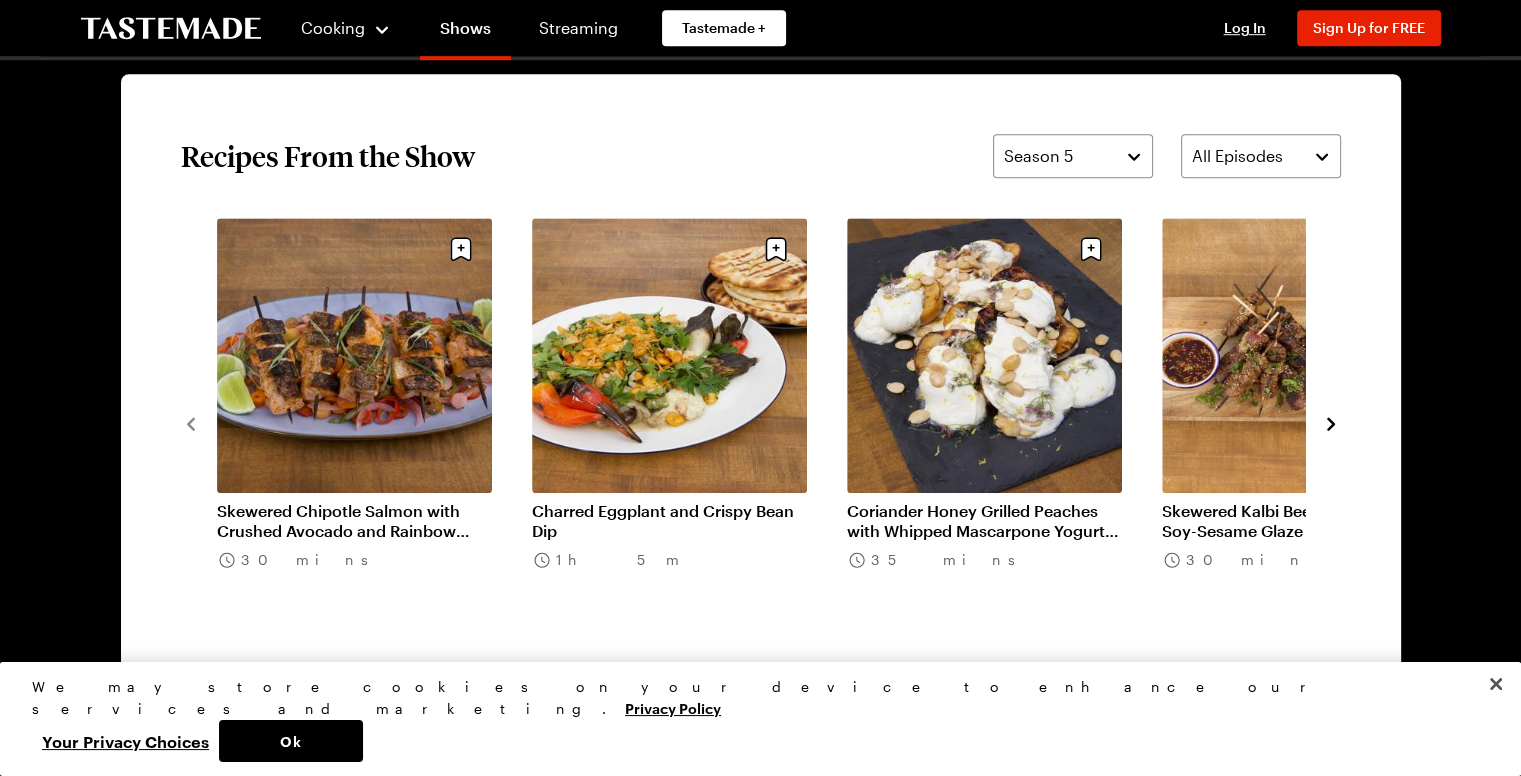 click 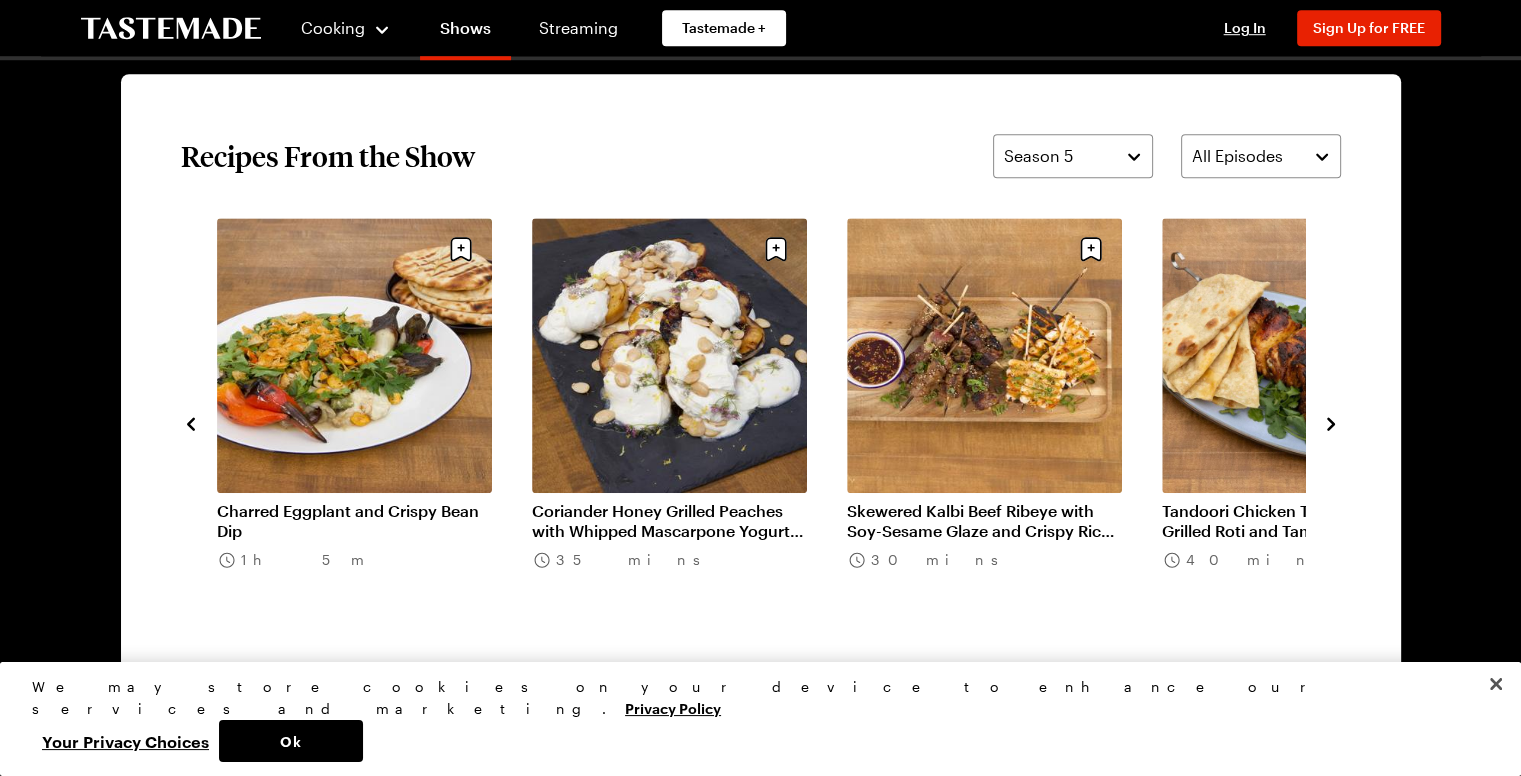 click 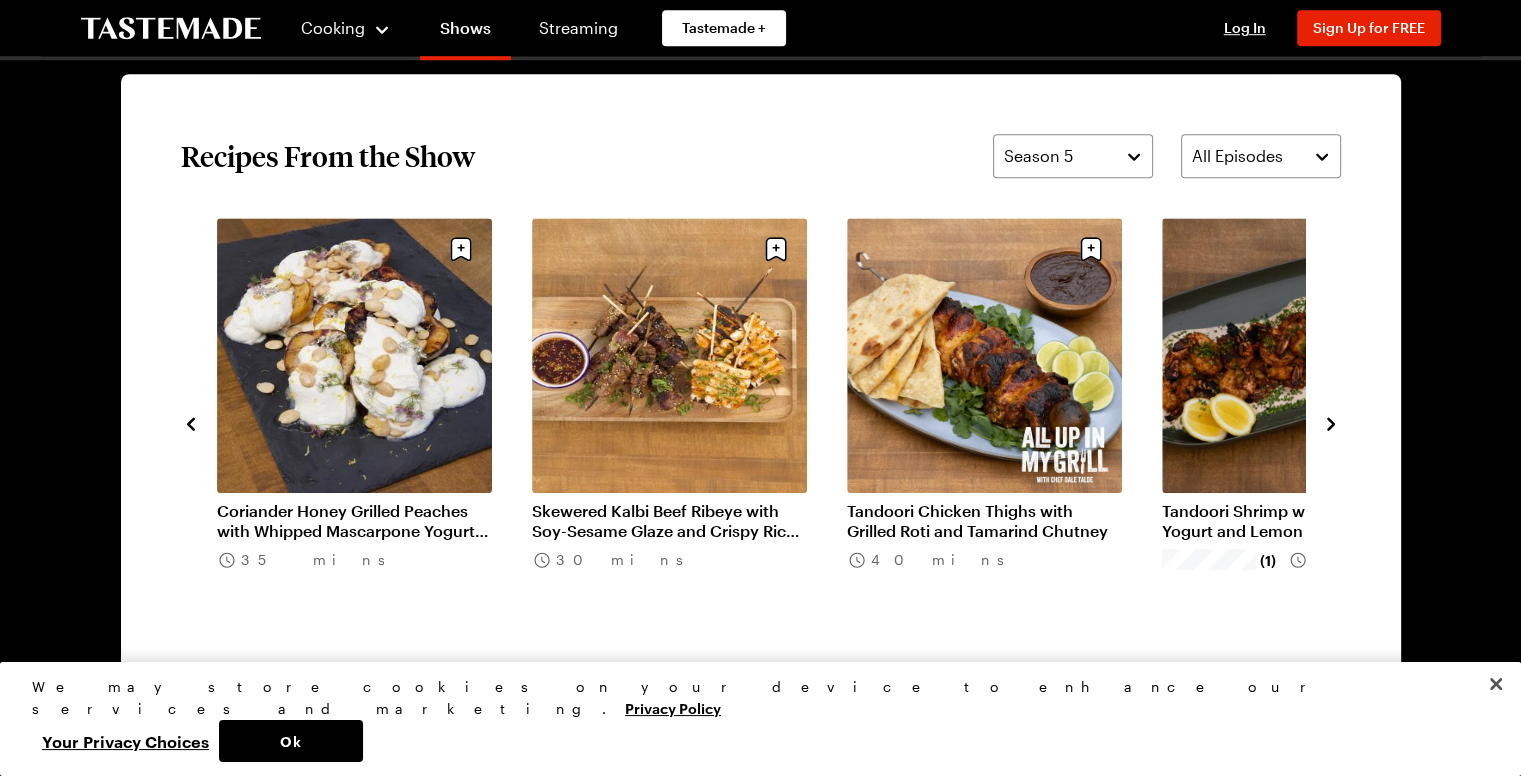 click 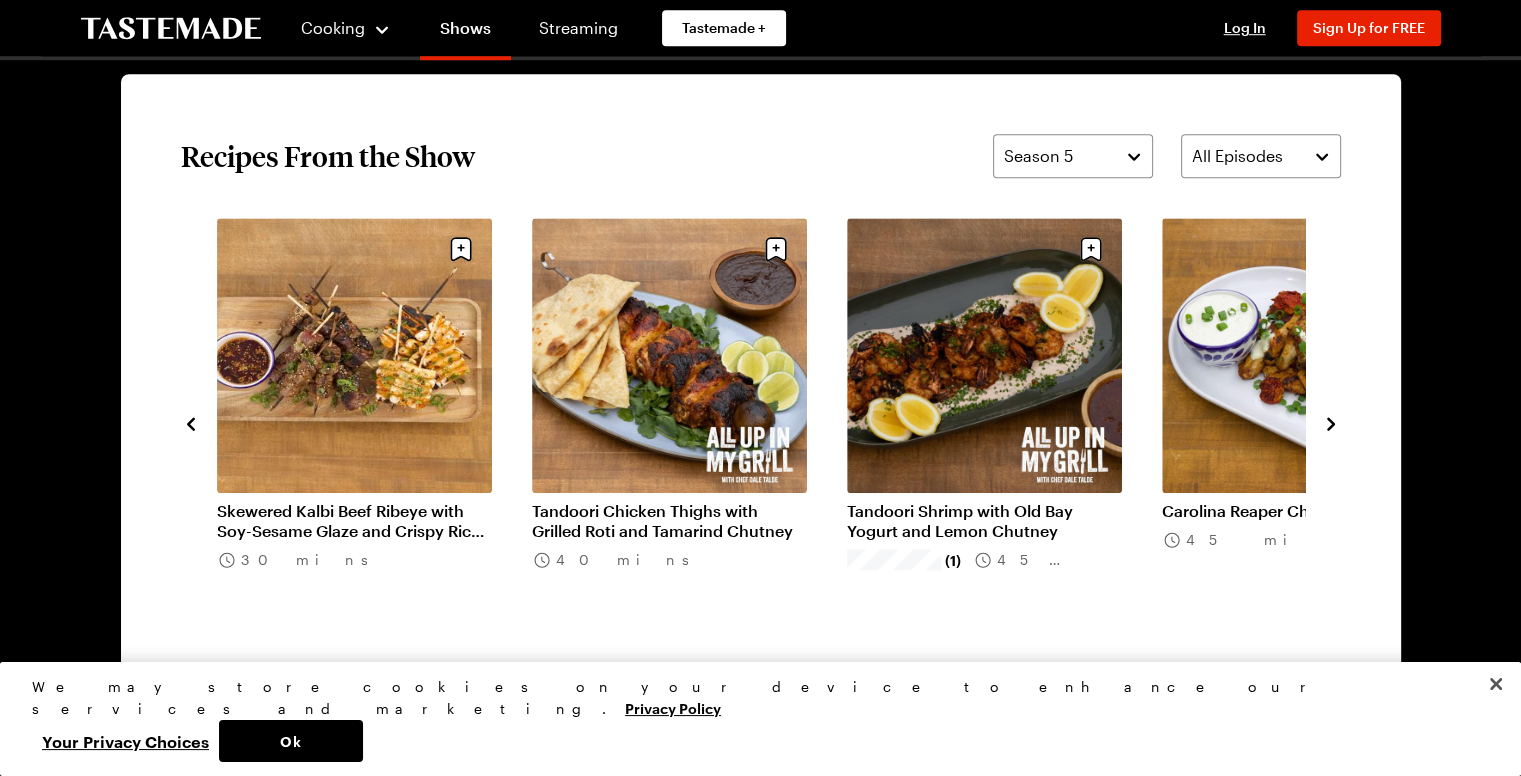 click 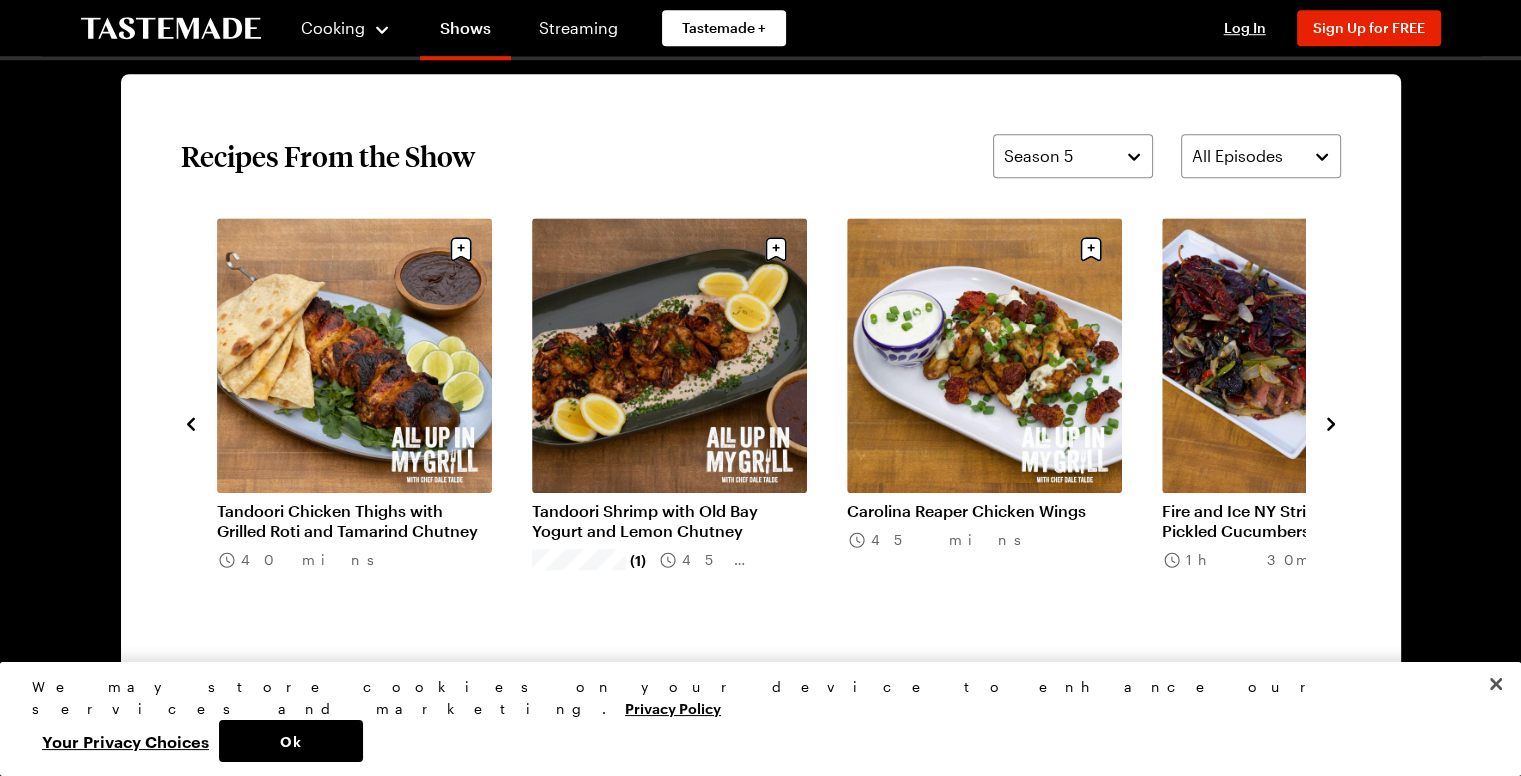 click 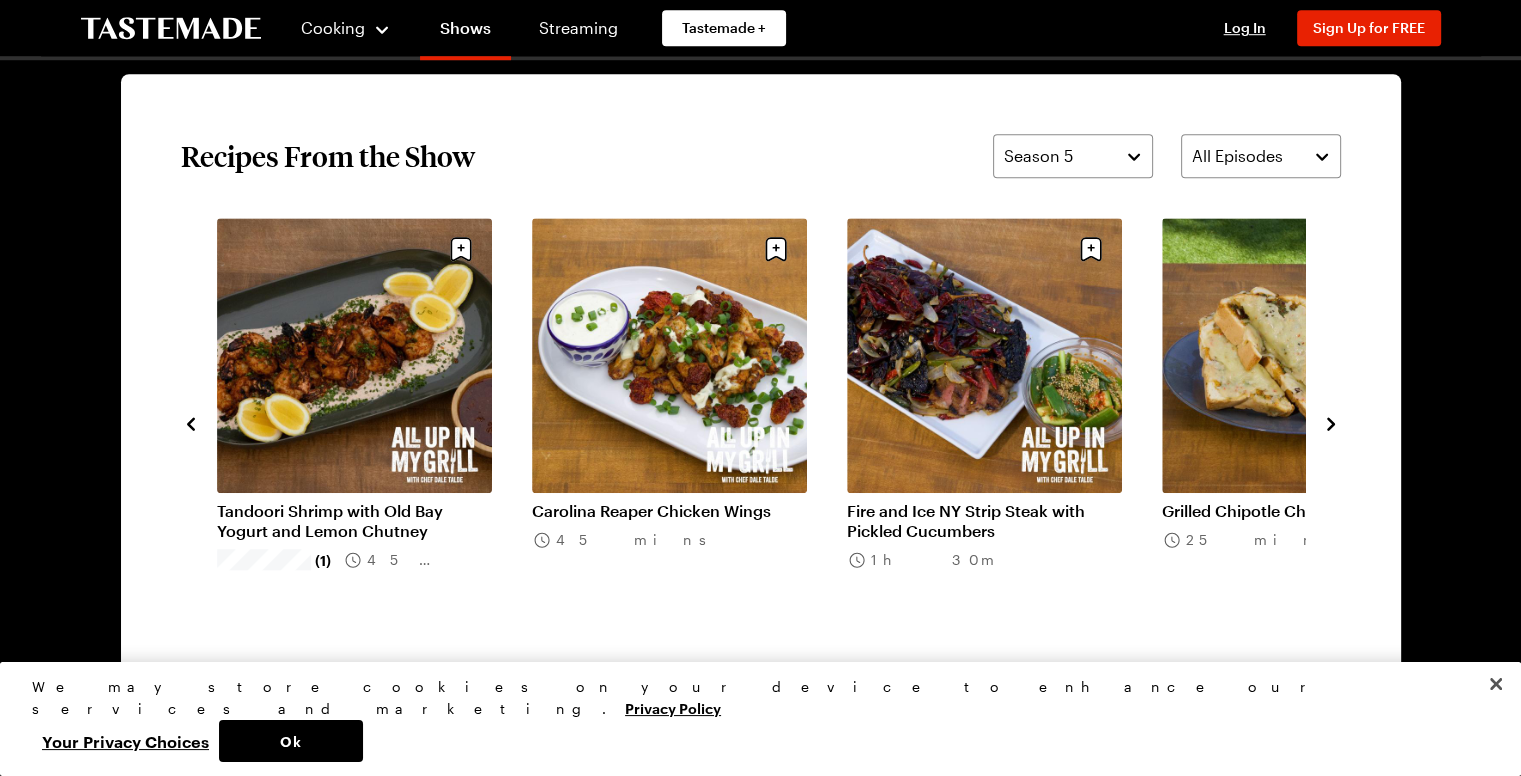 click 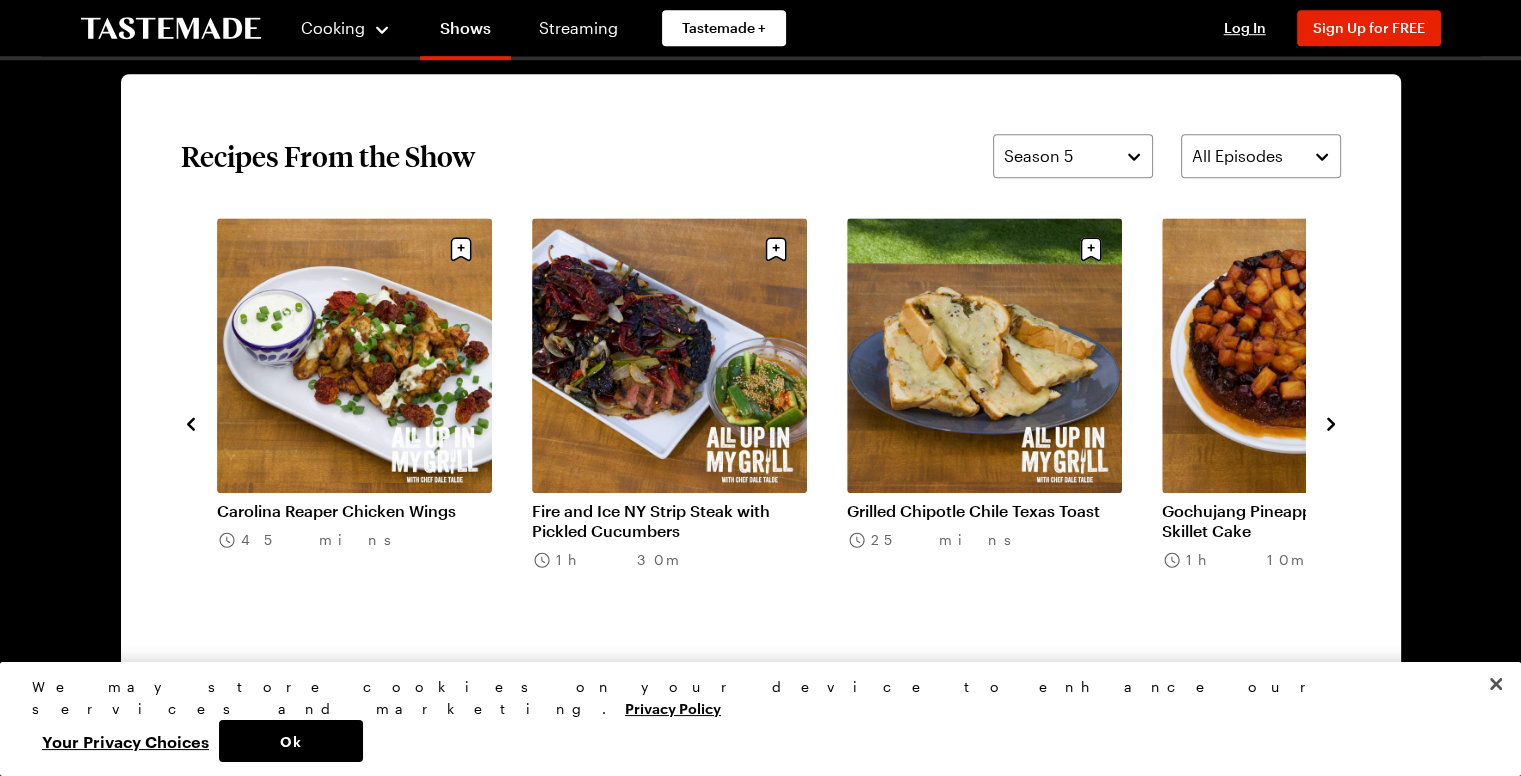 click 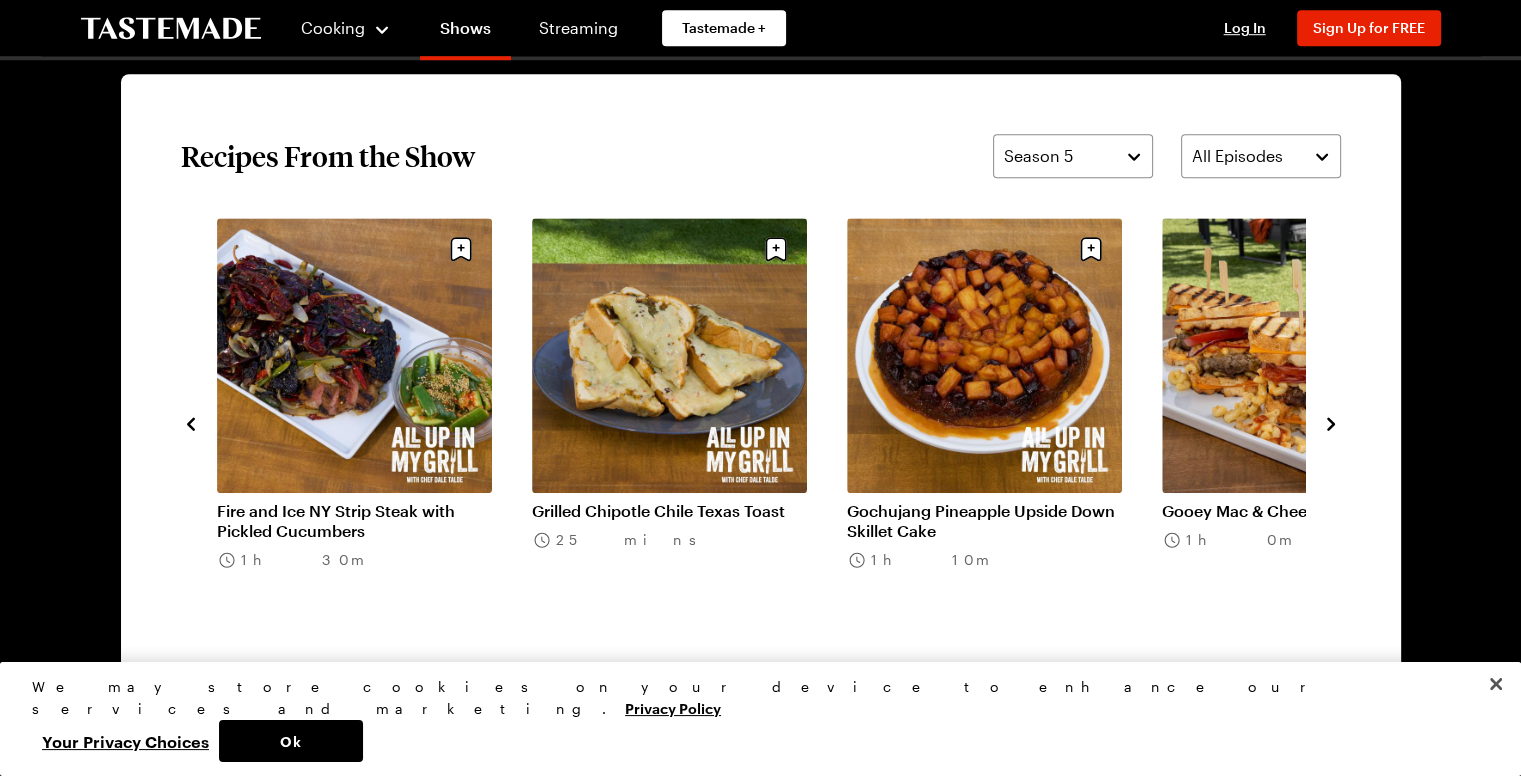 click 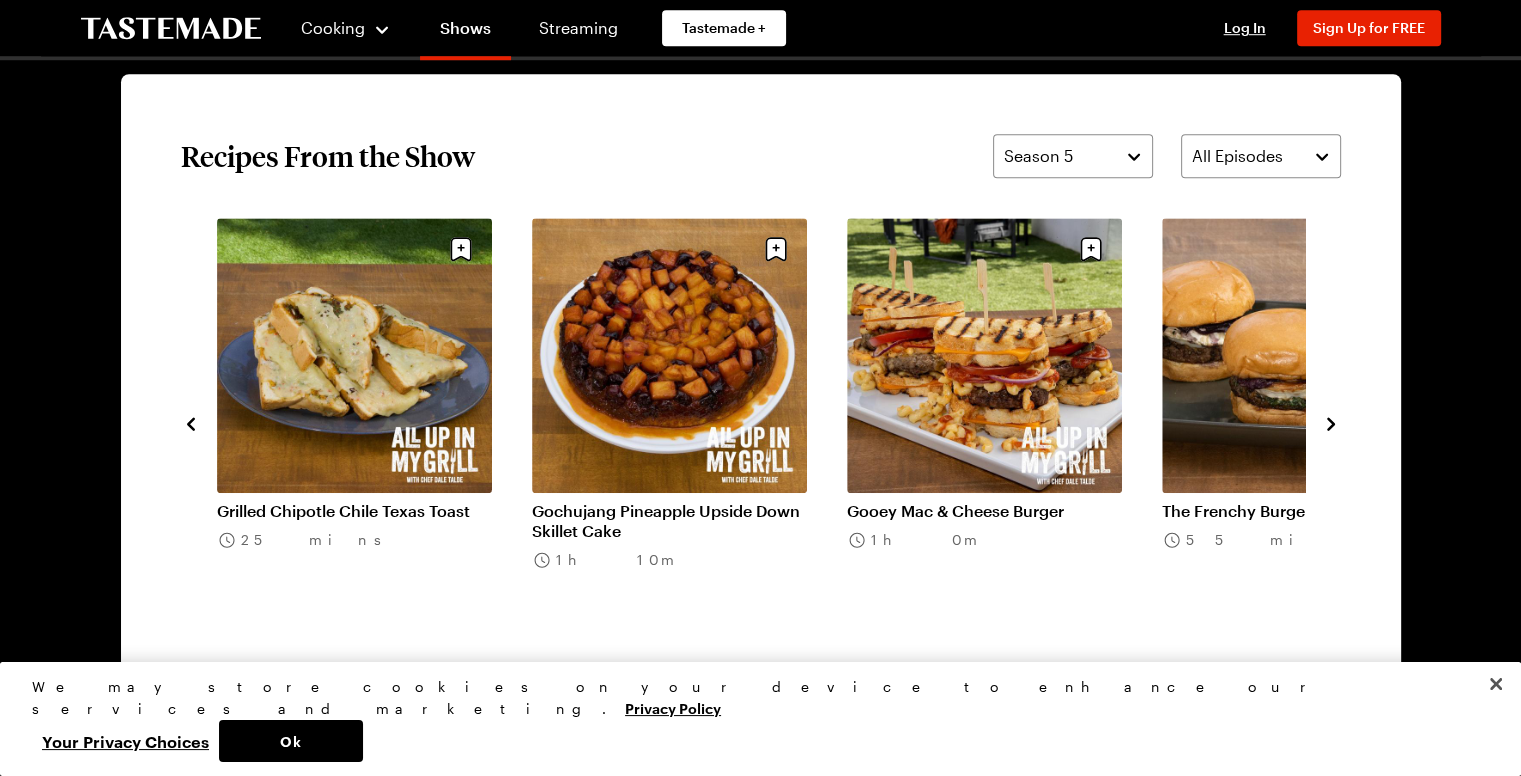 click 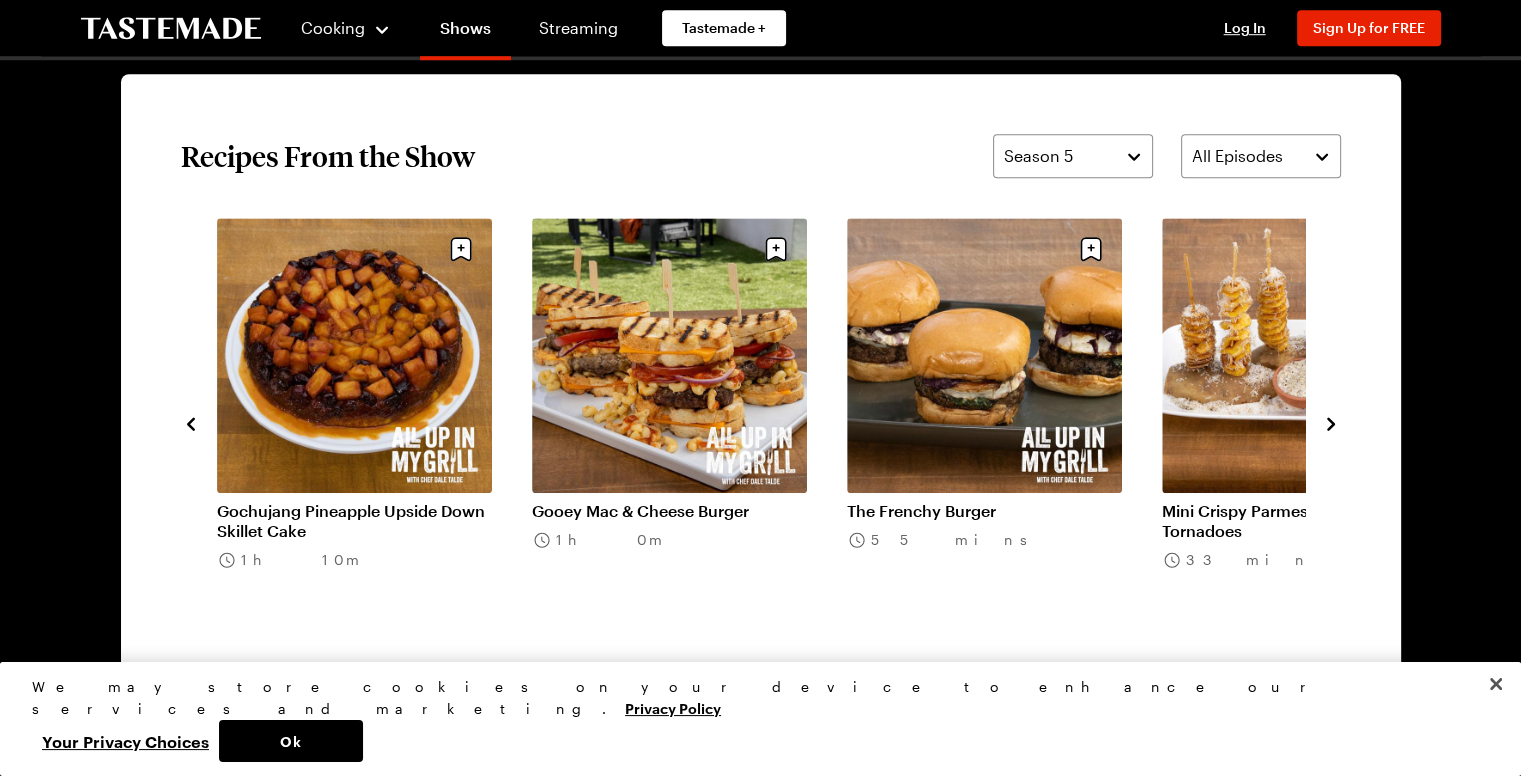 click 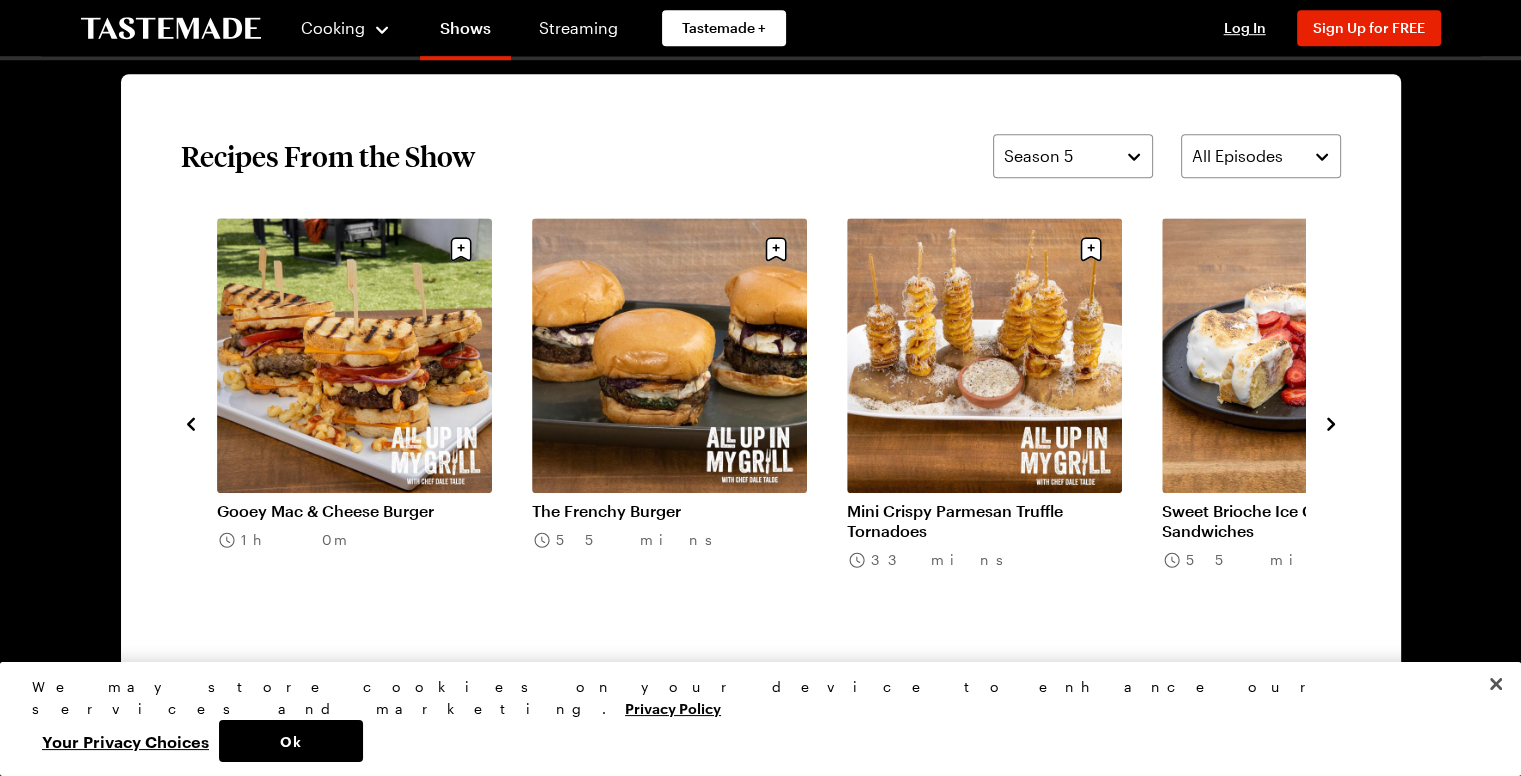 click 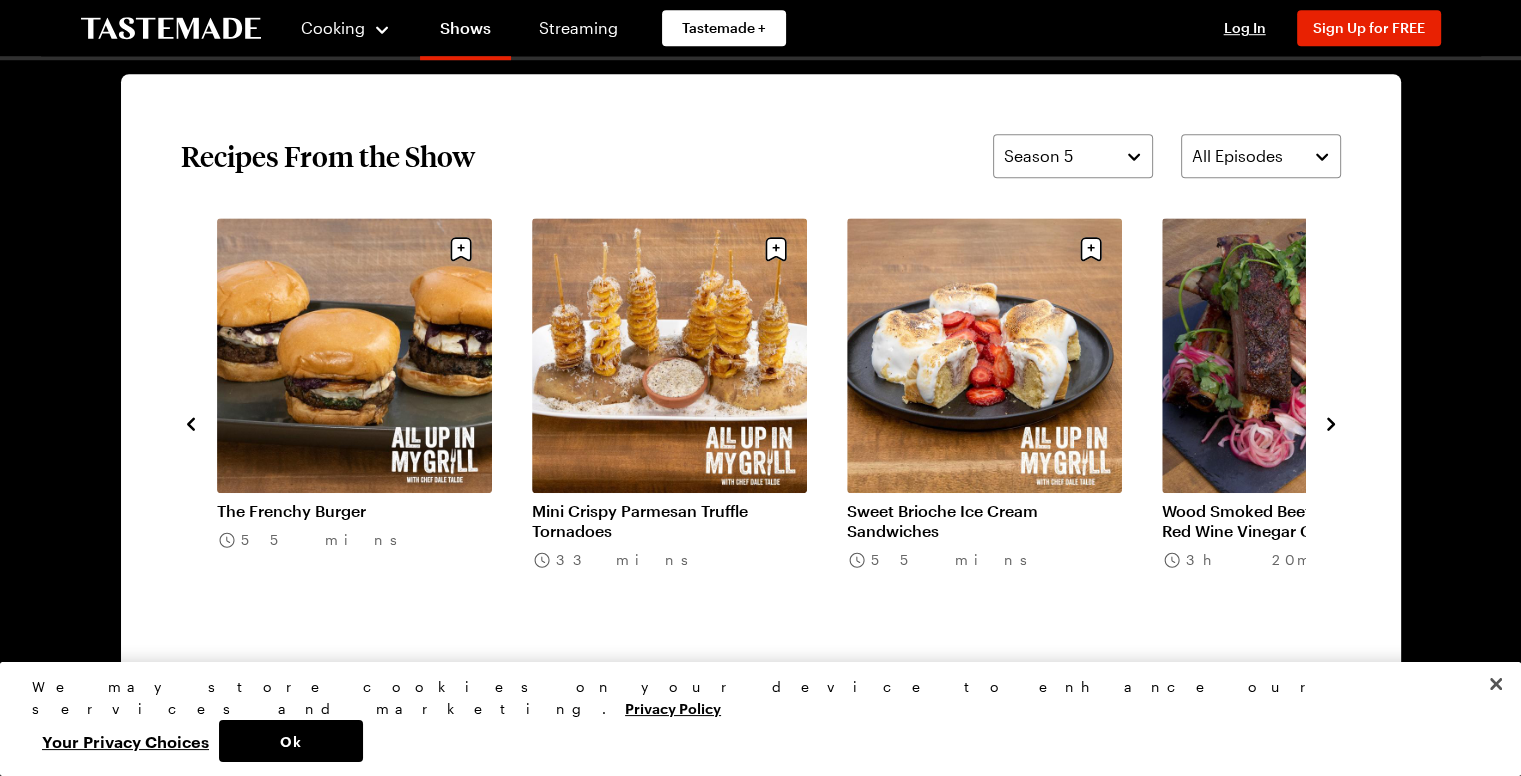 click 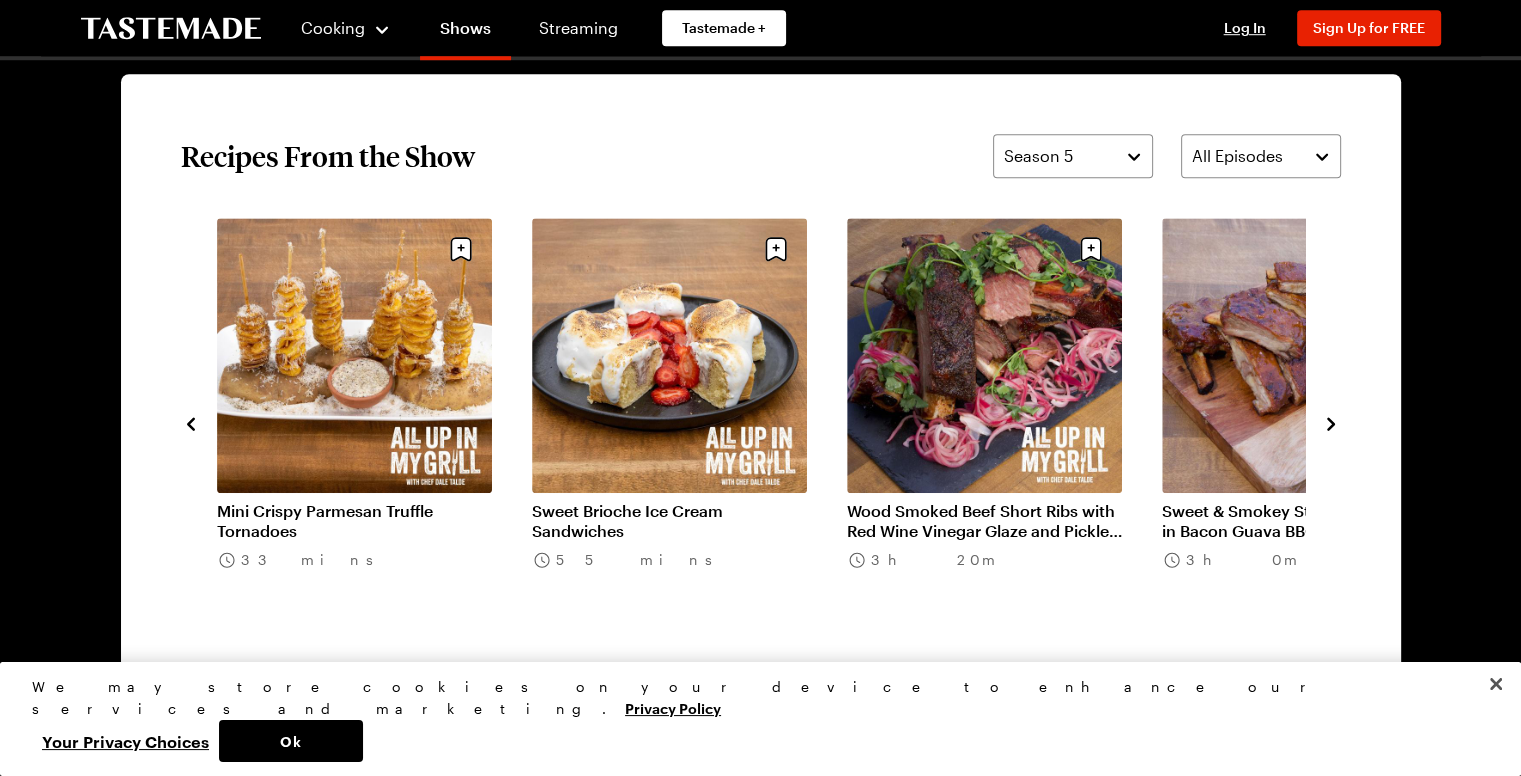 click 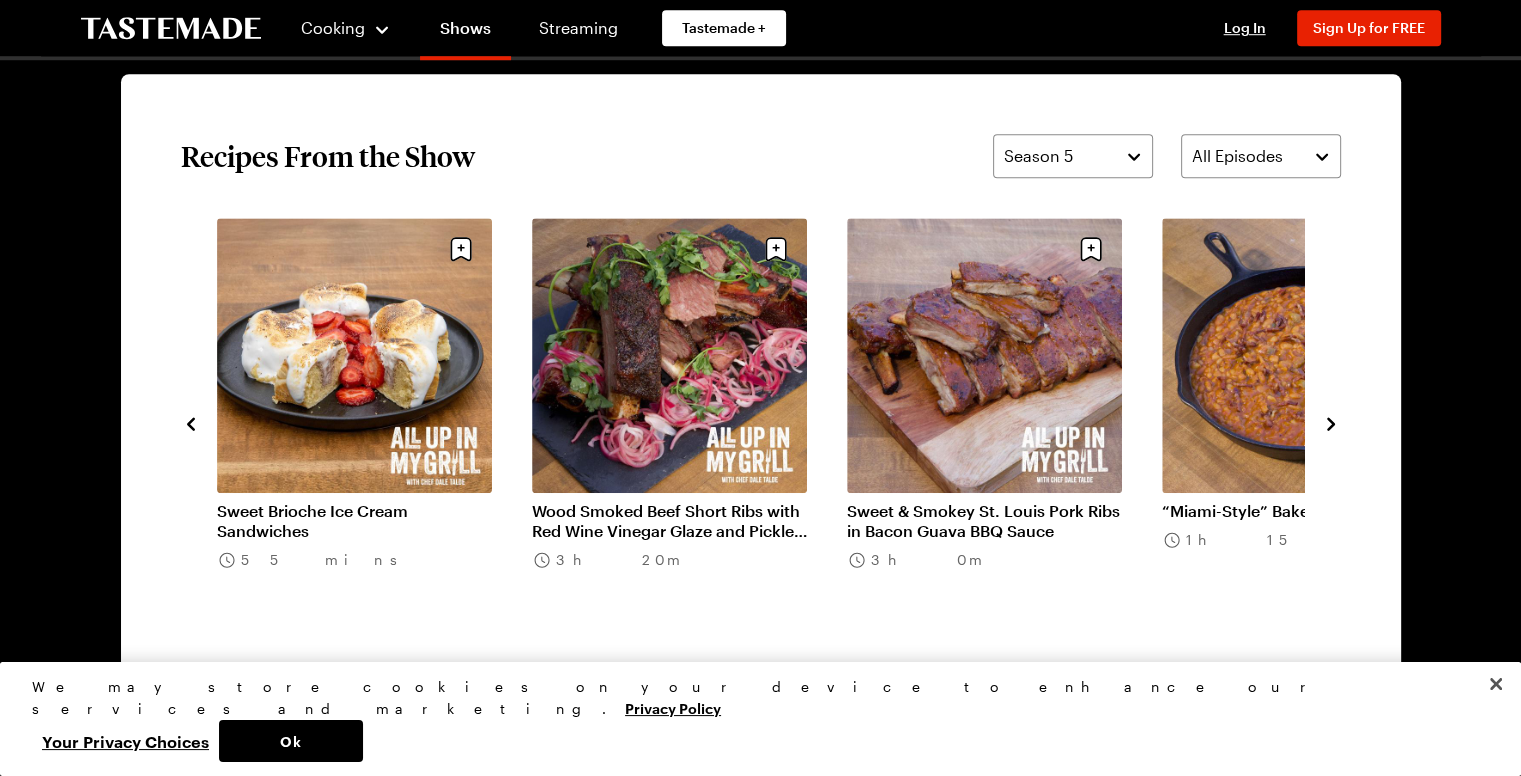 click 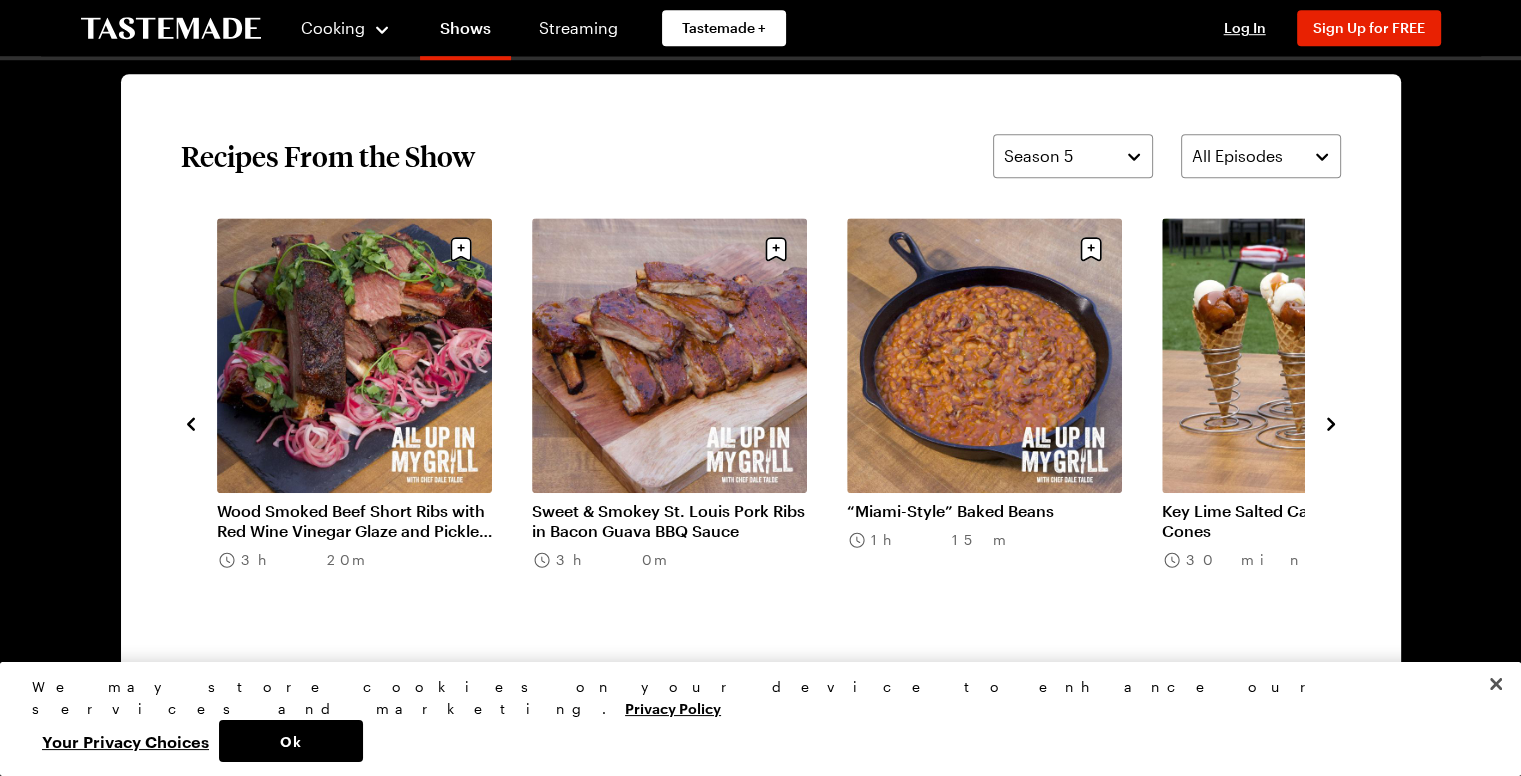 click 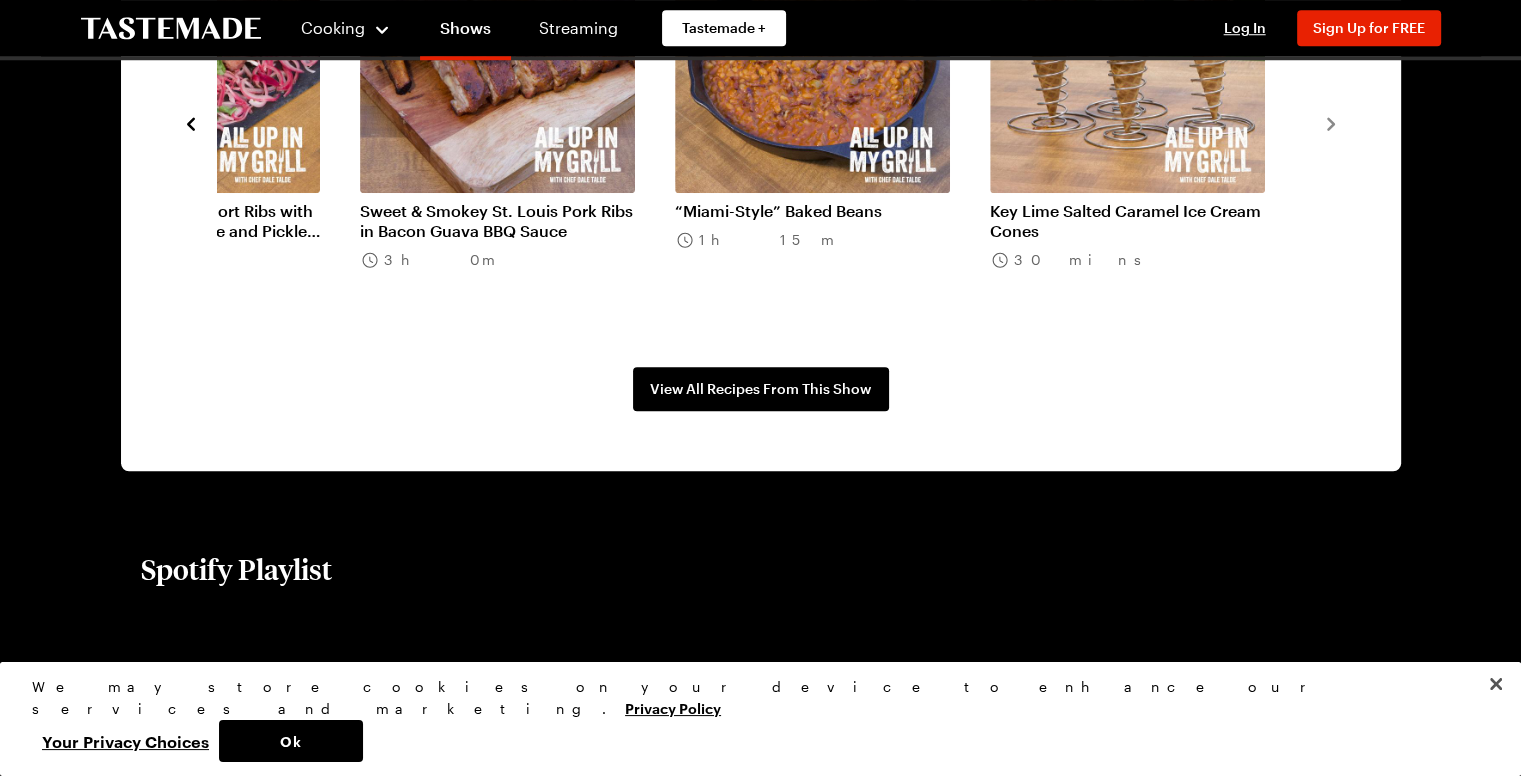 scroll, scrollTop: 1500, scrollLeft: 0, axis: vertical 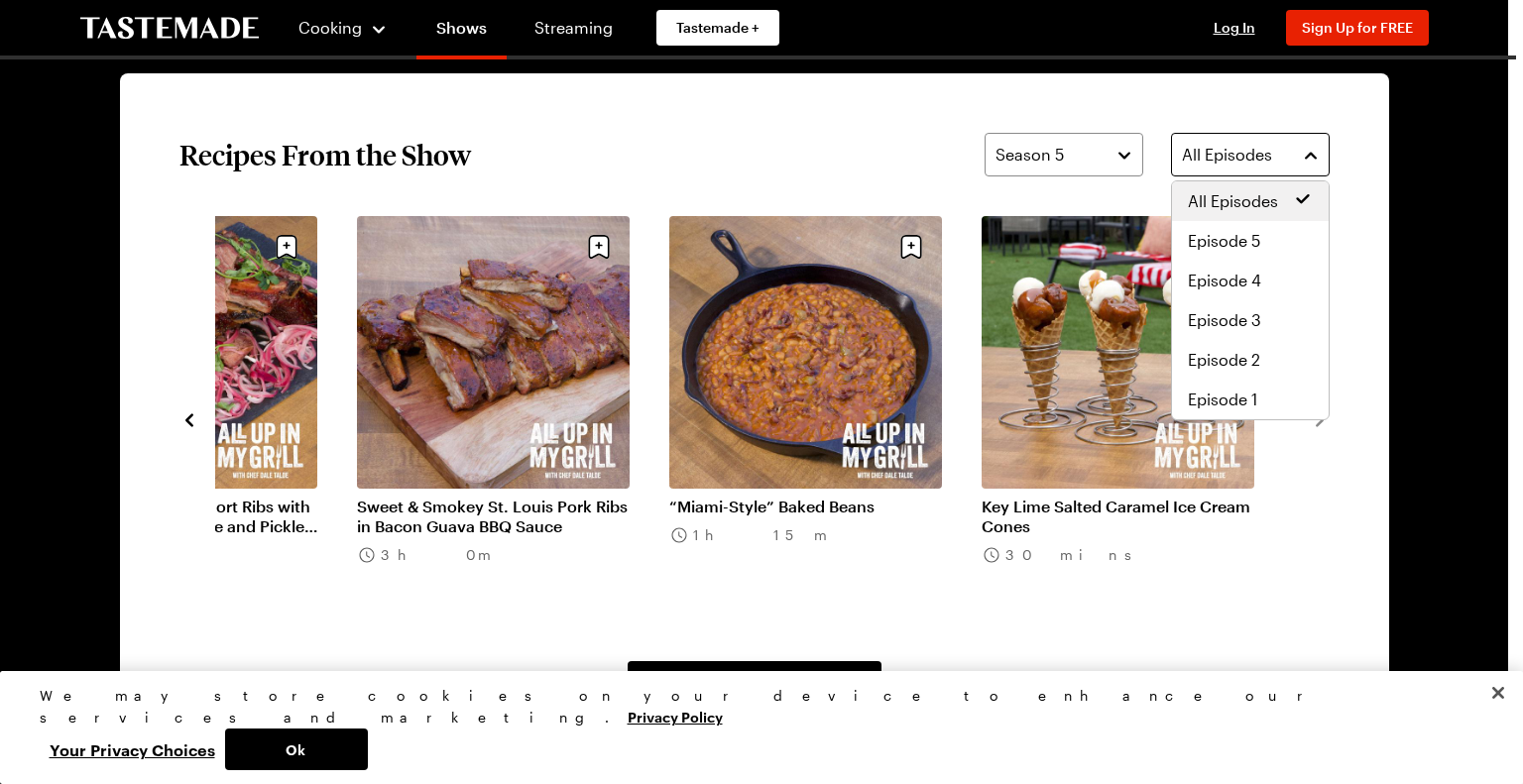 click on "All Episodes" at bounding box center [1250, 155] 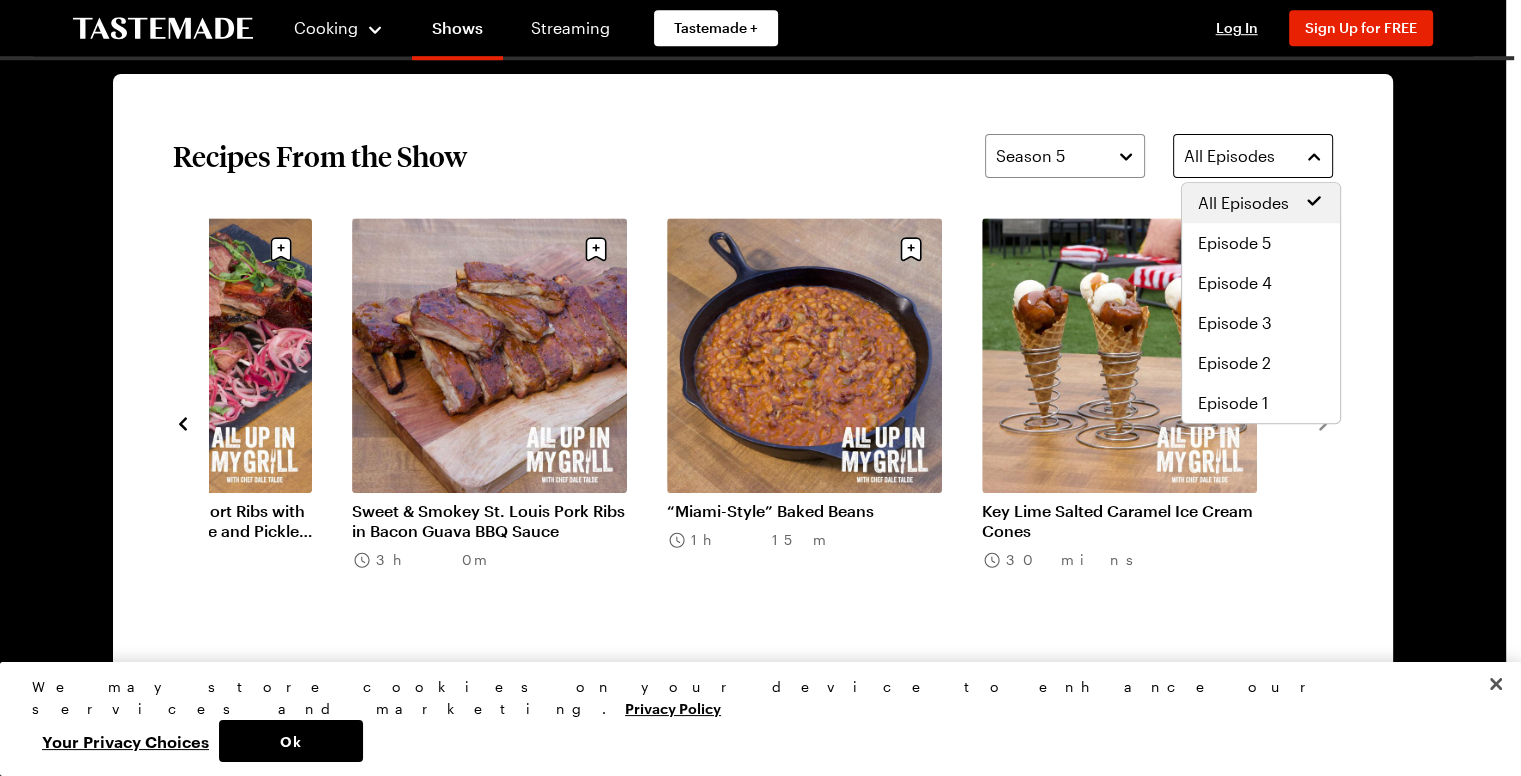 click on "All Episodes" at bounding box center [1253, 156] 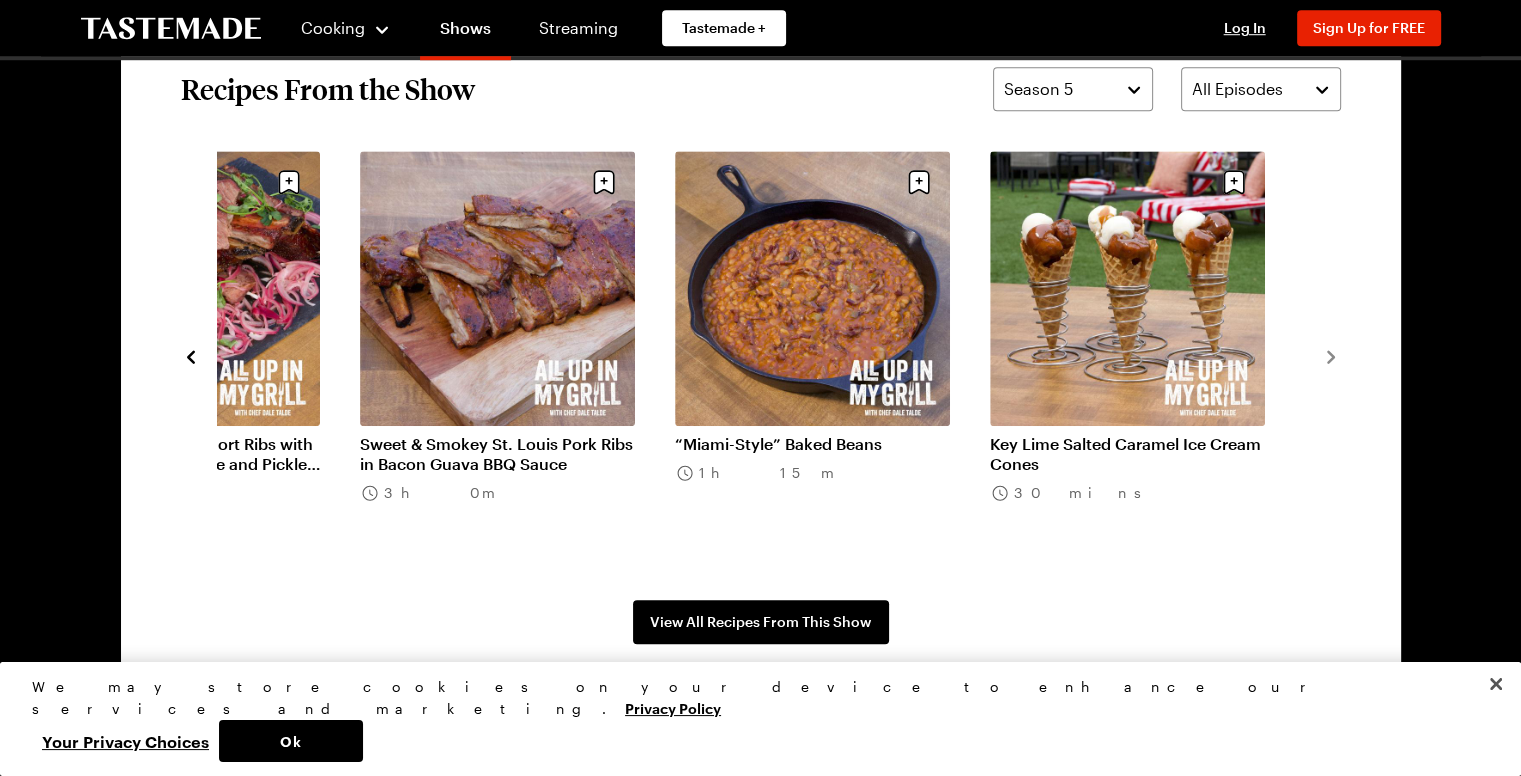 scroll, scrollTop: 1600, scrollLeft: 0, axis: vertical 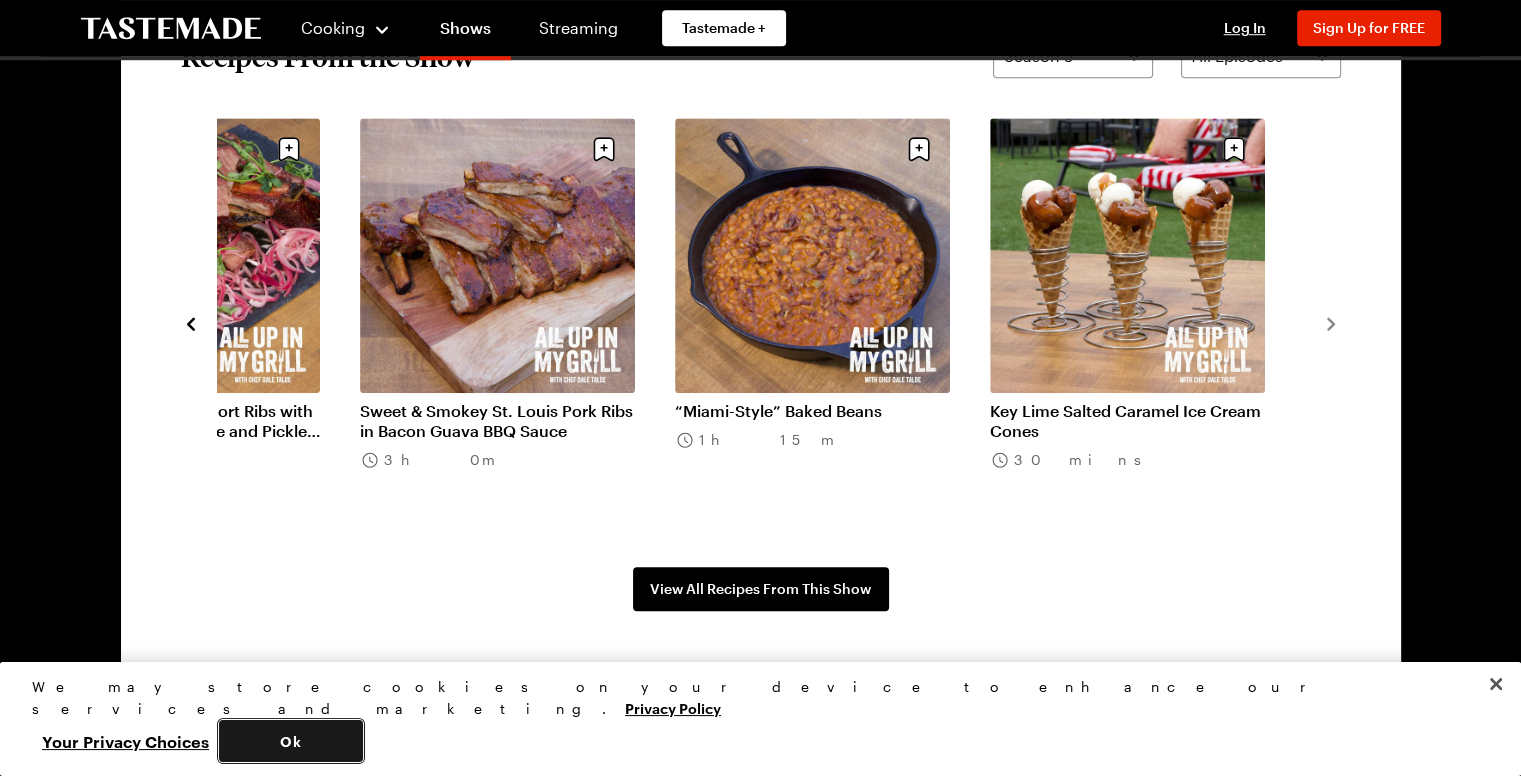 click on "Ok" at bounding box center [291, 741] 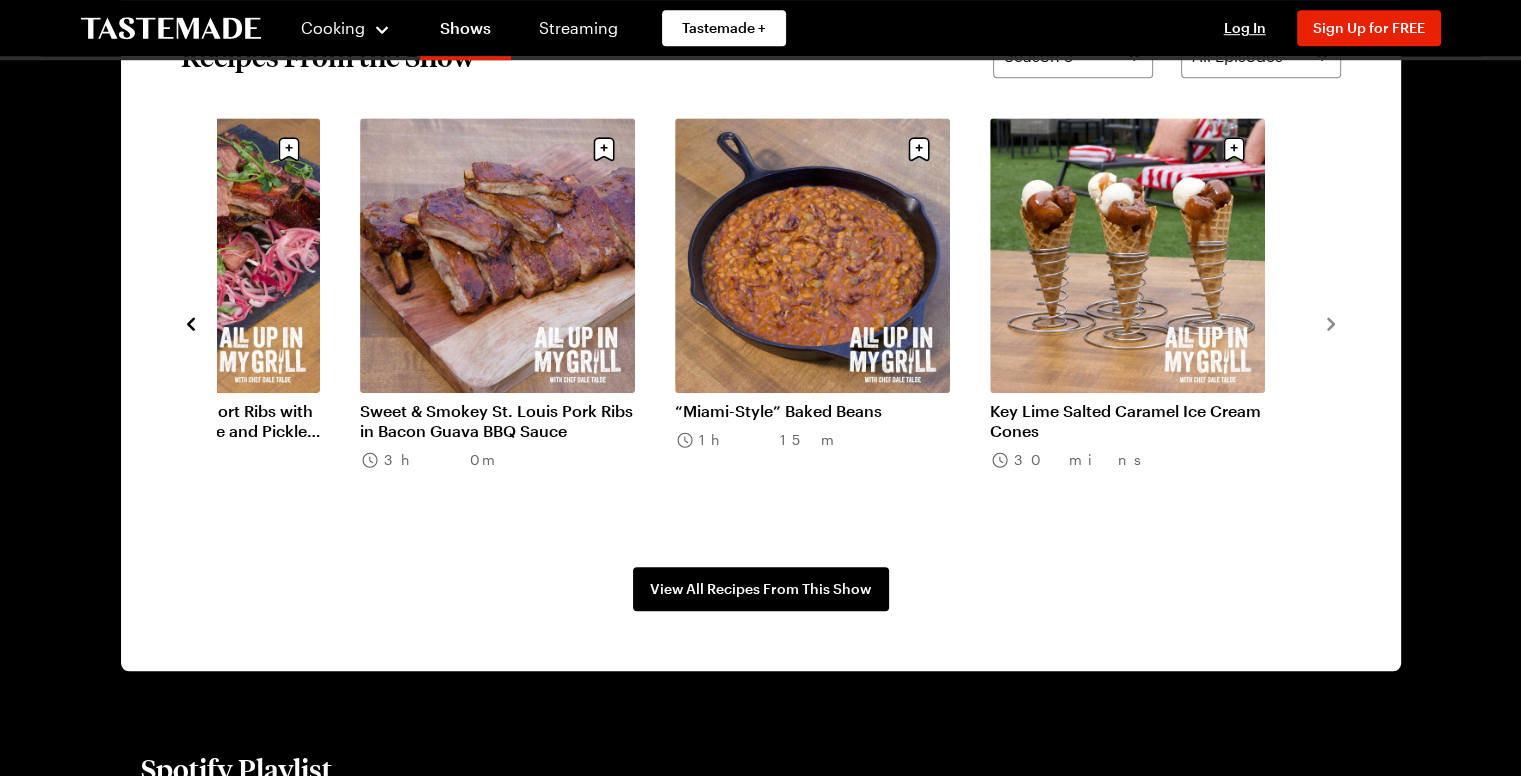 scroll, scrollTop: 1700, scrollLeft: 0, axis: vertical 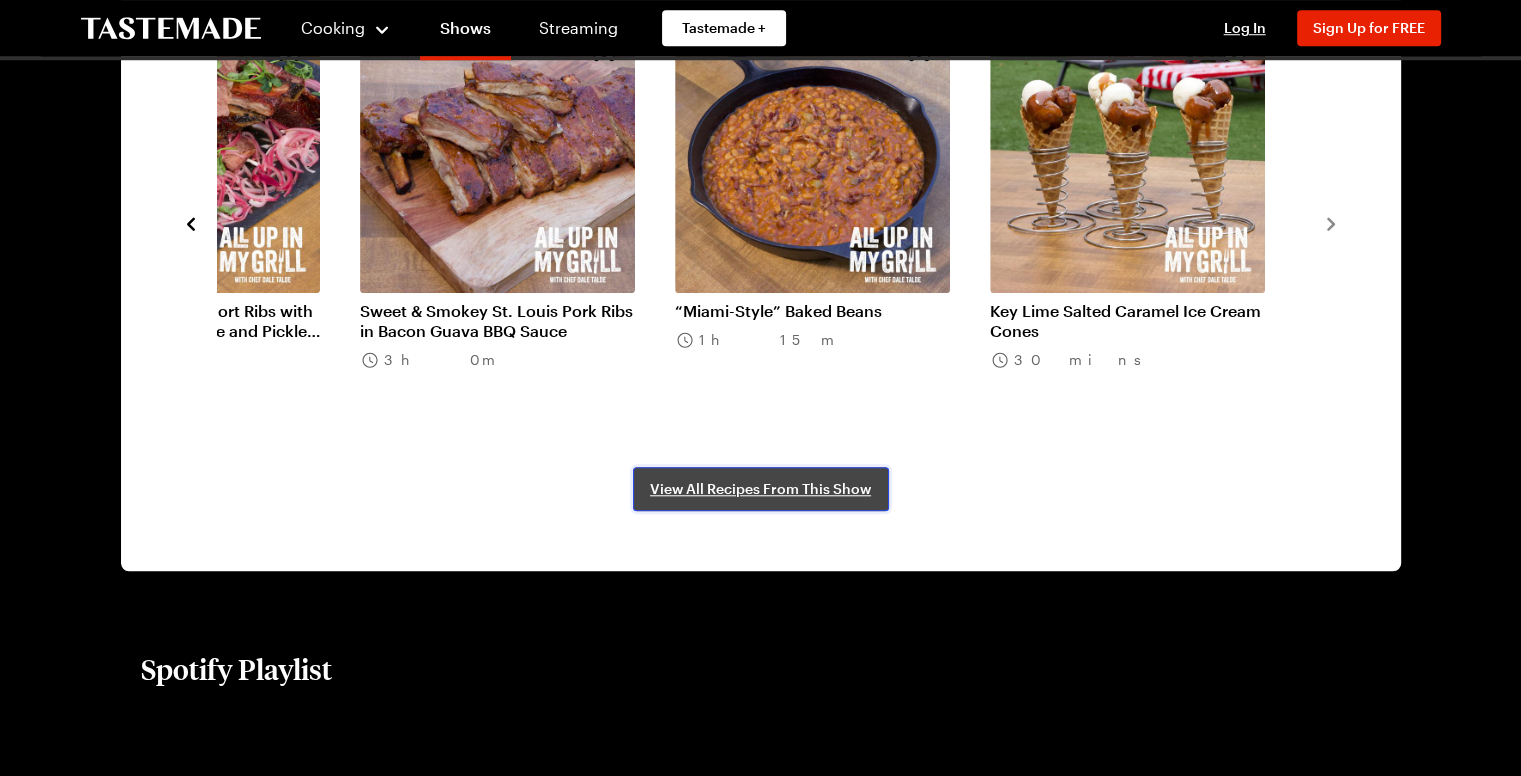 click on "View All Recipes From This Show" at bounding box center (760, 489) 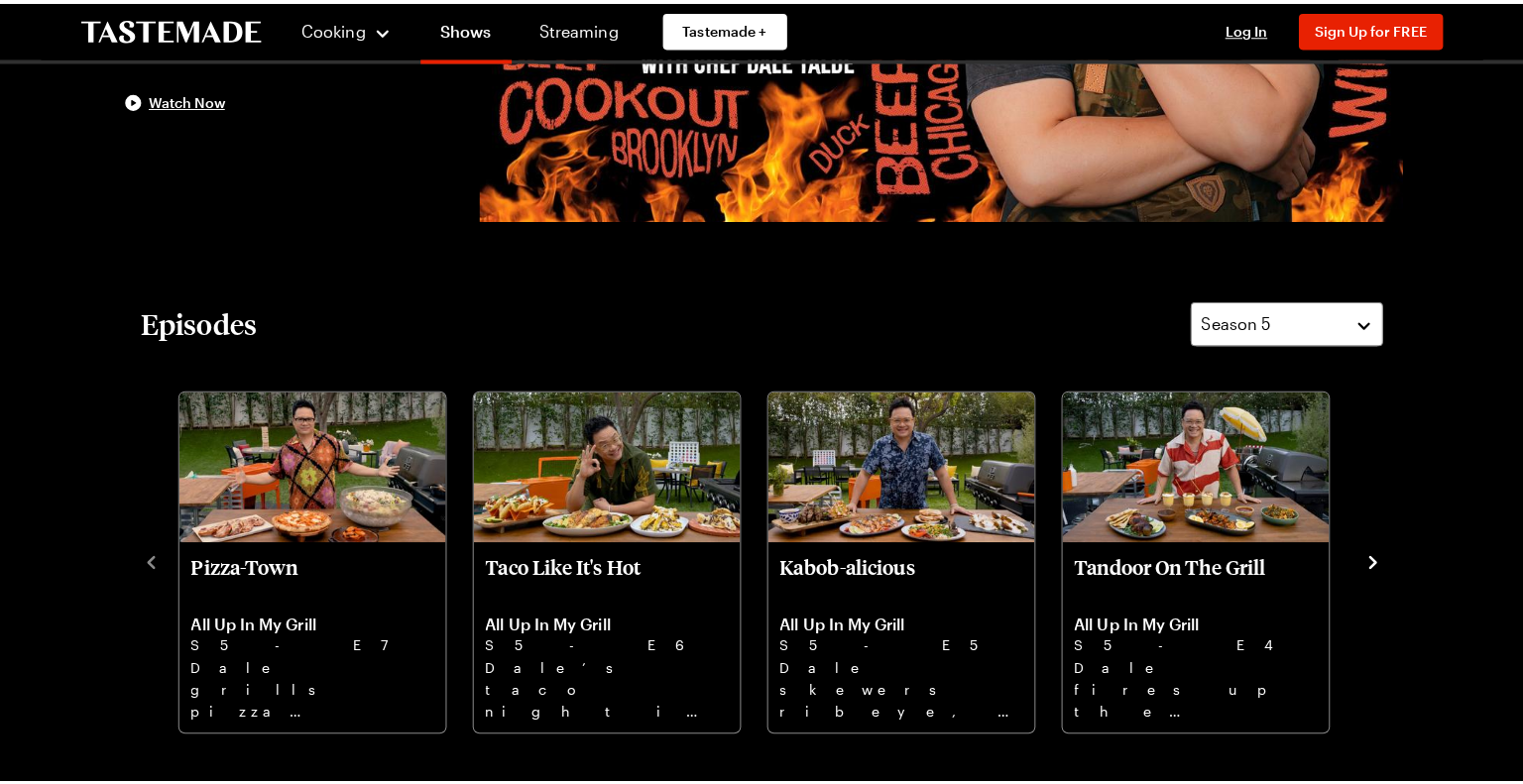 scroll, scrollTop: 396, scrollLeft: 0, axis: vertical 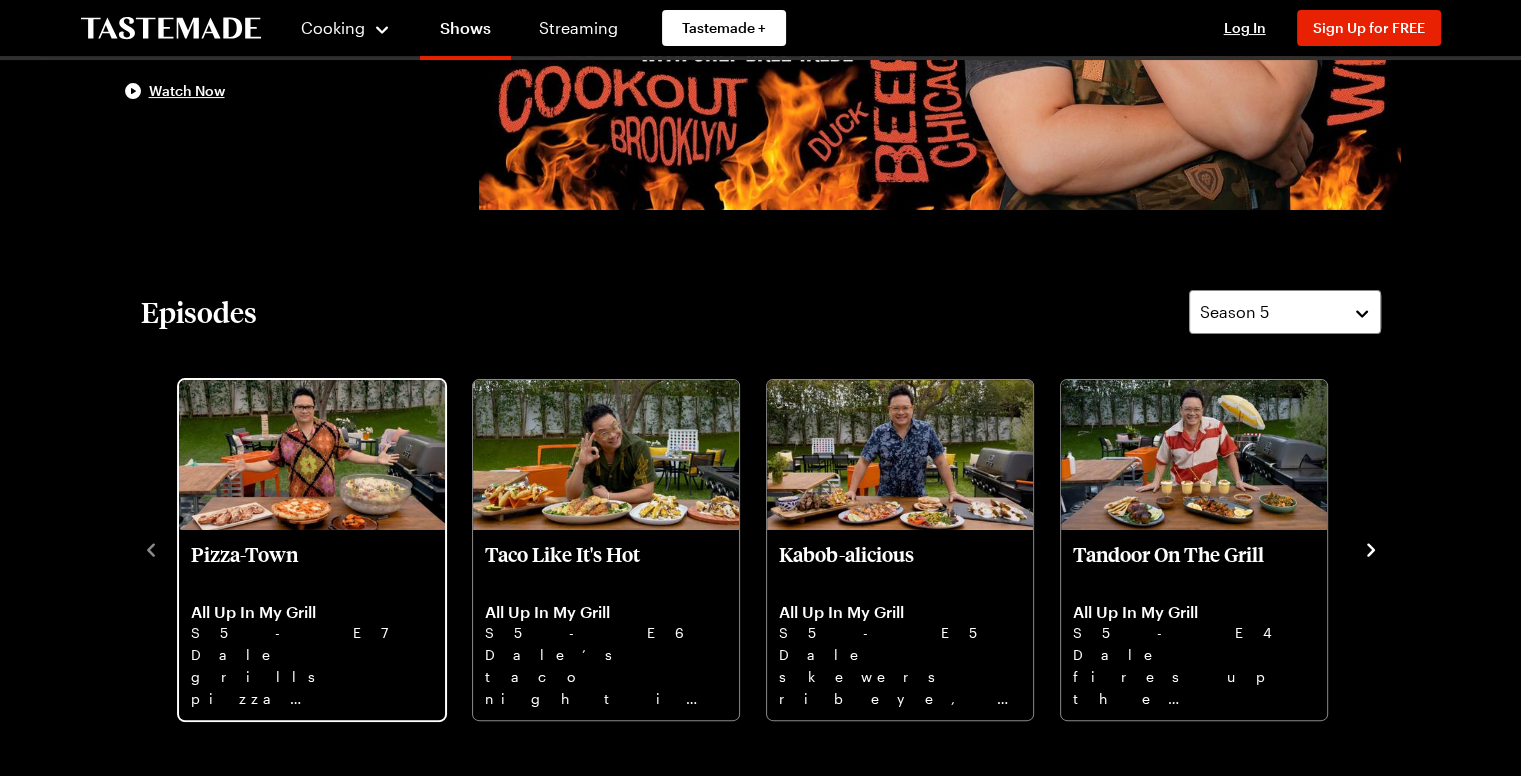 click at bounding box center (312, 455) 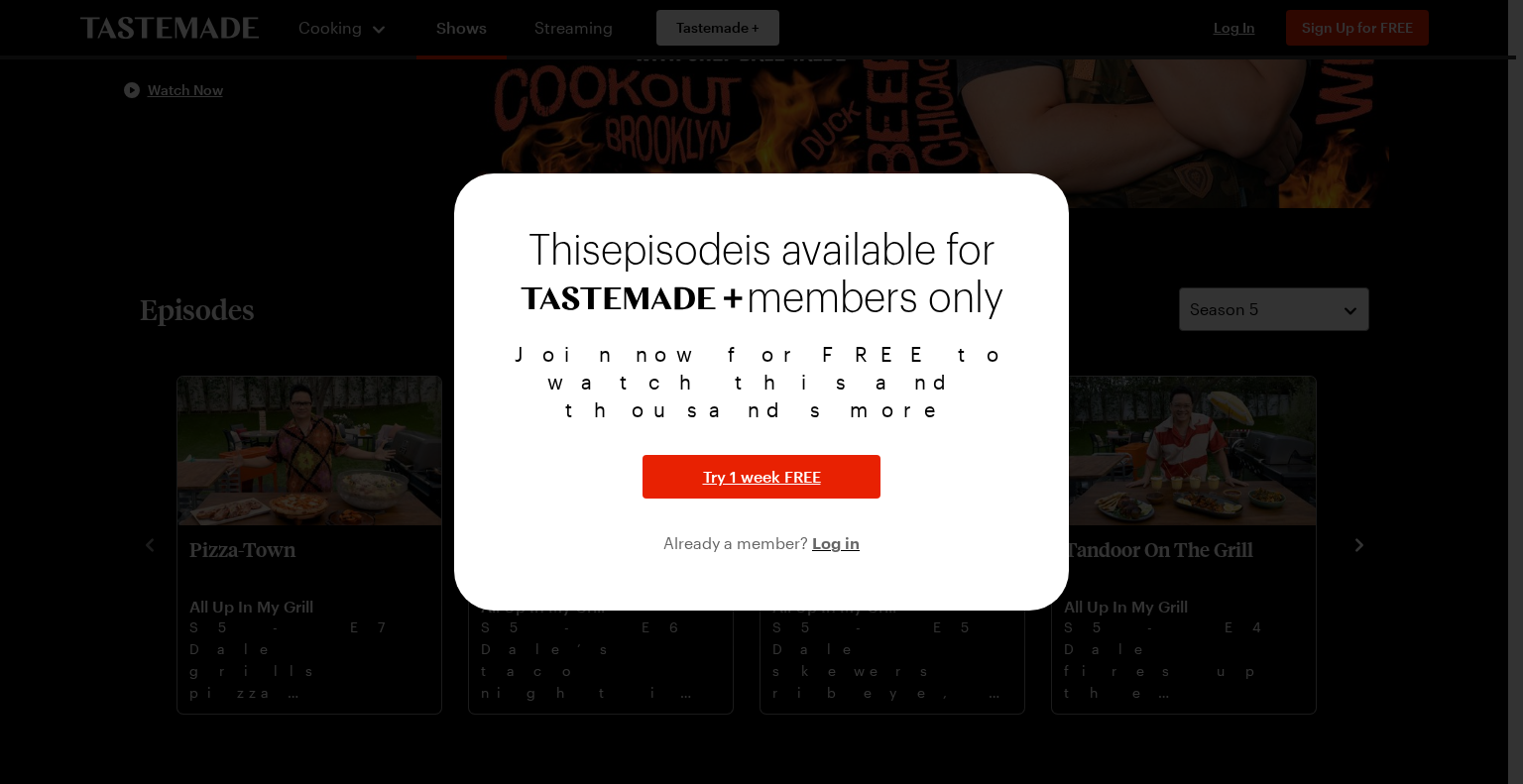 click at bounding box center [762, 392] 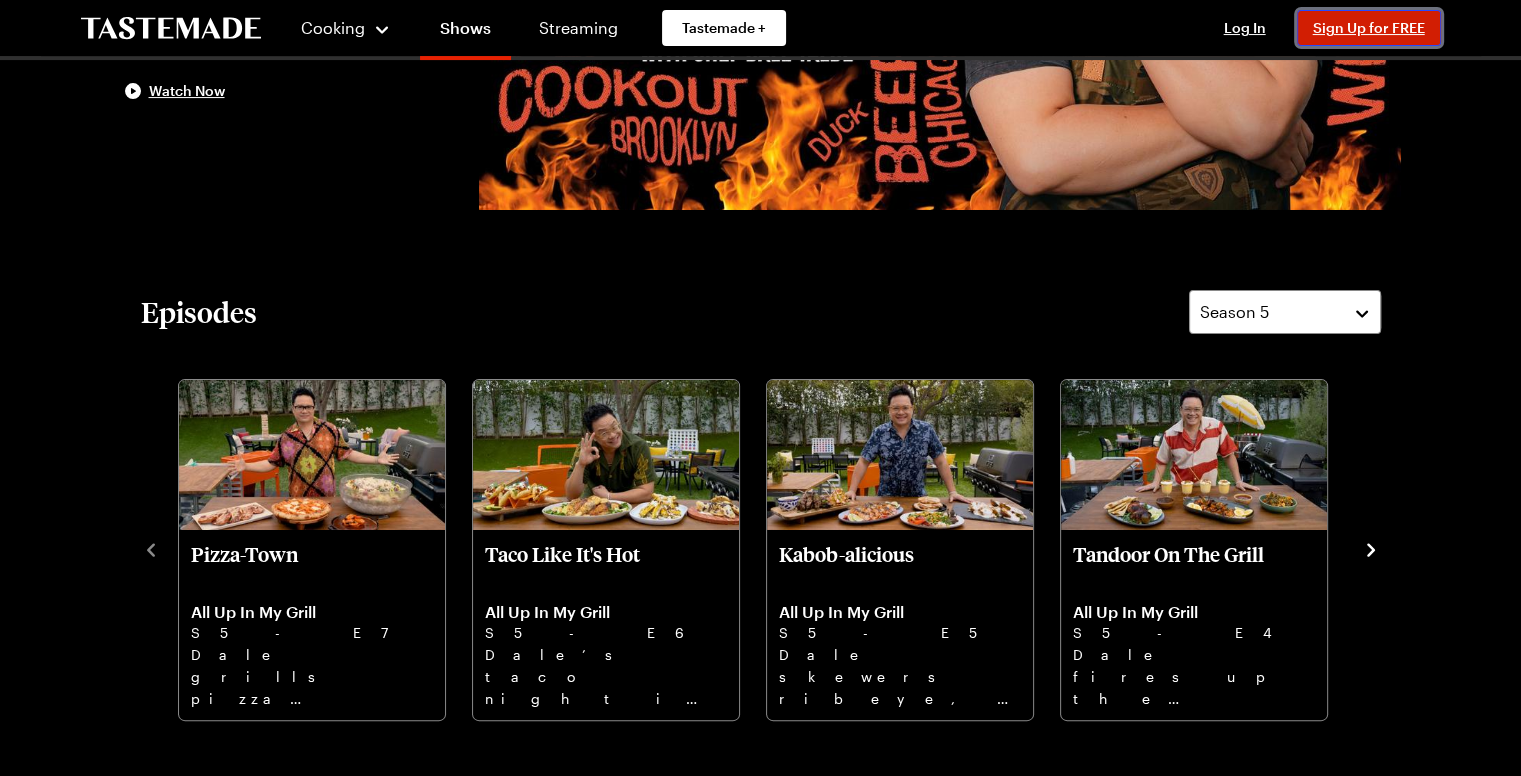 click on "Sign Up for FREE" at bounding box center (1369, 27) 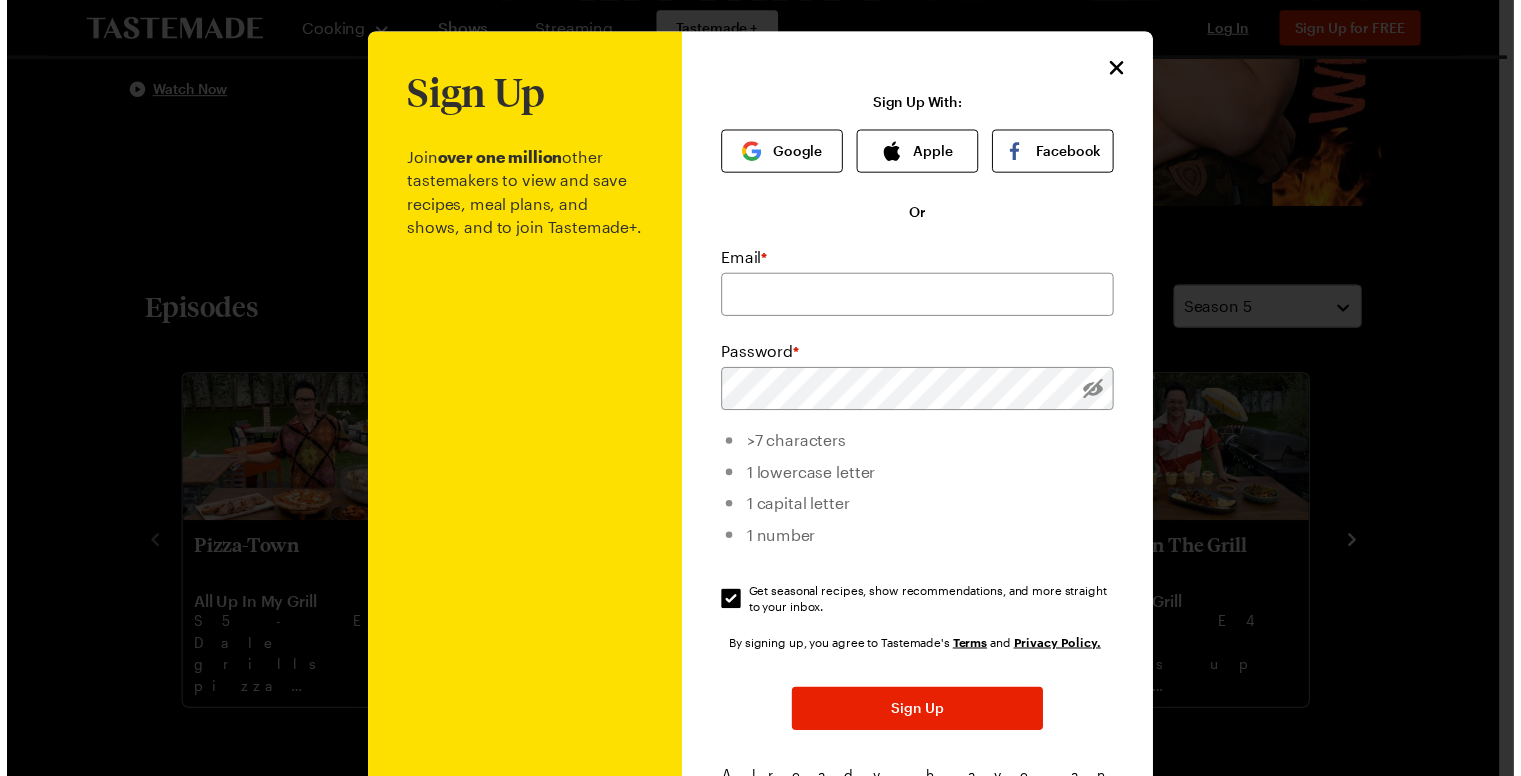 scroll, scrollTop: 0, scrollLeft: 0, axis: both 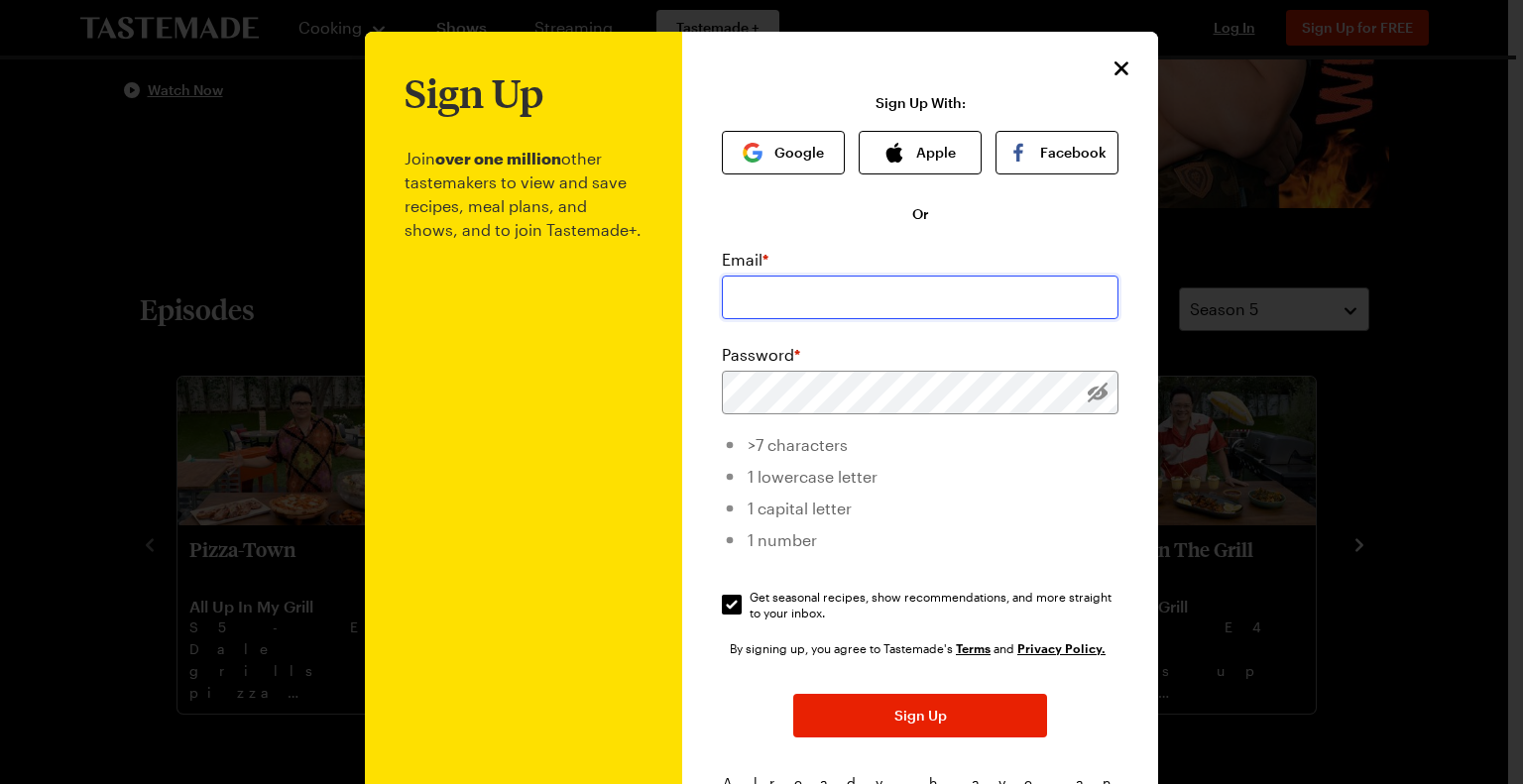 click at bounding box center (920, 297) 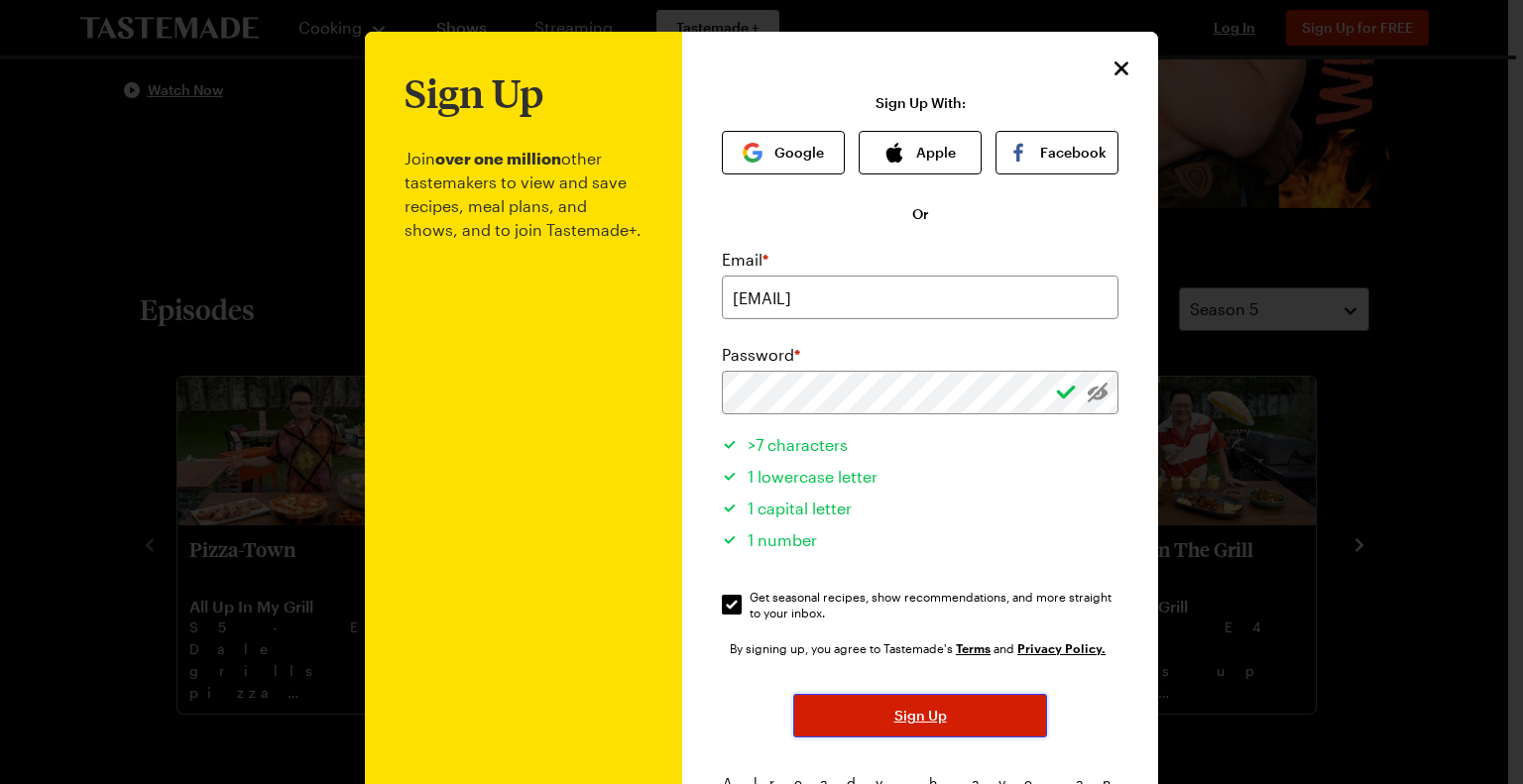 click on "Sign Up" at bounding box center [920, 716] 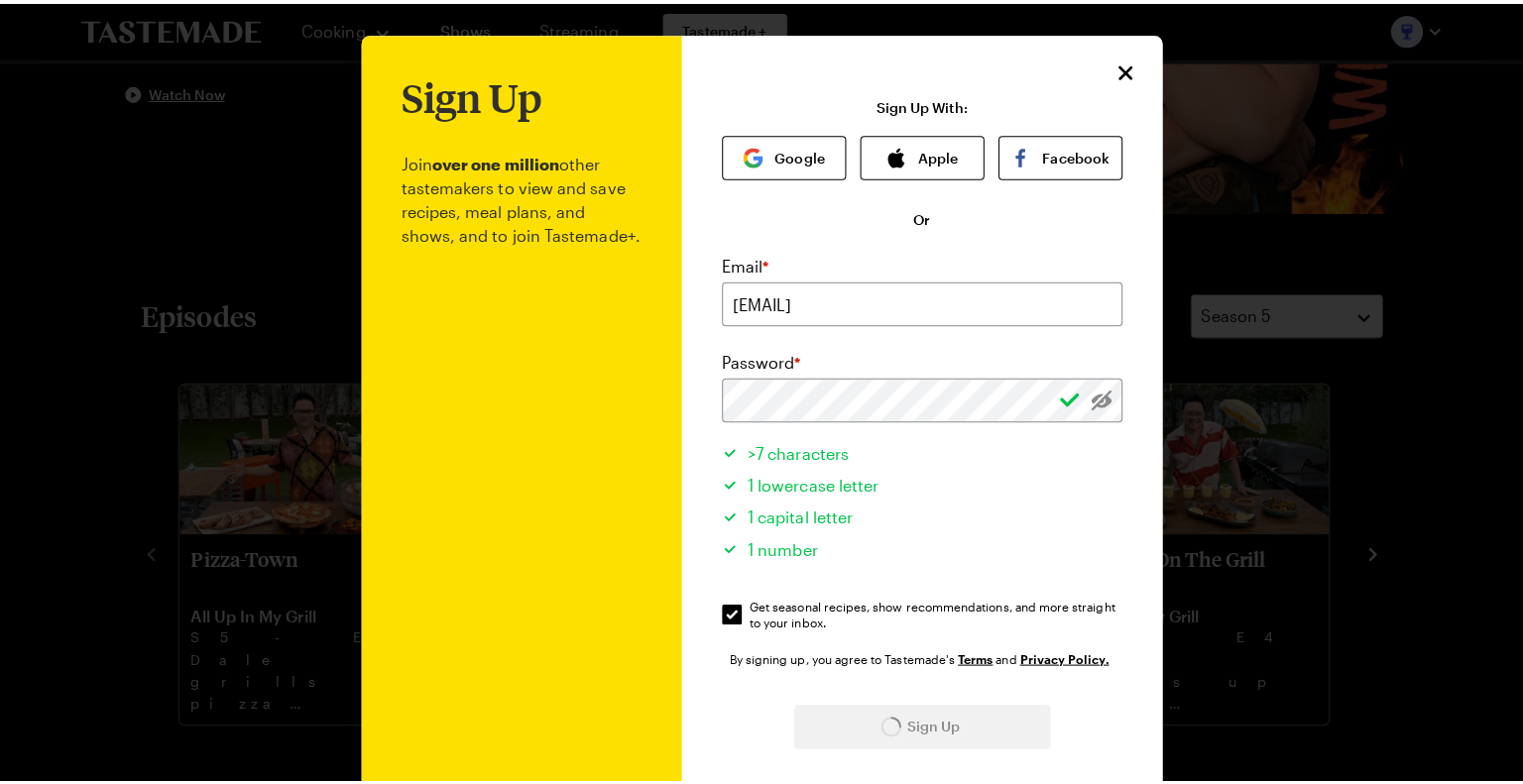 scroll, scrollTop: 0, scrollLeft: 0, axis: both 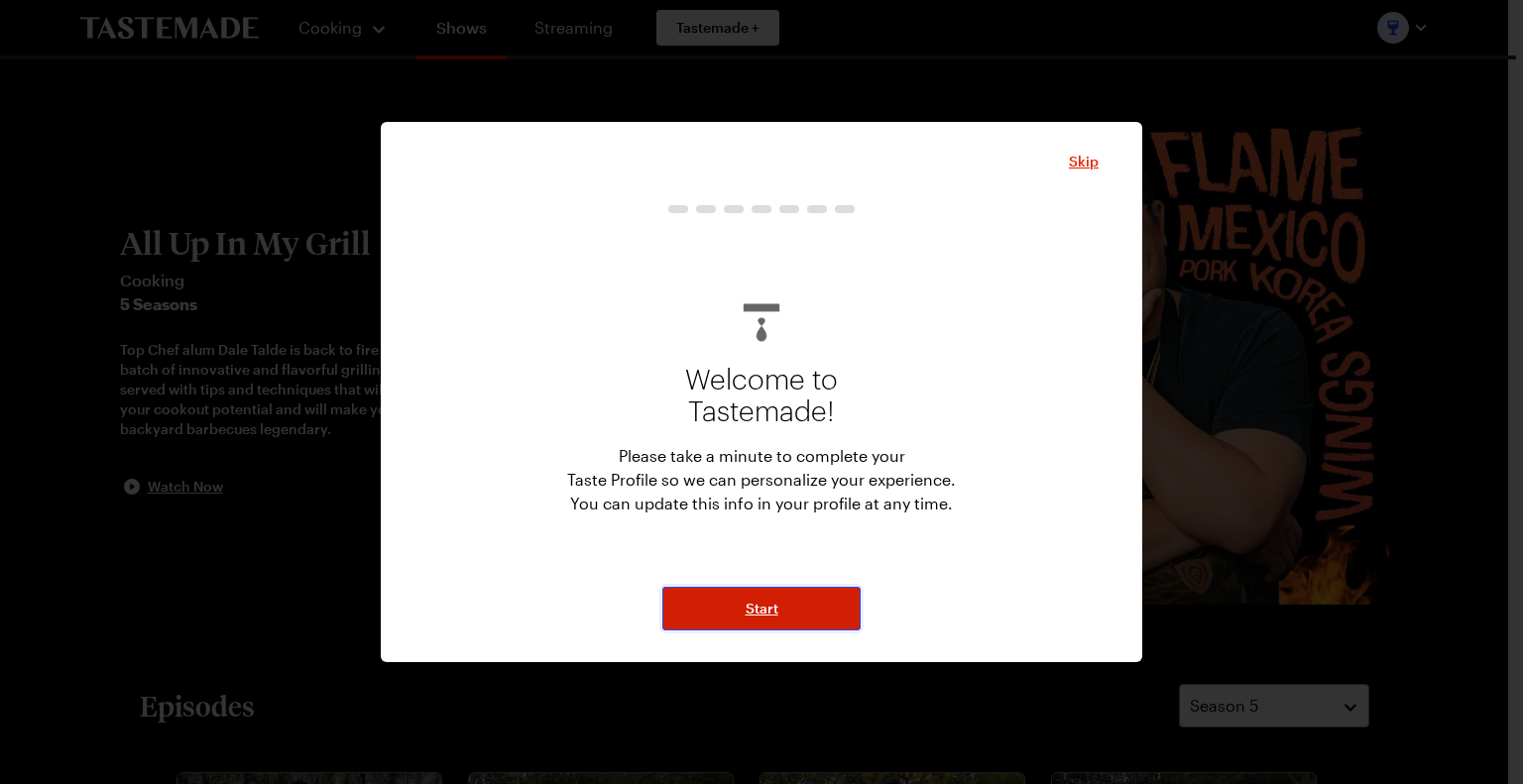click on "Start" at bounding box center [762, 609] 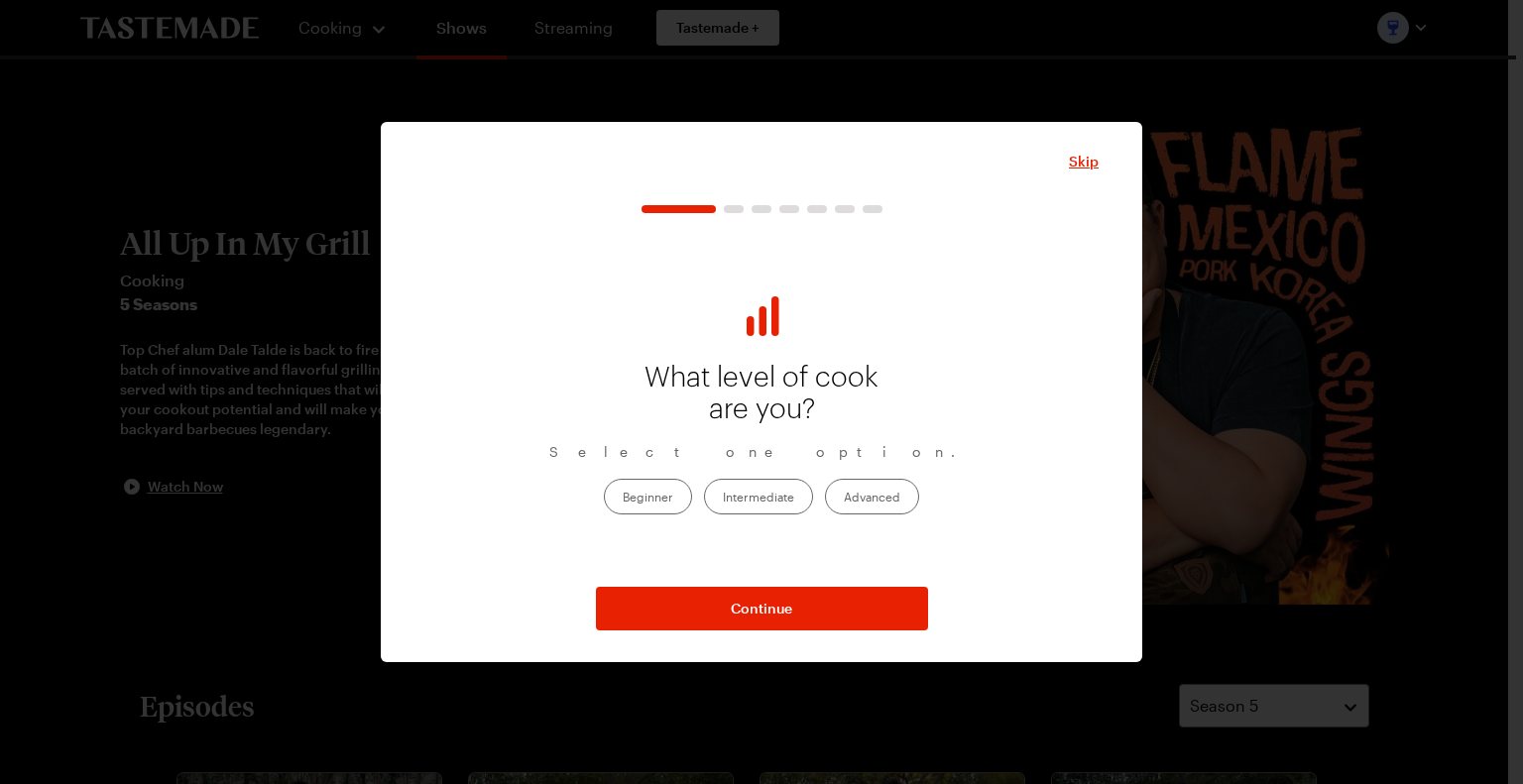 click on "Intermediate" at bounding box center (759, 497) 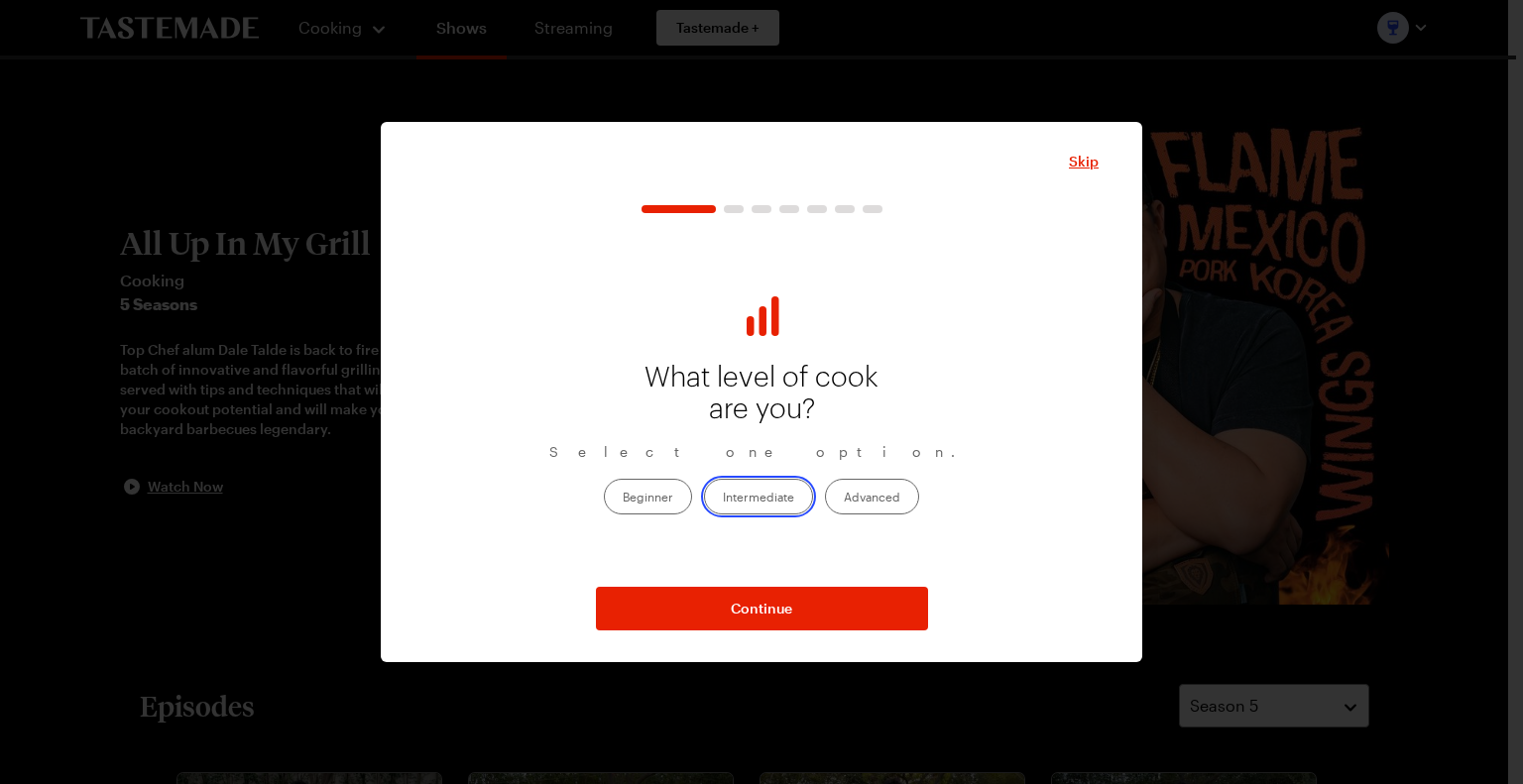 click on "Intermediate" at bounding box center (723, 498) 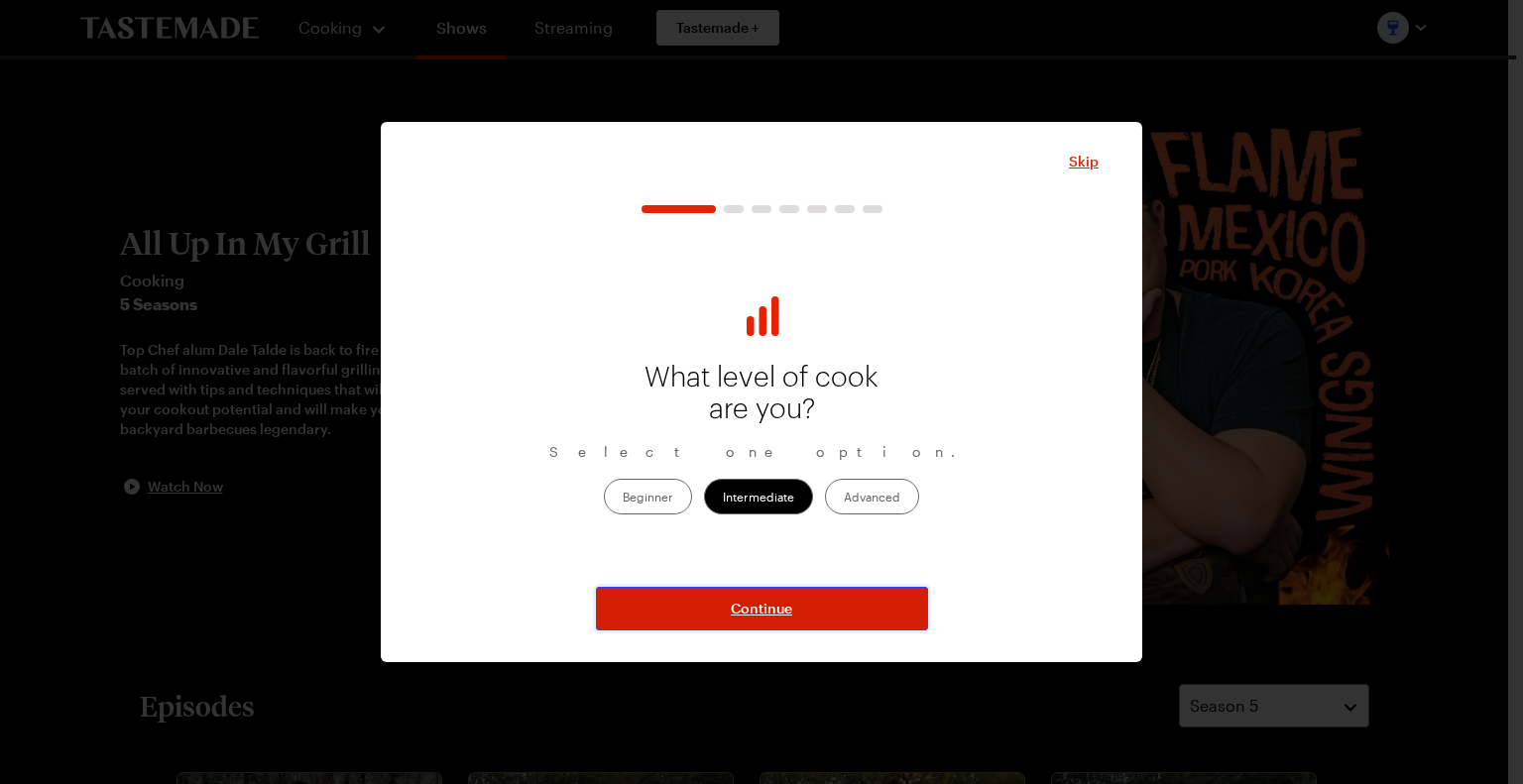 click on "Continue" at bounding box center [762, 609] 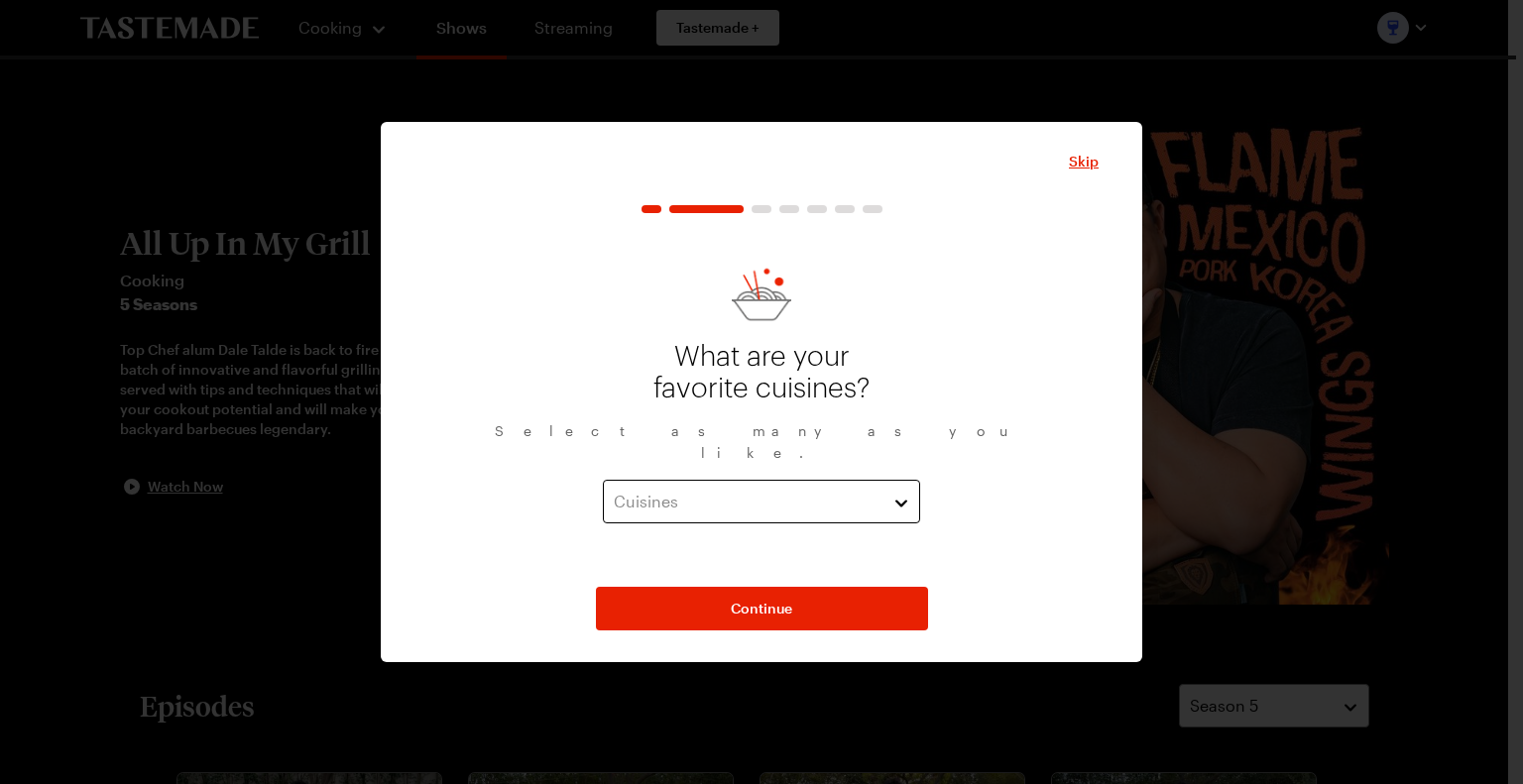 click on "Cuisines" at bounding box center [762, 502] 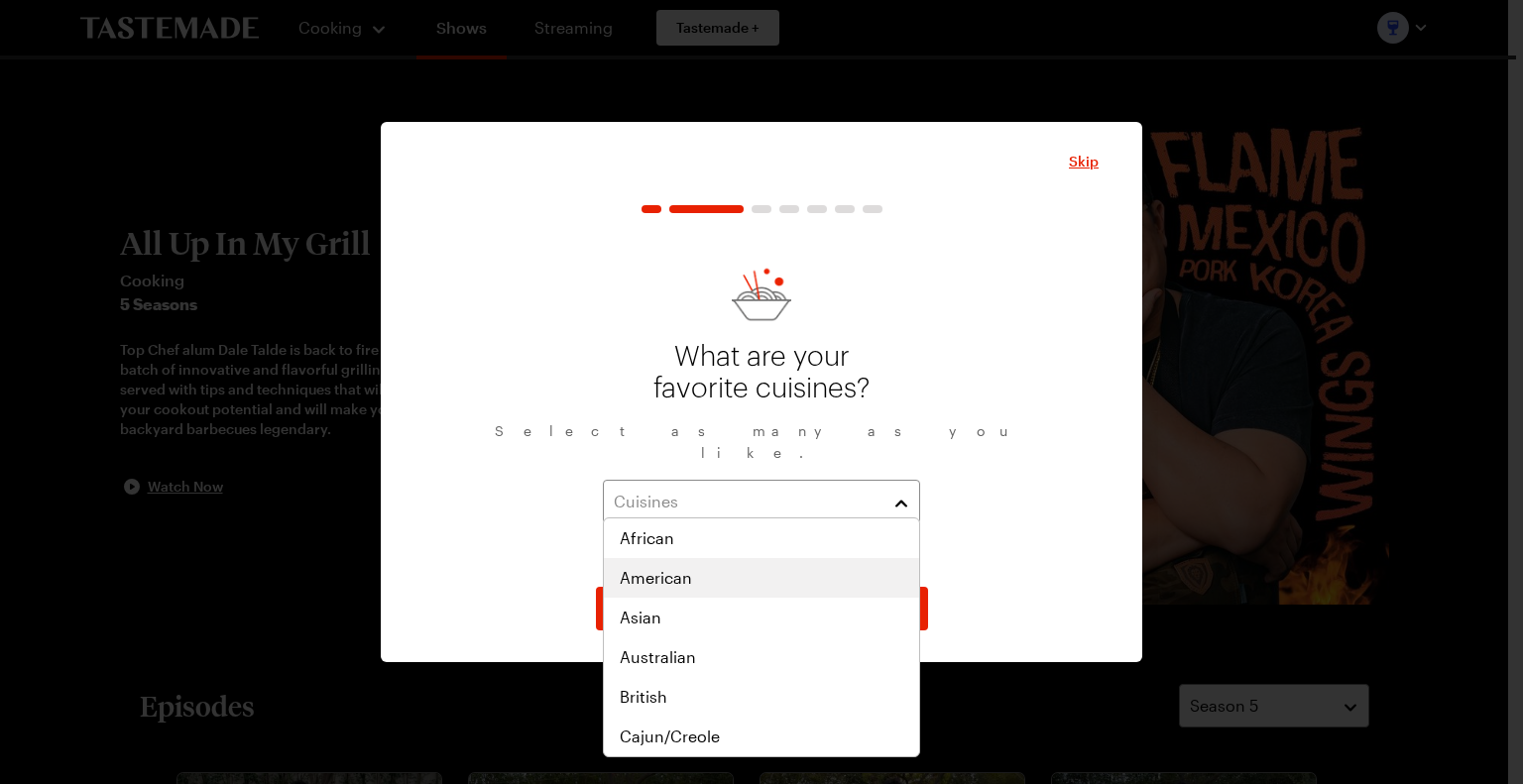 click on "American" at bounding box center [762, 578] 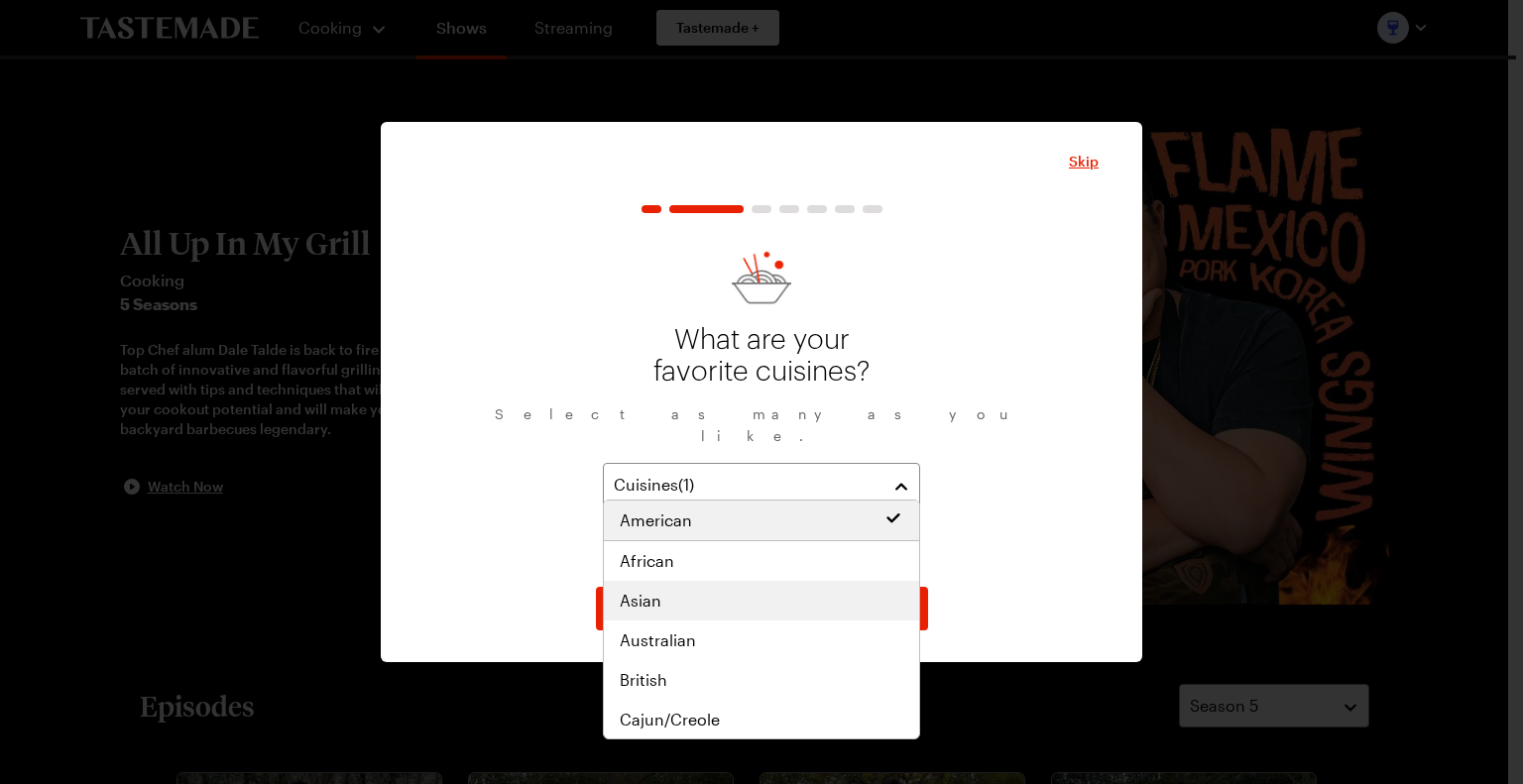click on "Asian" at bounding box center [762, 601] 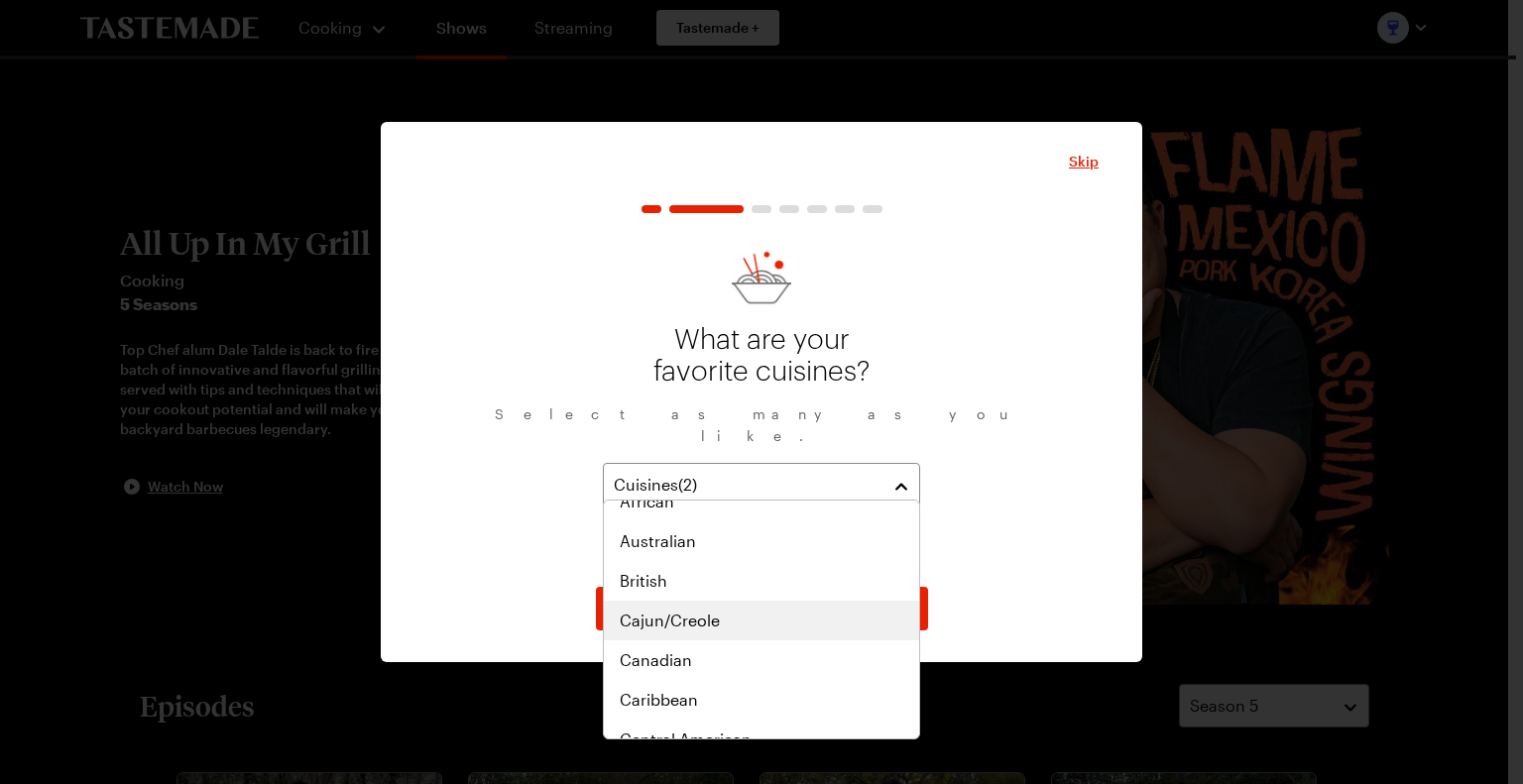 scroll, scrollTop: 198, scrollLeft: 0, axis: vertical 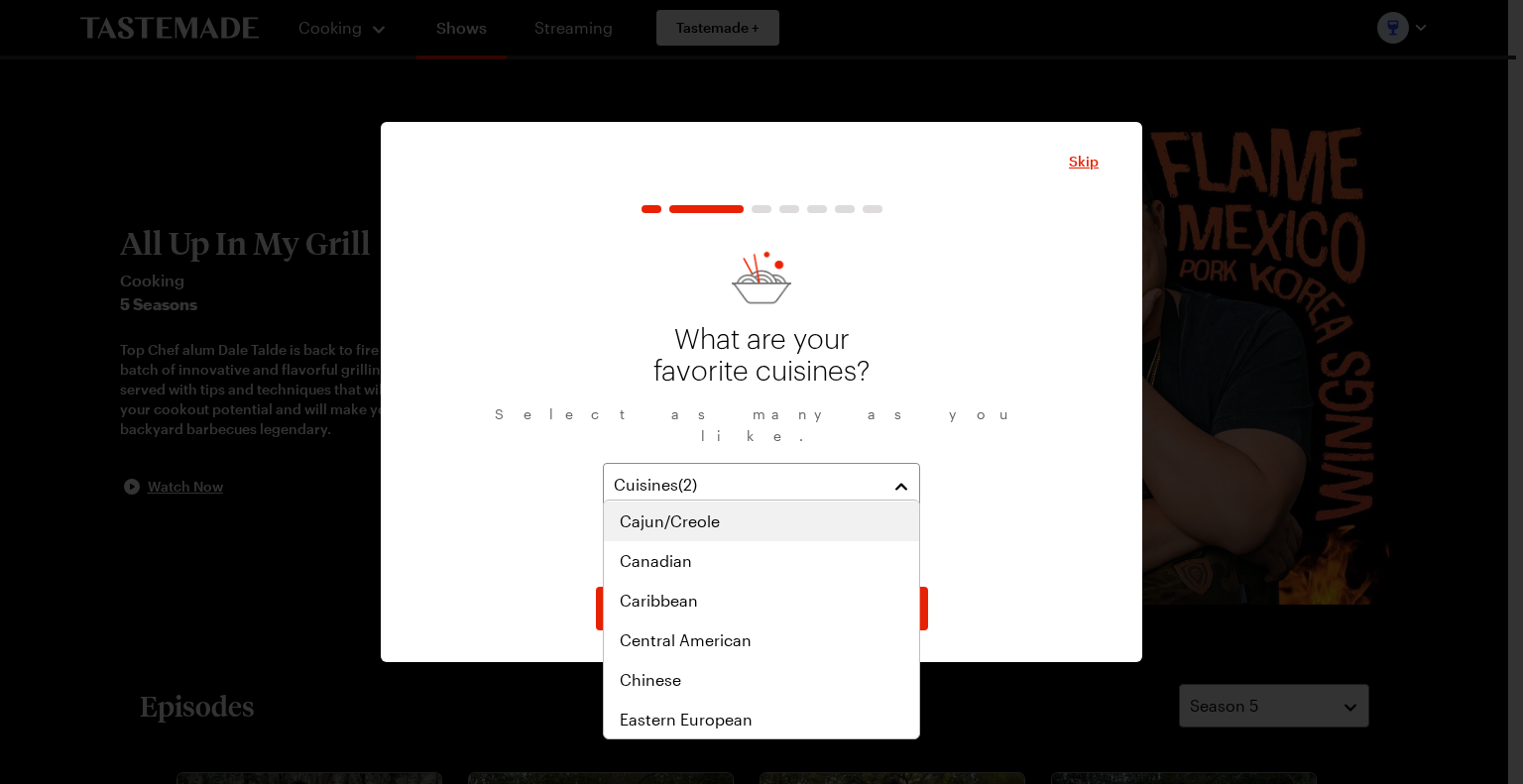 click on "Cajun/Creole" at bounding box center (762, 521) 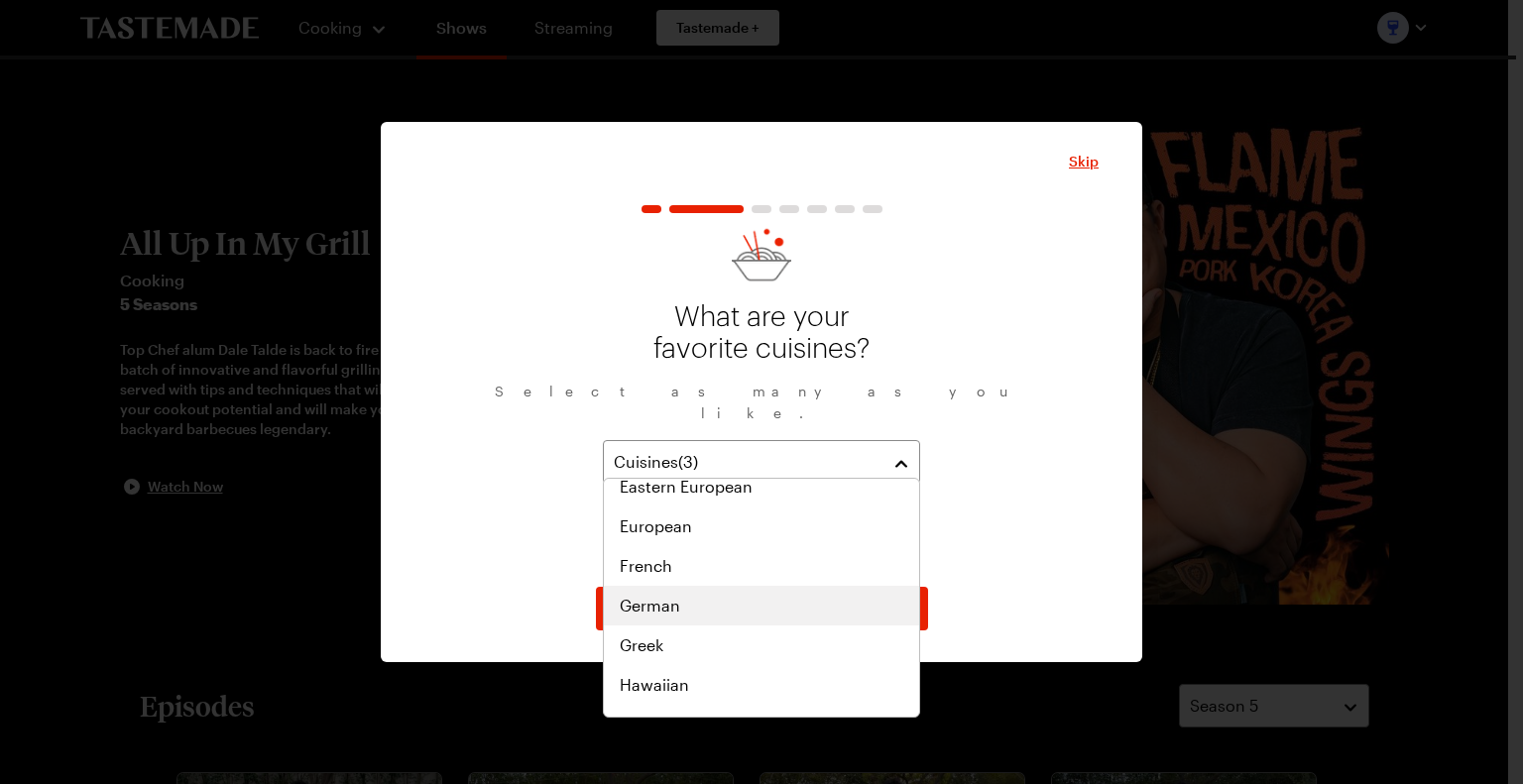 scroll, scrollTop: 436, scrollLeft: 0, axis: vertical 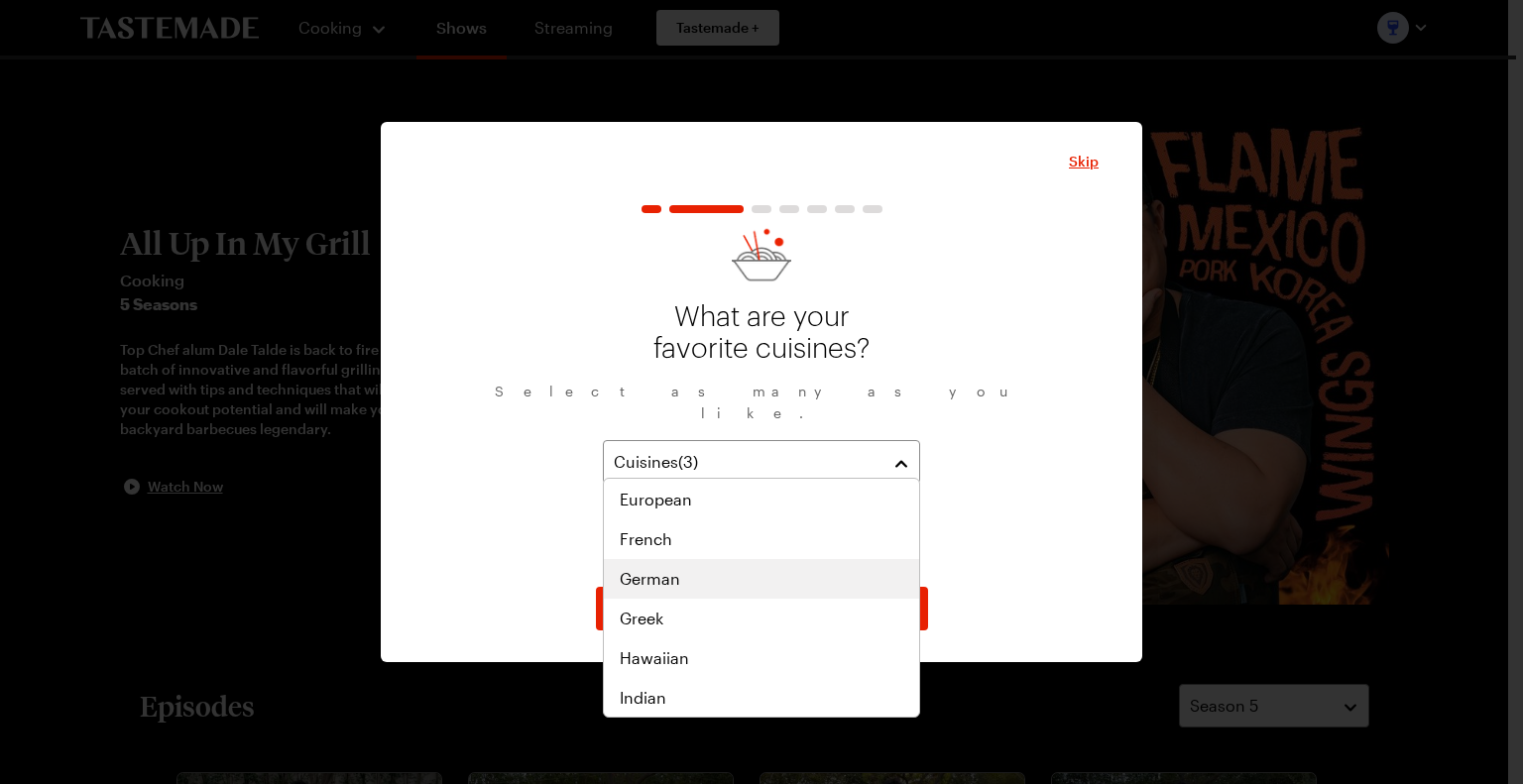 click on "German" at bounding box center [762, 579] 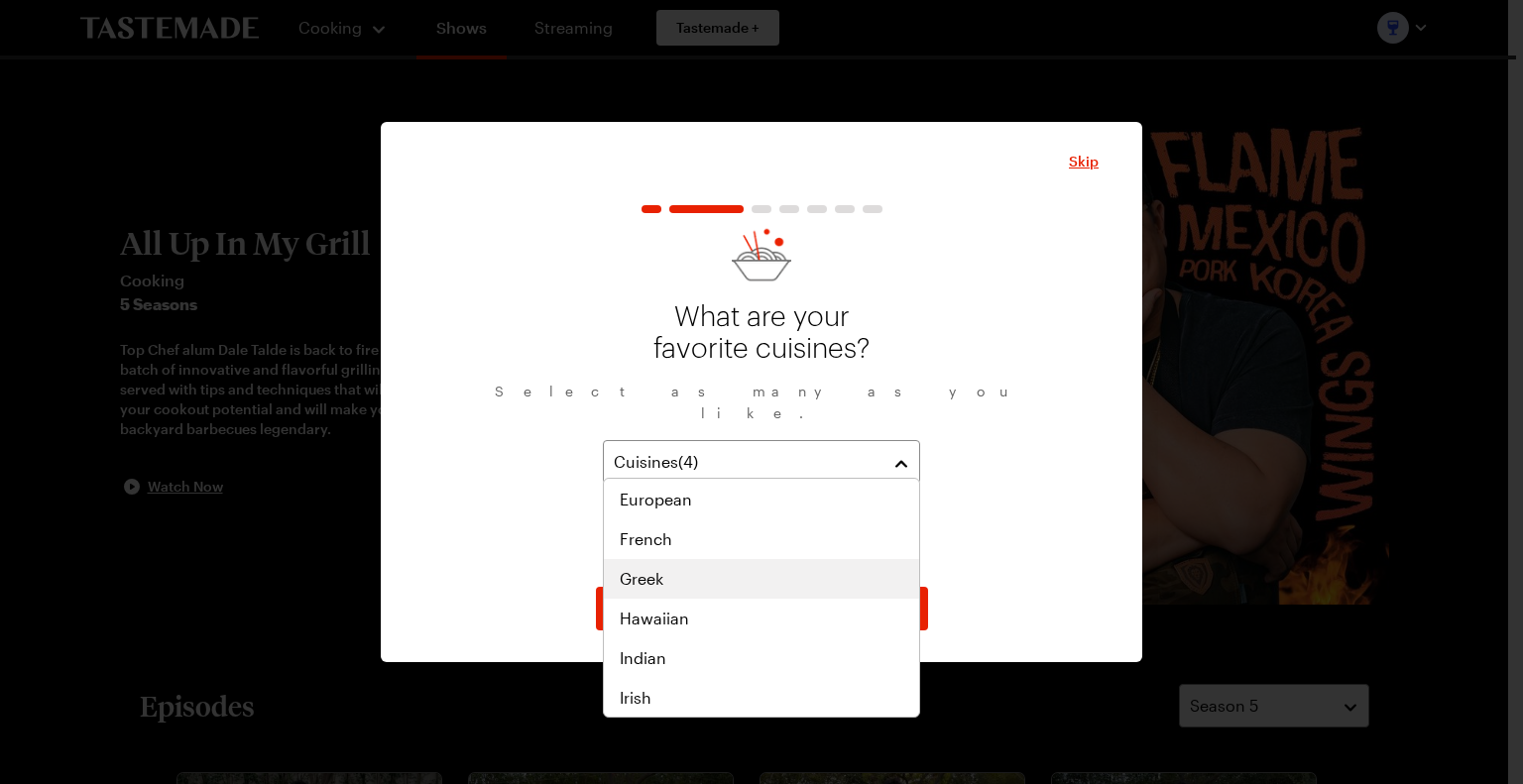 click on "Greek" at bounding box center (762, 579) 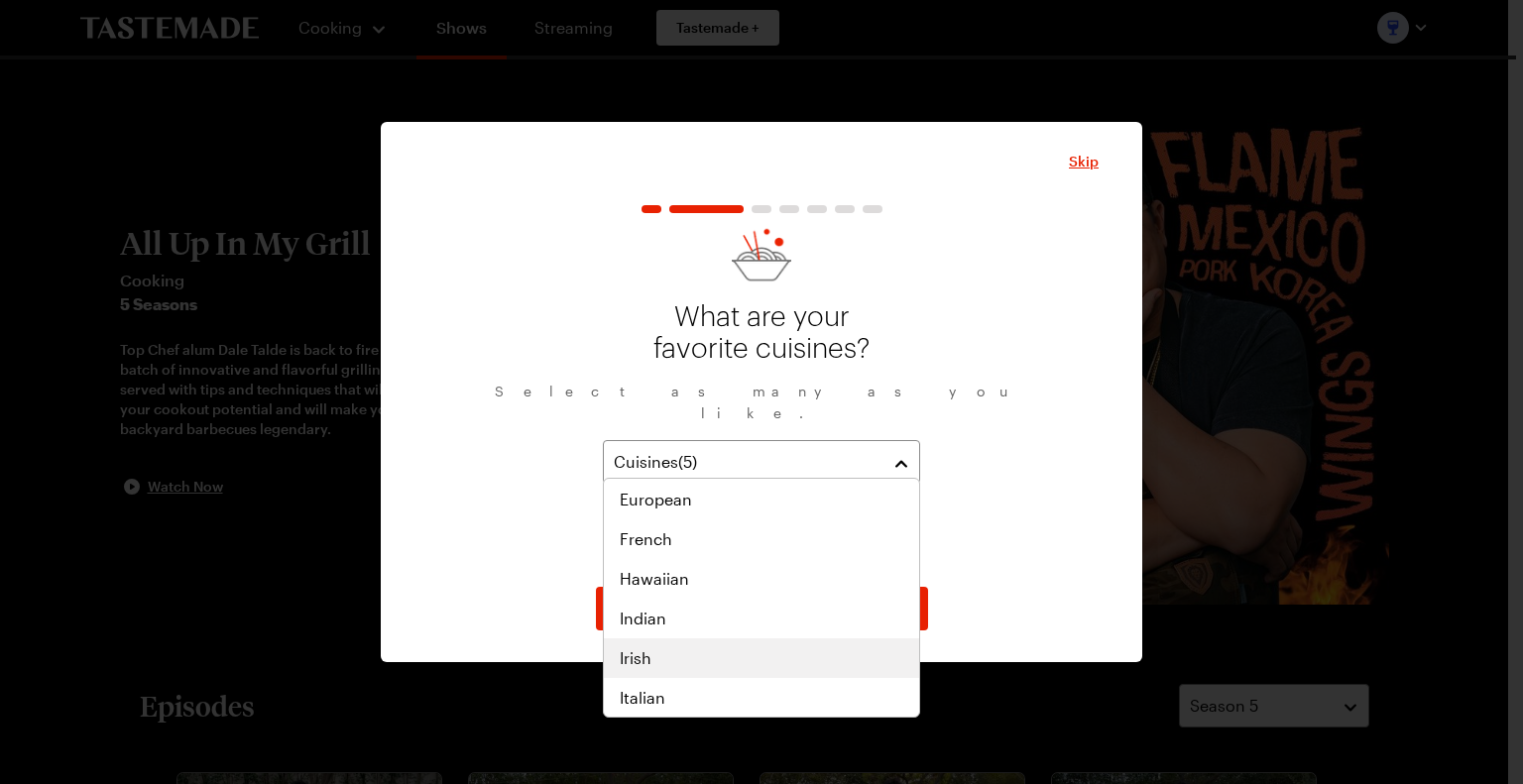 click on "Irish" at bounding box center [762, 658] 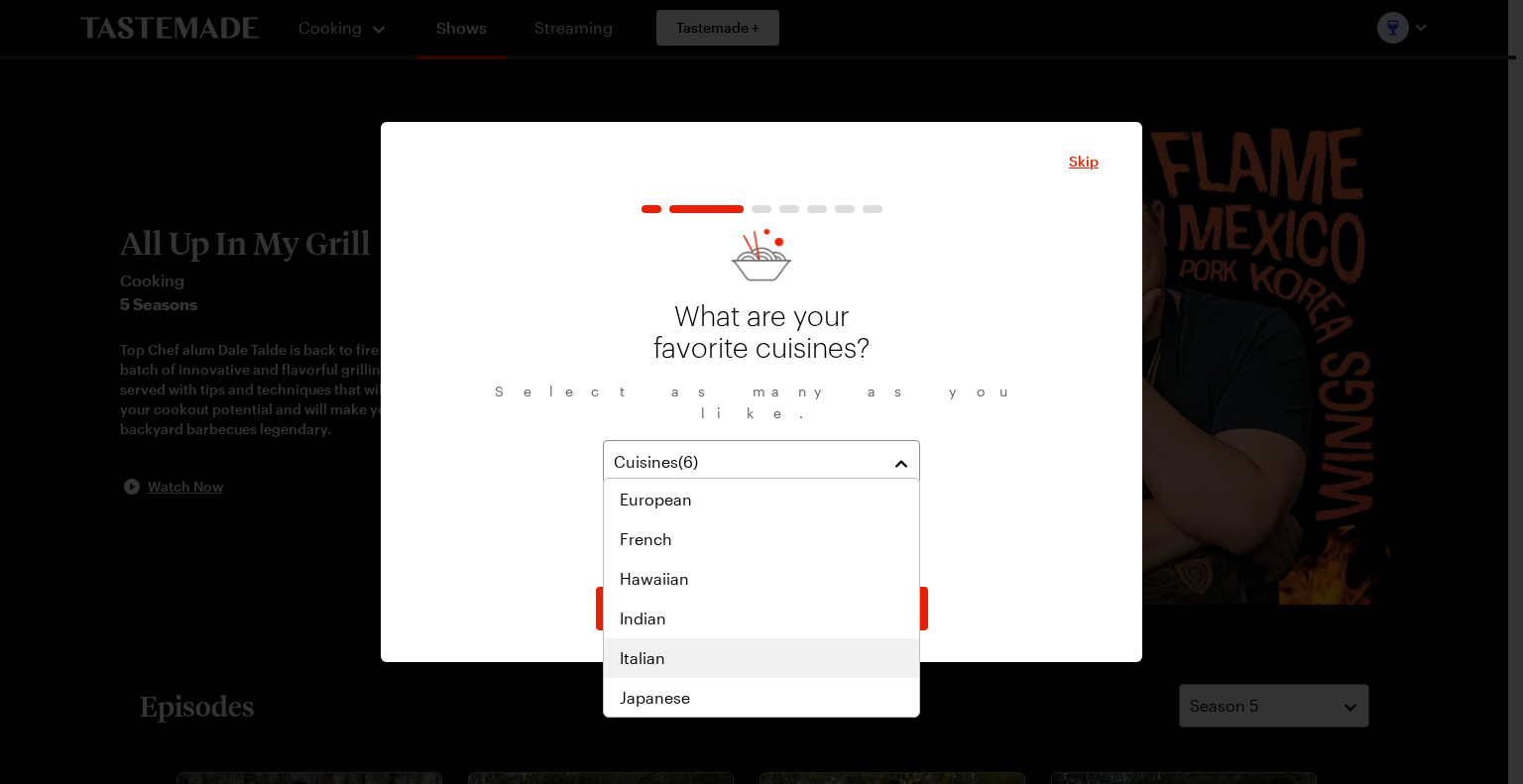 click on "Italian" at bounding box center (762, 658) 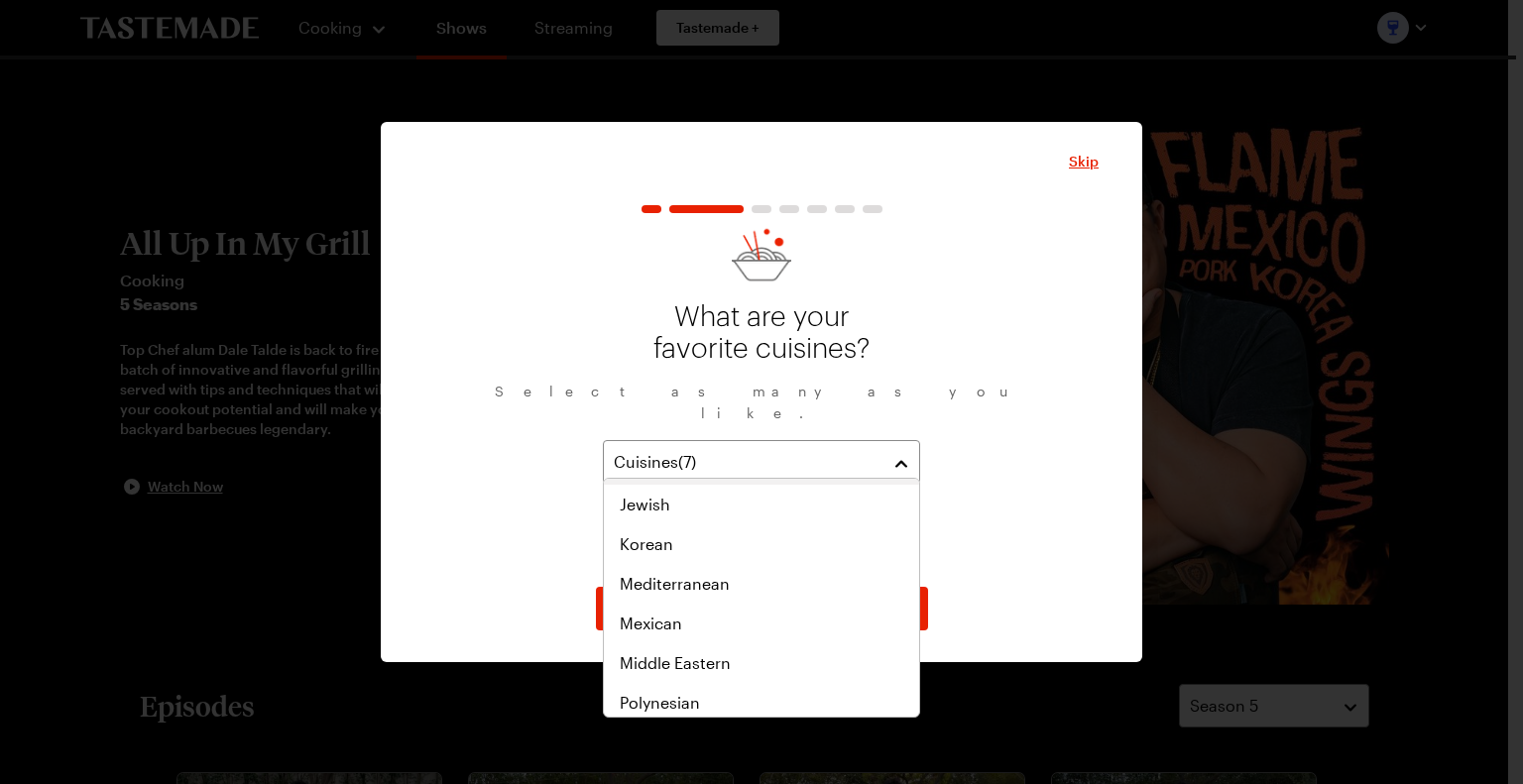 scroll, scrollTop: 793, scrollLeft: 0, axis: vertical 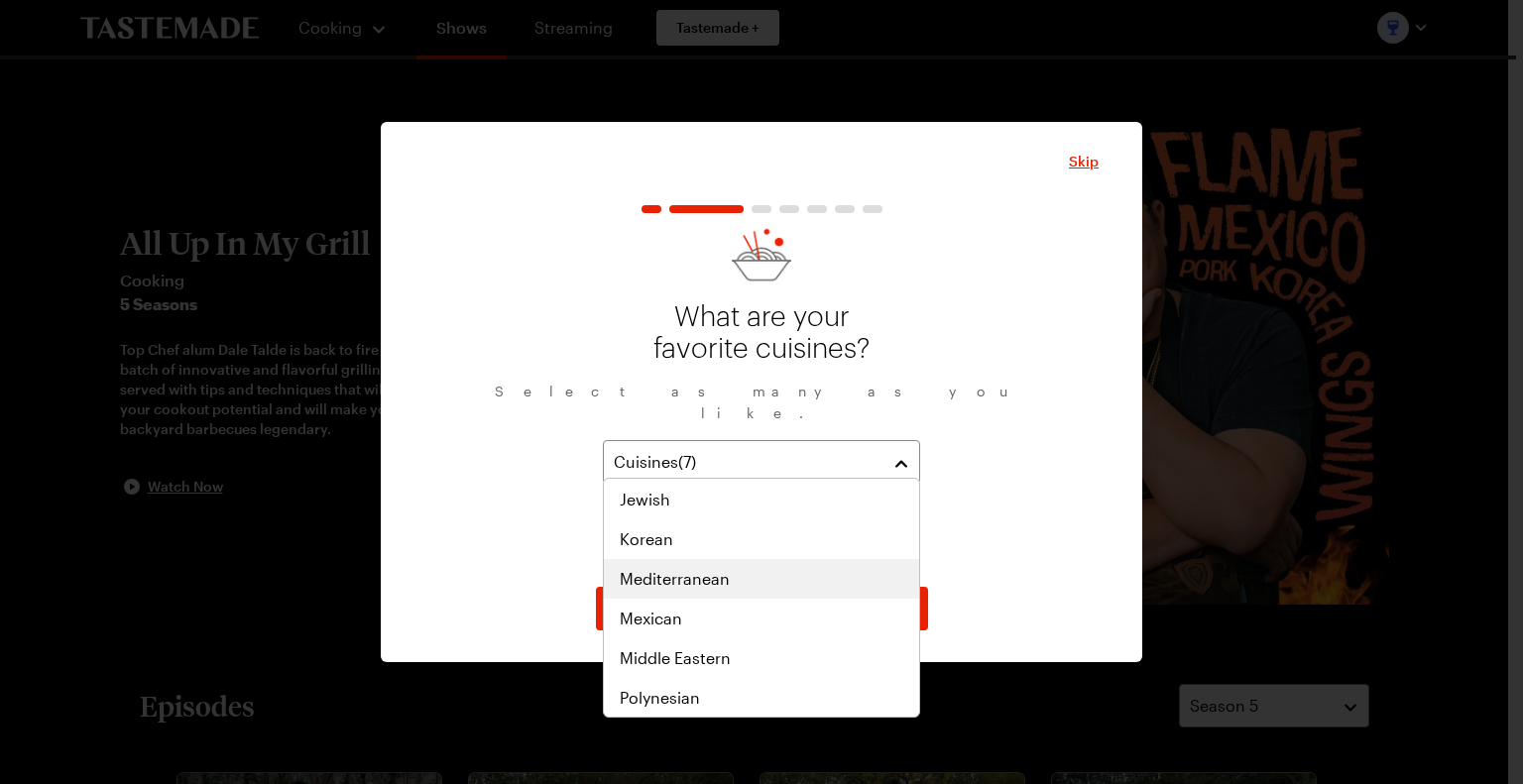click on "Mediterranean" at bounding box center (762, 579) 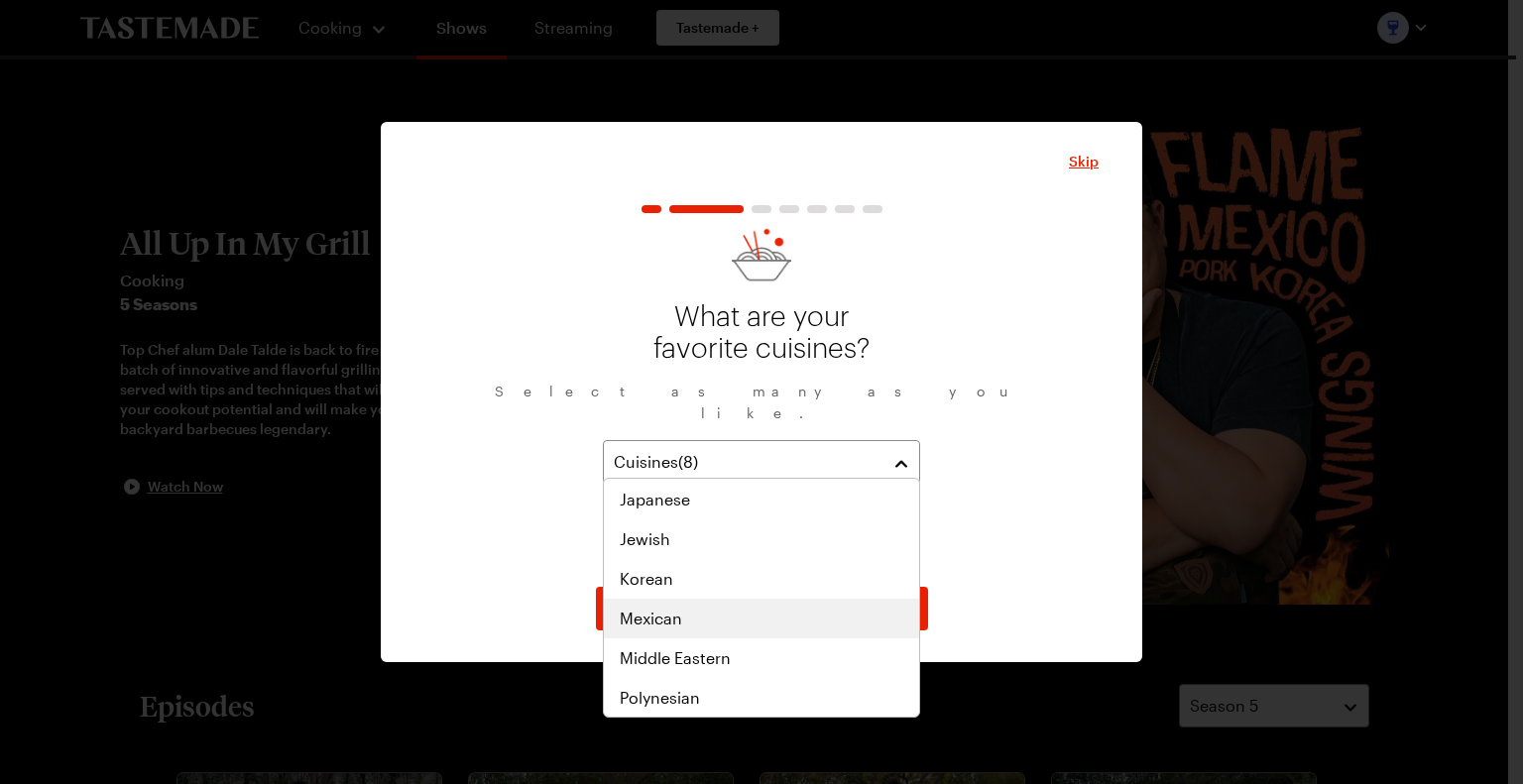 scroll, scrollTop: 833, scrollLeft: 0, axis: vertical 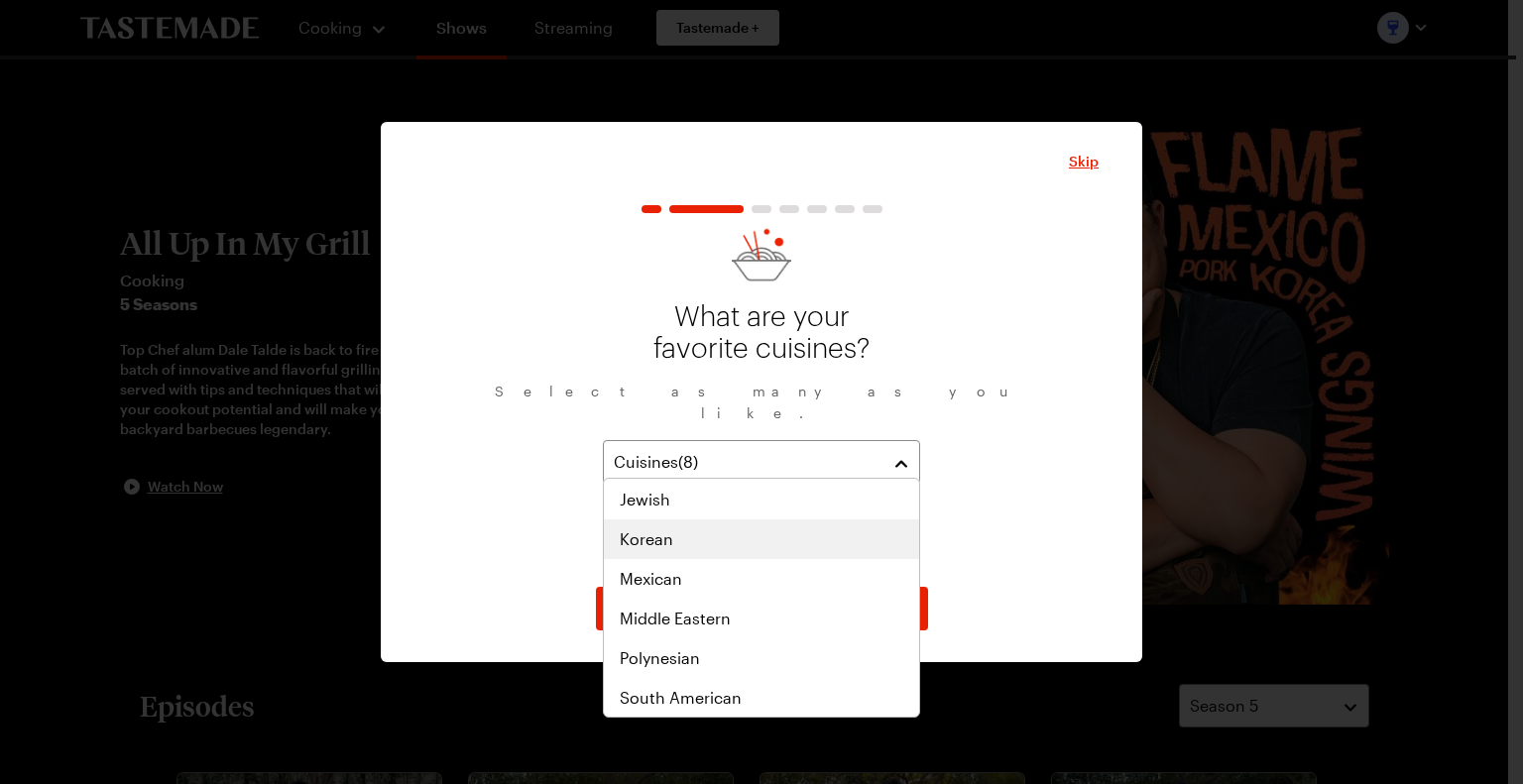 click on "Korean" at bounding box center [646, 539] 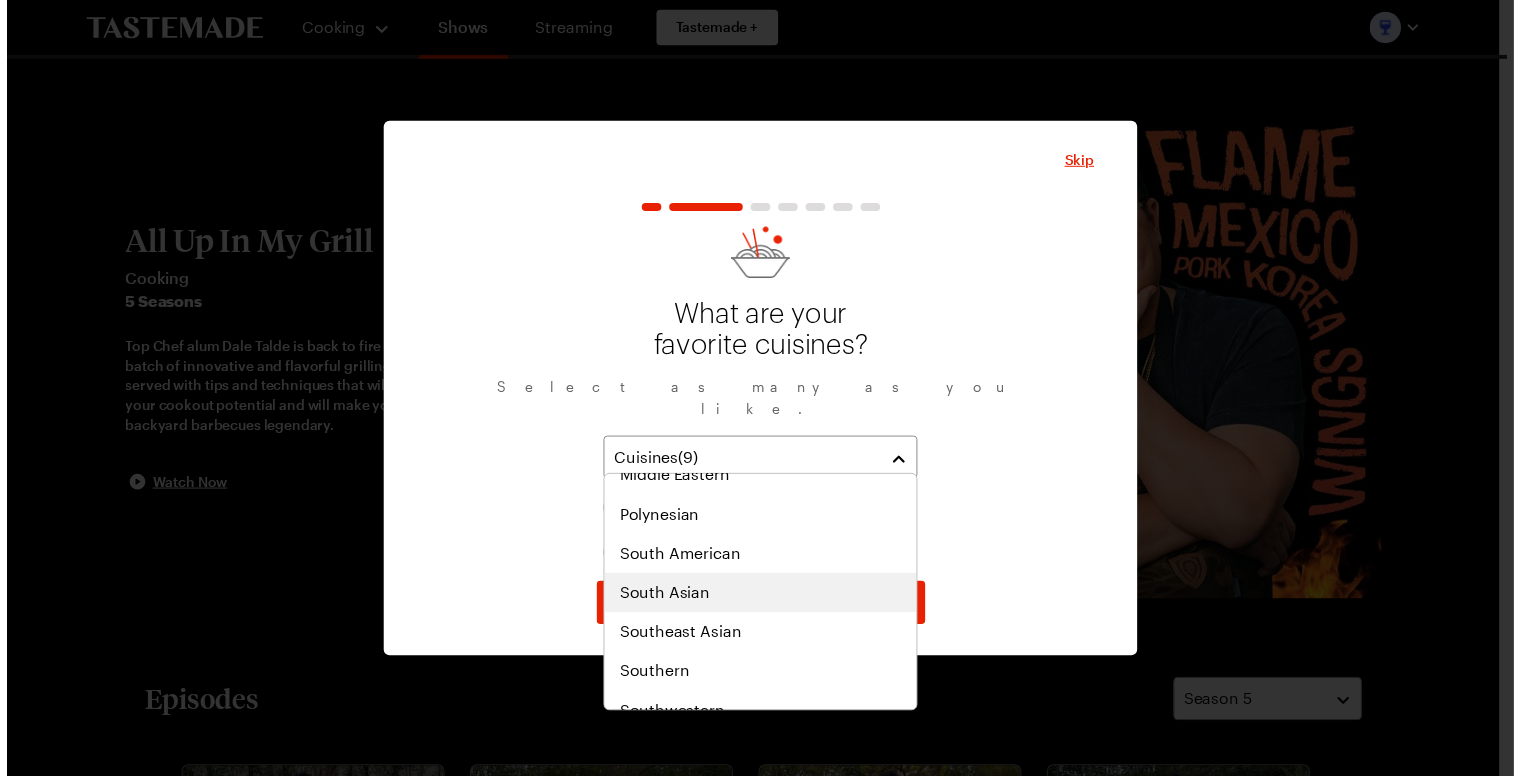scroll, scrollTop: 1040, scrollLeft: 0, axis: vertical 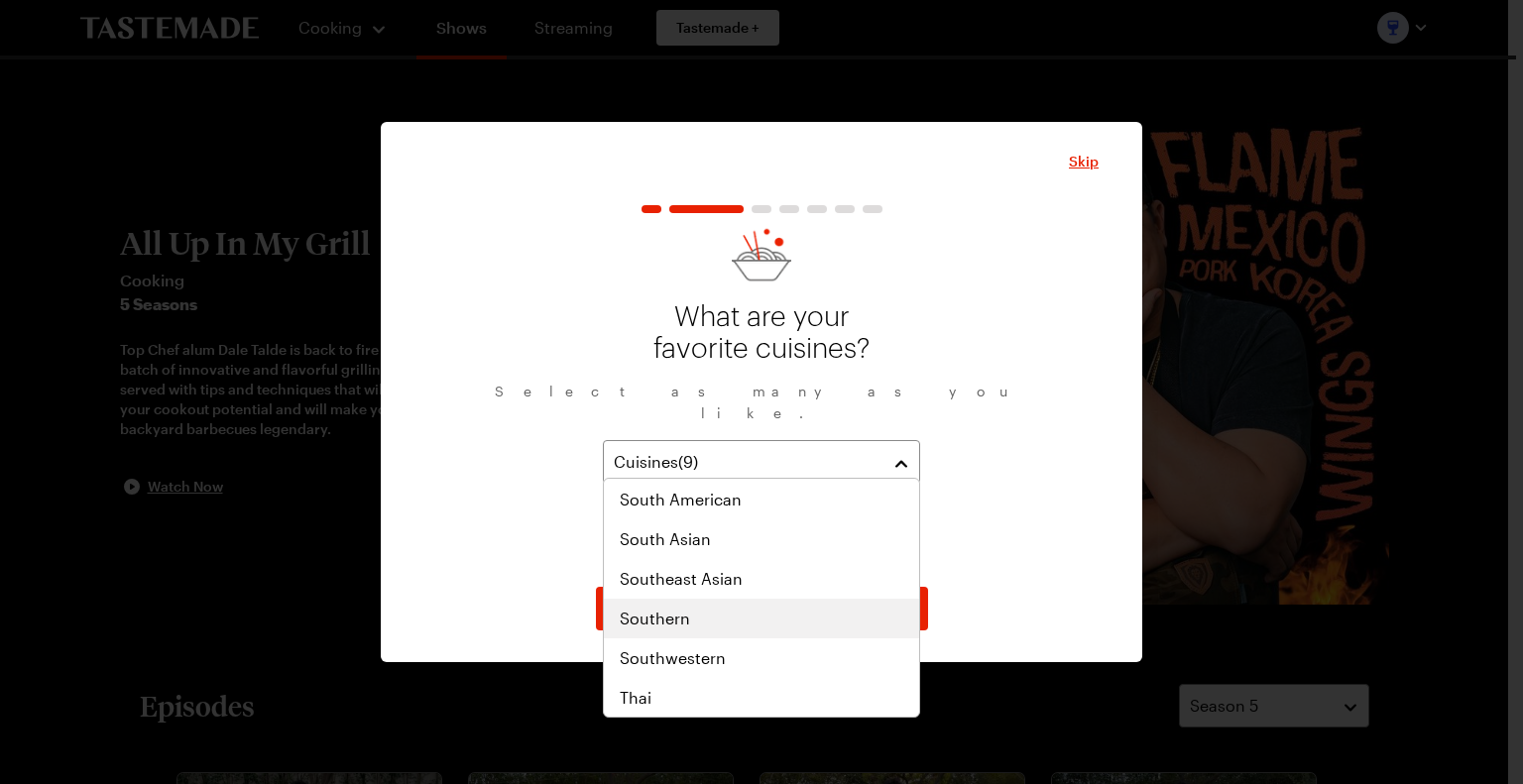 click on "Southern" at bounding box center (654, 618) 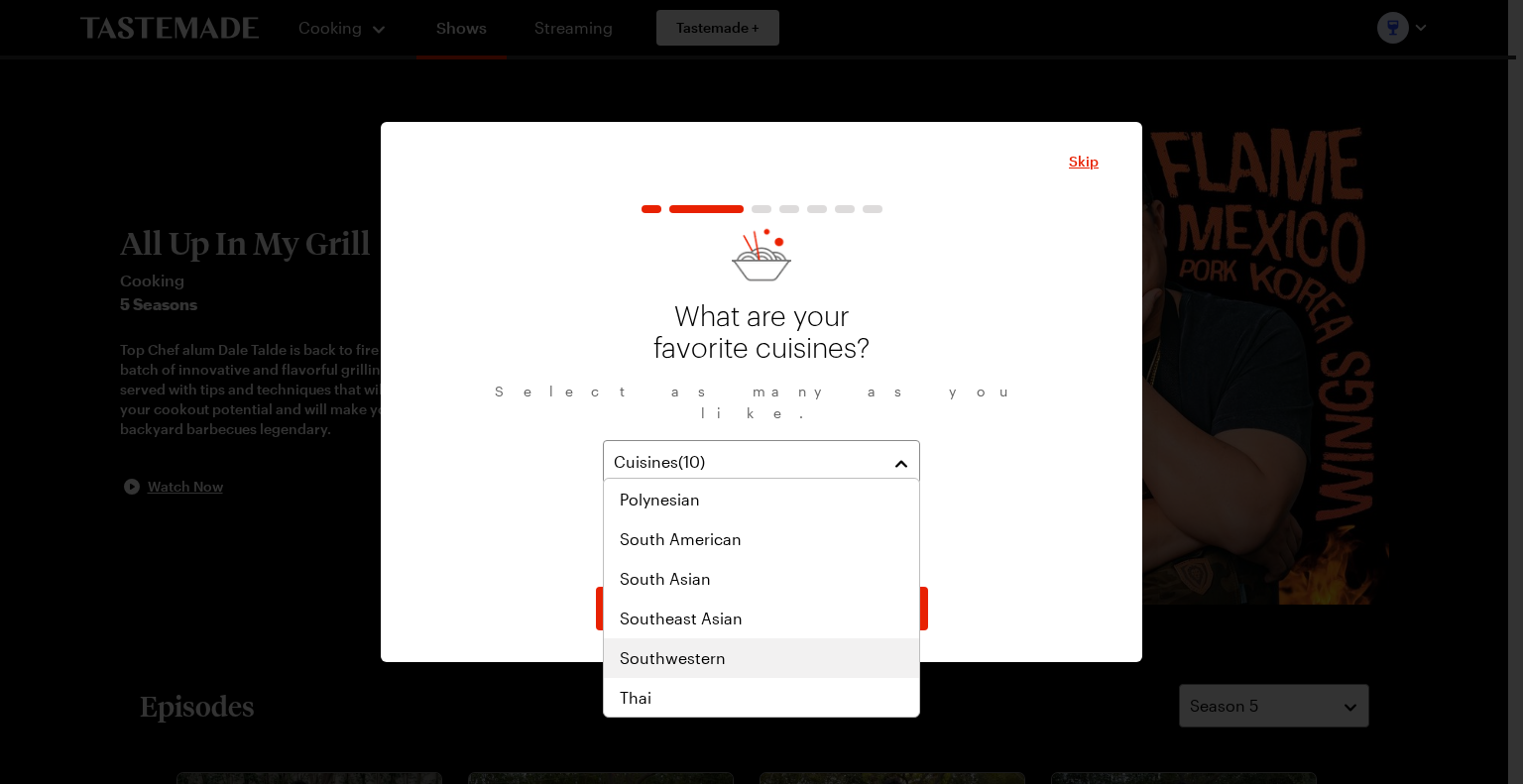 click on "Southwestern" at bounding box center [672, 658] 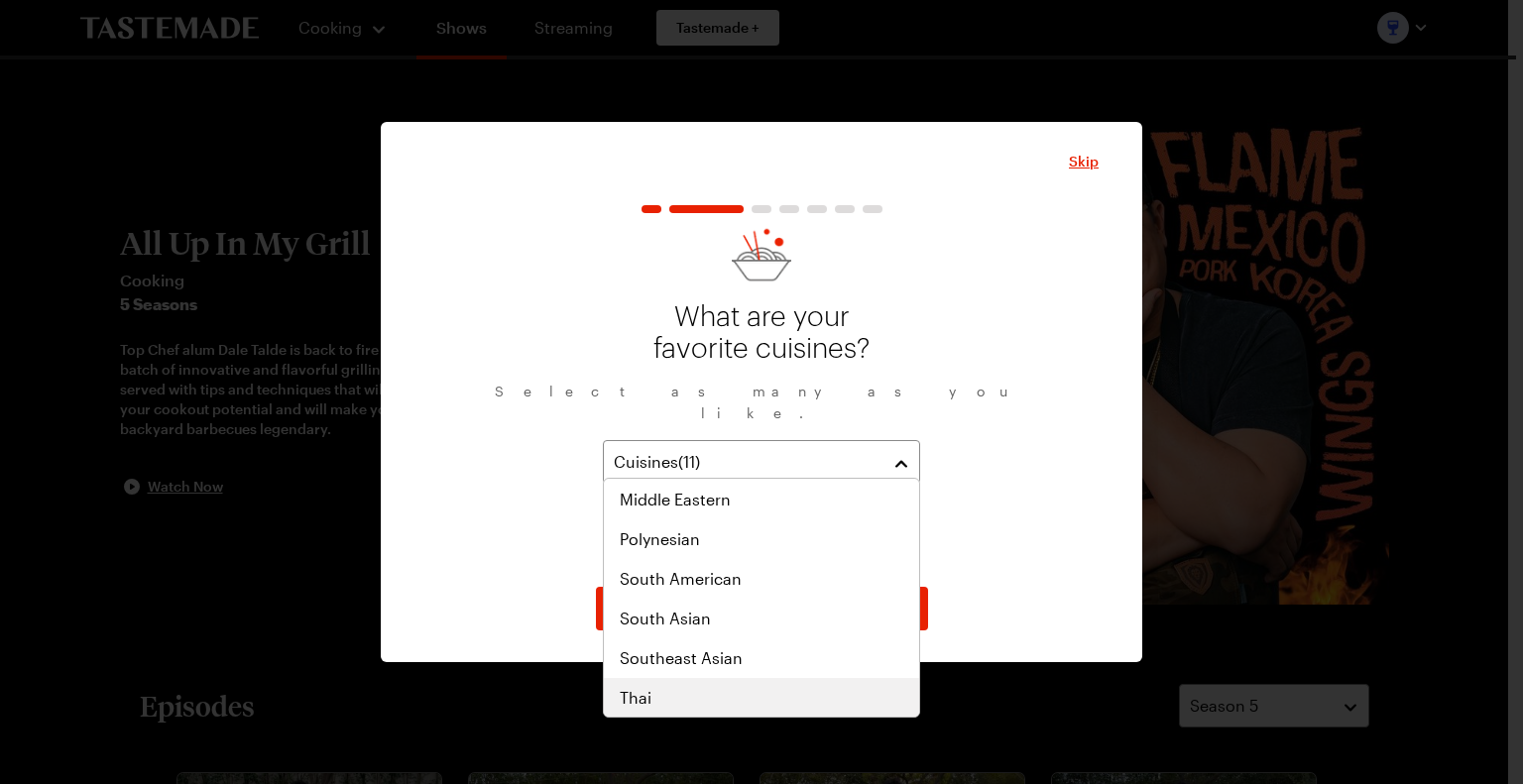 click on "Thai" at bounding box center [762, 698] 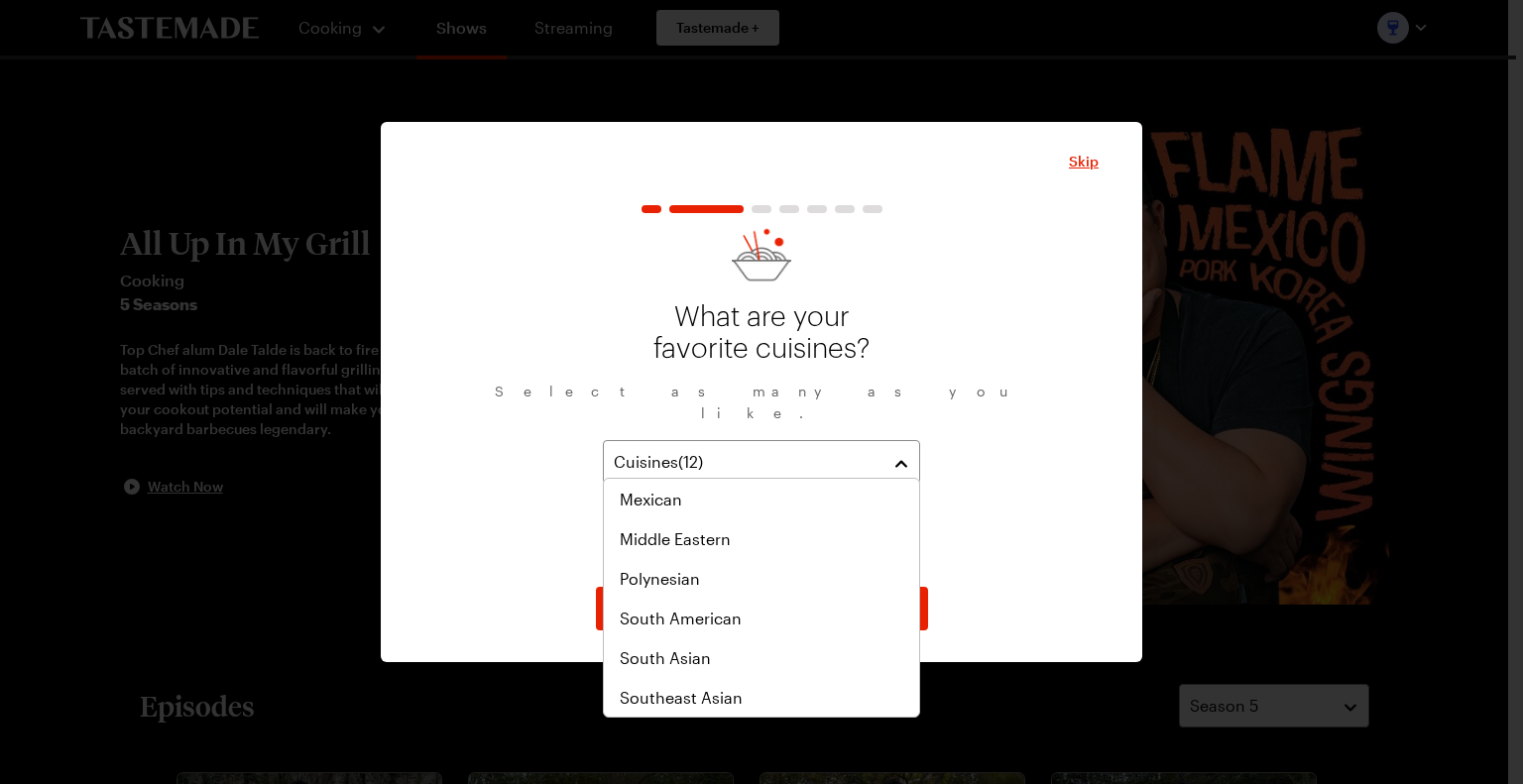click on "Skip What are your favorite cuisines? Select as many as you like. Cuisines  ( 12 ) American Asian Cajun/Creole German Greek Irish Italian Mediterranean Korean Southern Southwestern Thai Continue Want to skip the Taste Profile setup? No worries! You can update this   information  in   your profile   at any time Create My Taste Profile Skip" at bounding box center [762, 392] 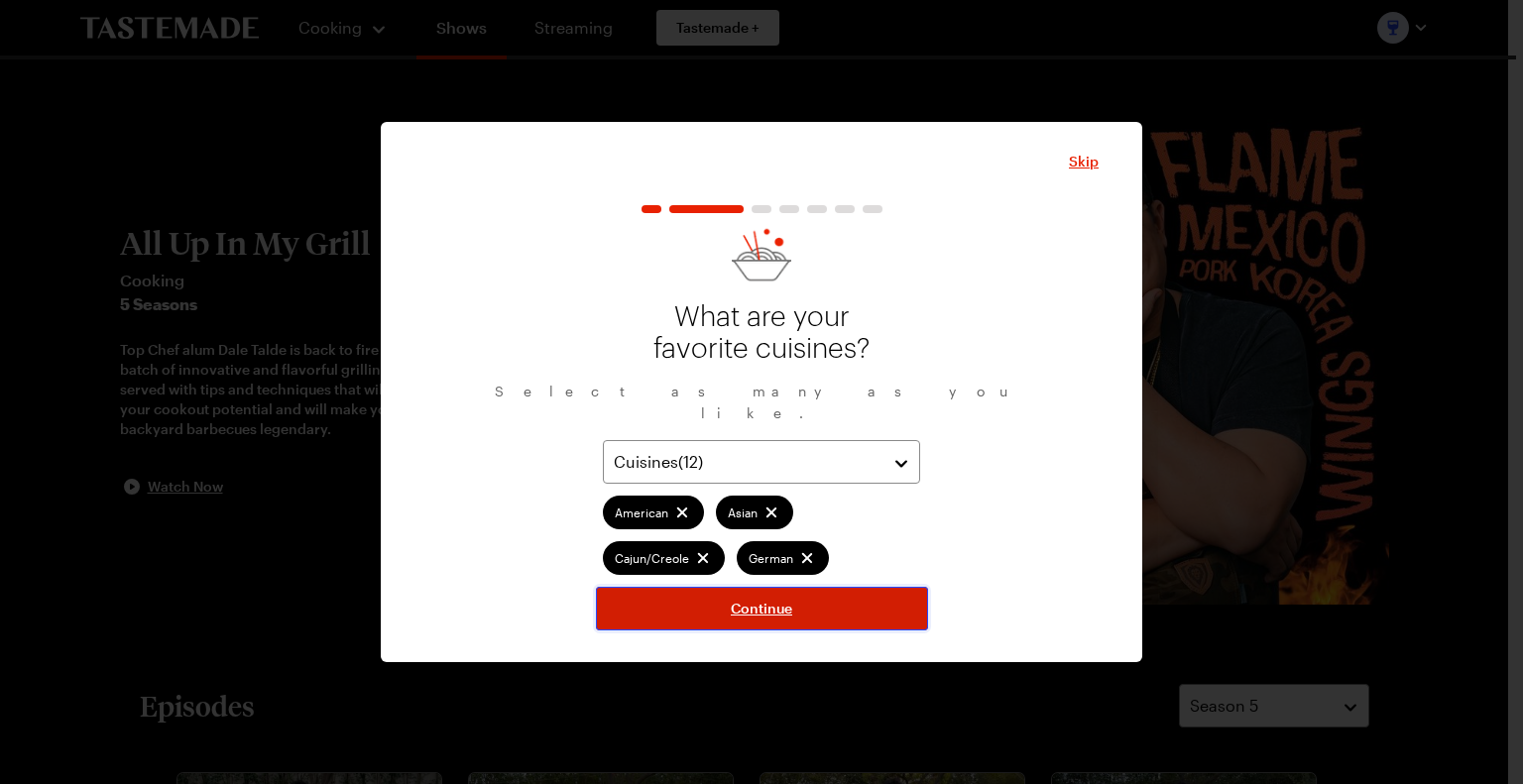 click on "Continue" at bounding box center (762, 609) 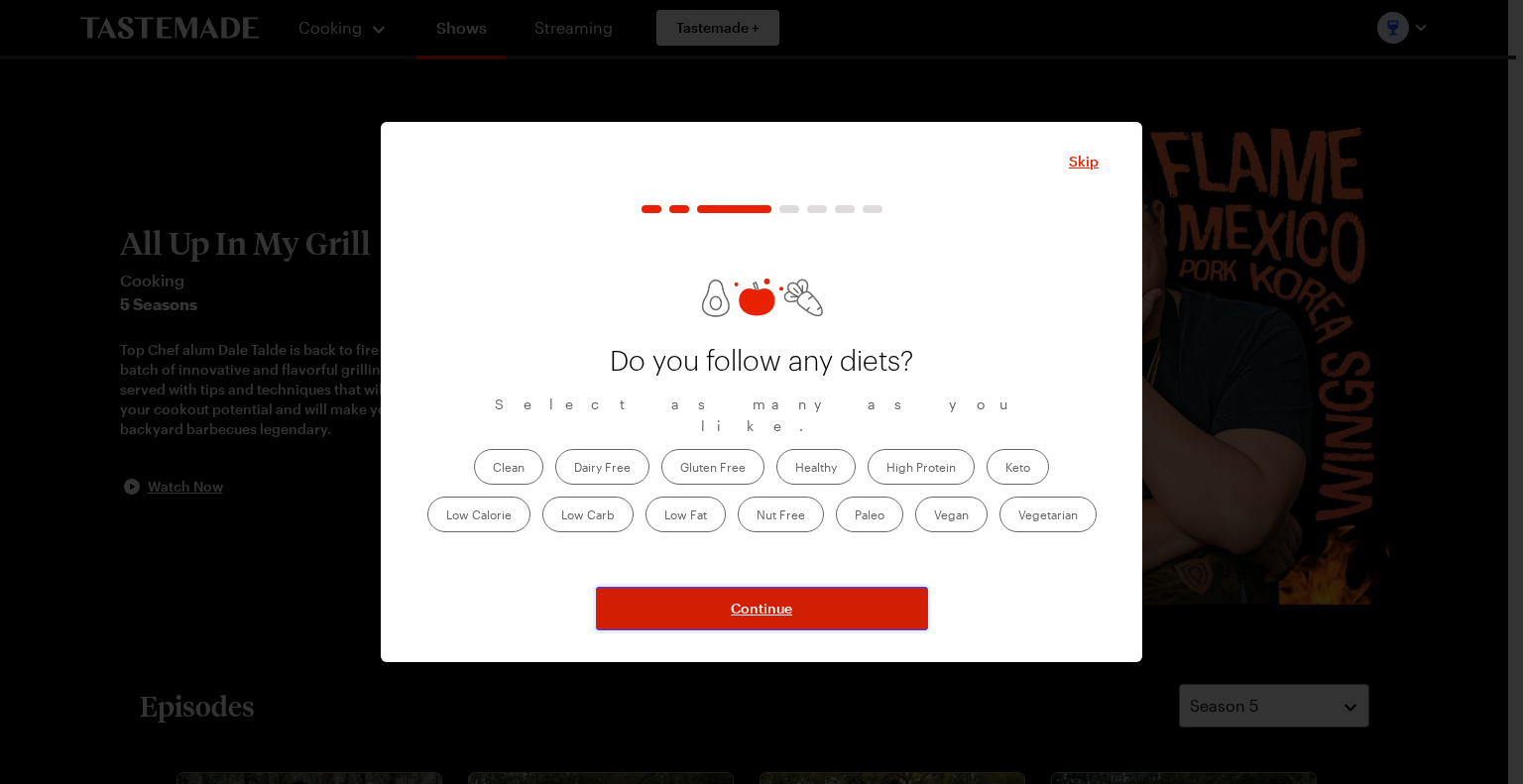 click on "Continue" at bounding box center [762, 609] 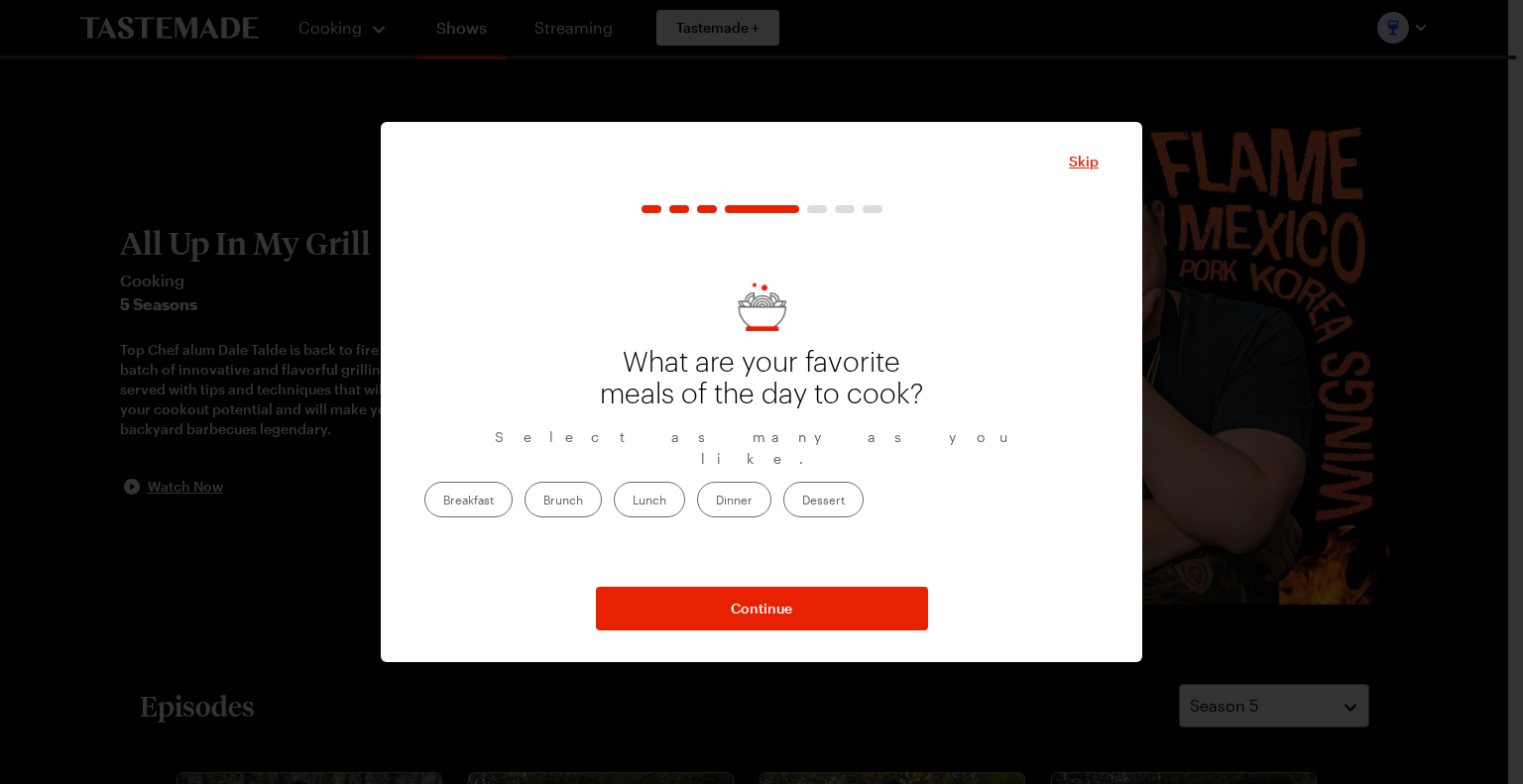 click on "Breakfast" at bounding box center [468, 500] 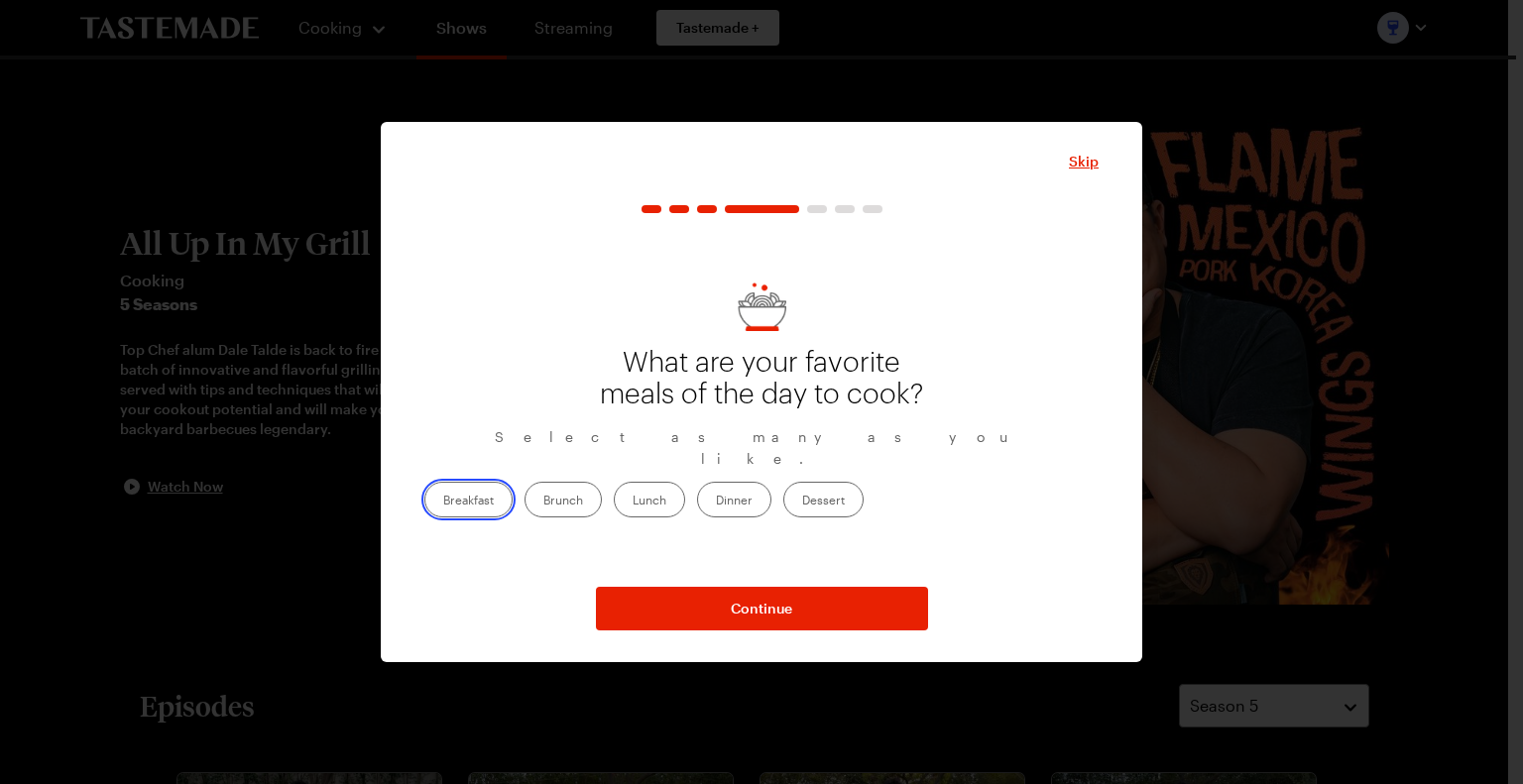 click on "Breakfast" at bounding box center [443, 502] 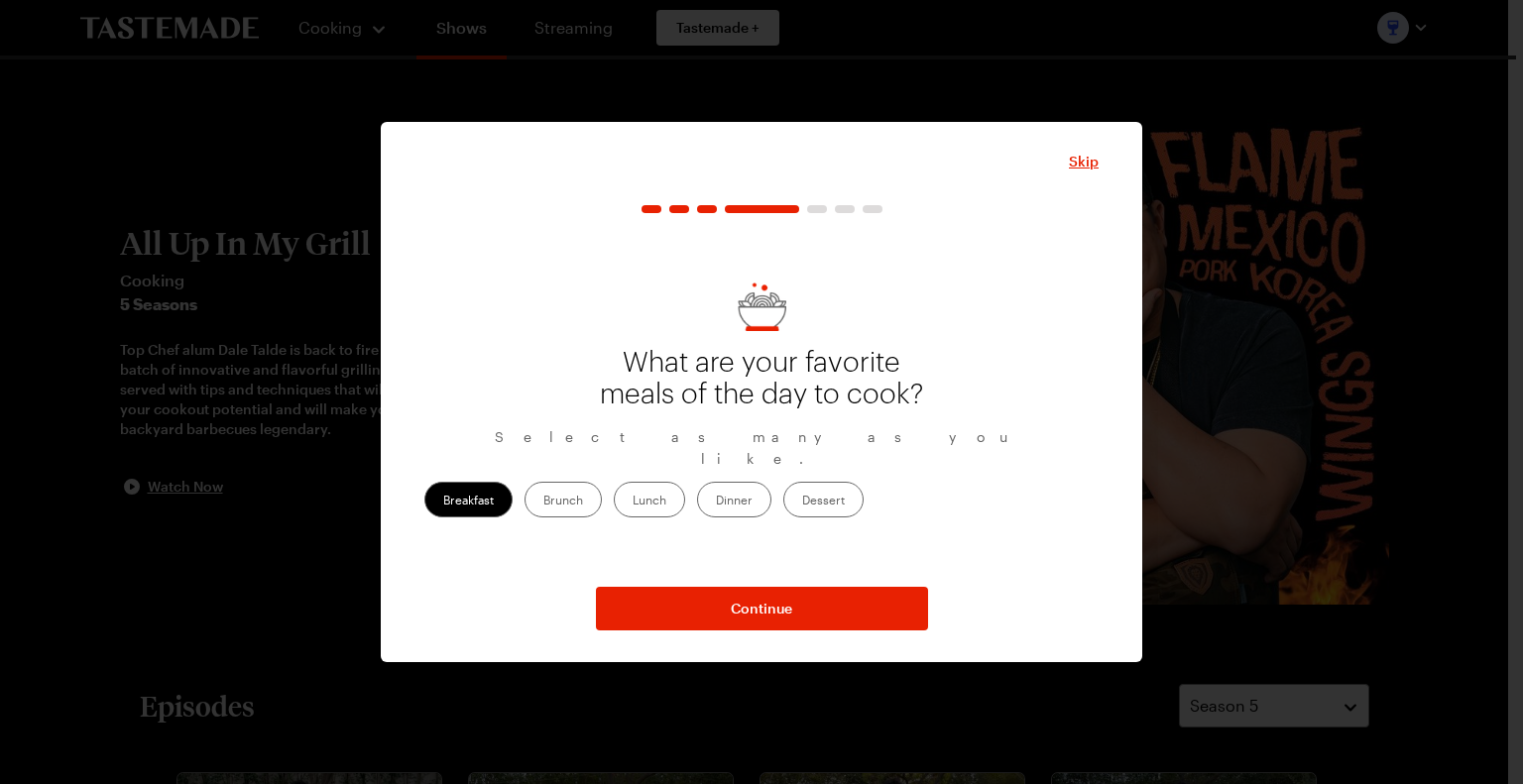 click on "Brunch" at bounding box center (563, 500) 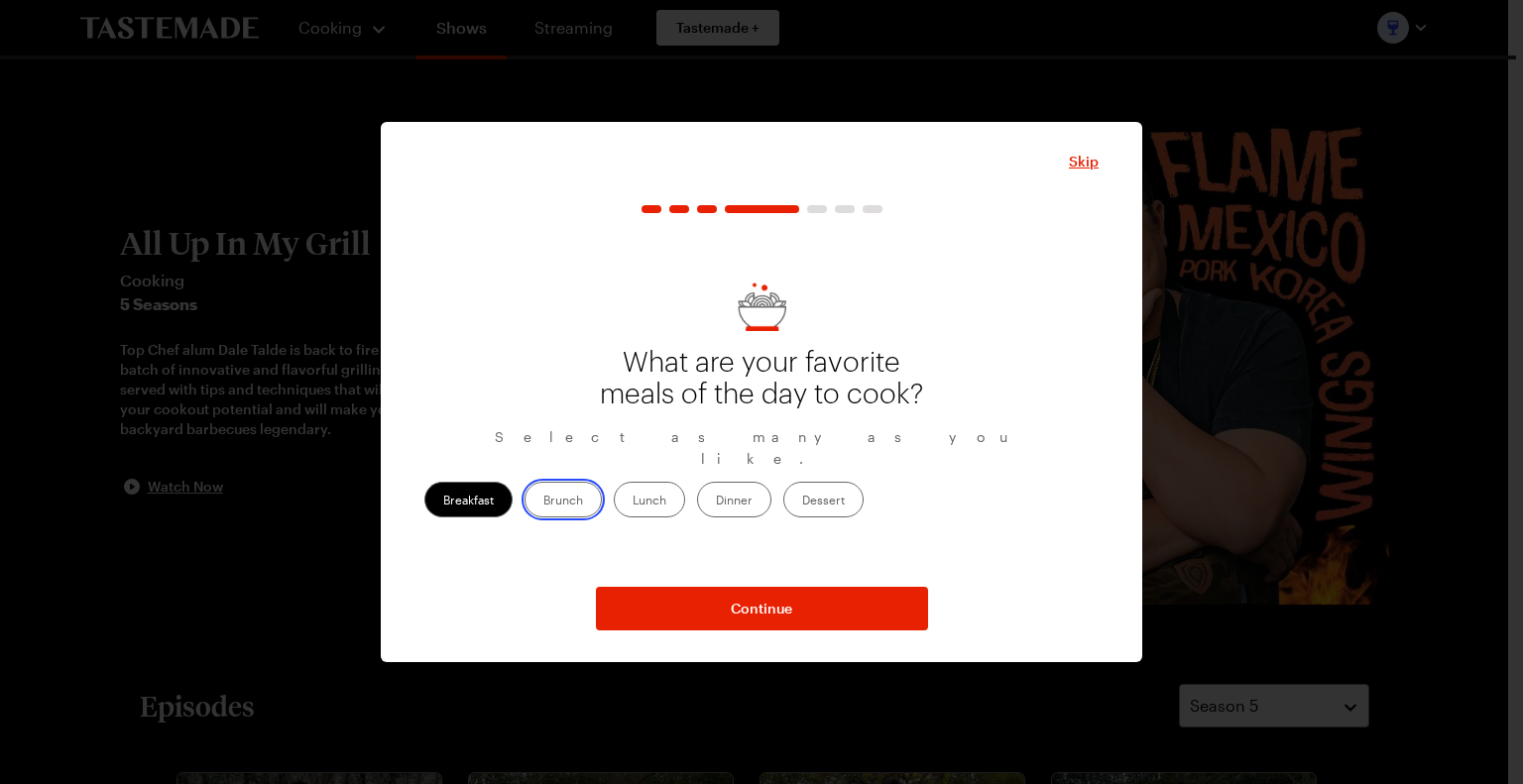 click on "Brunch" at bounding box center (543, 502) 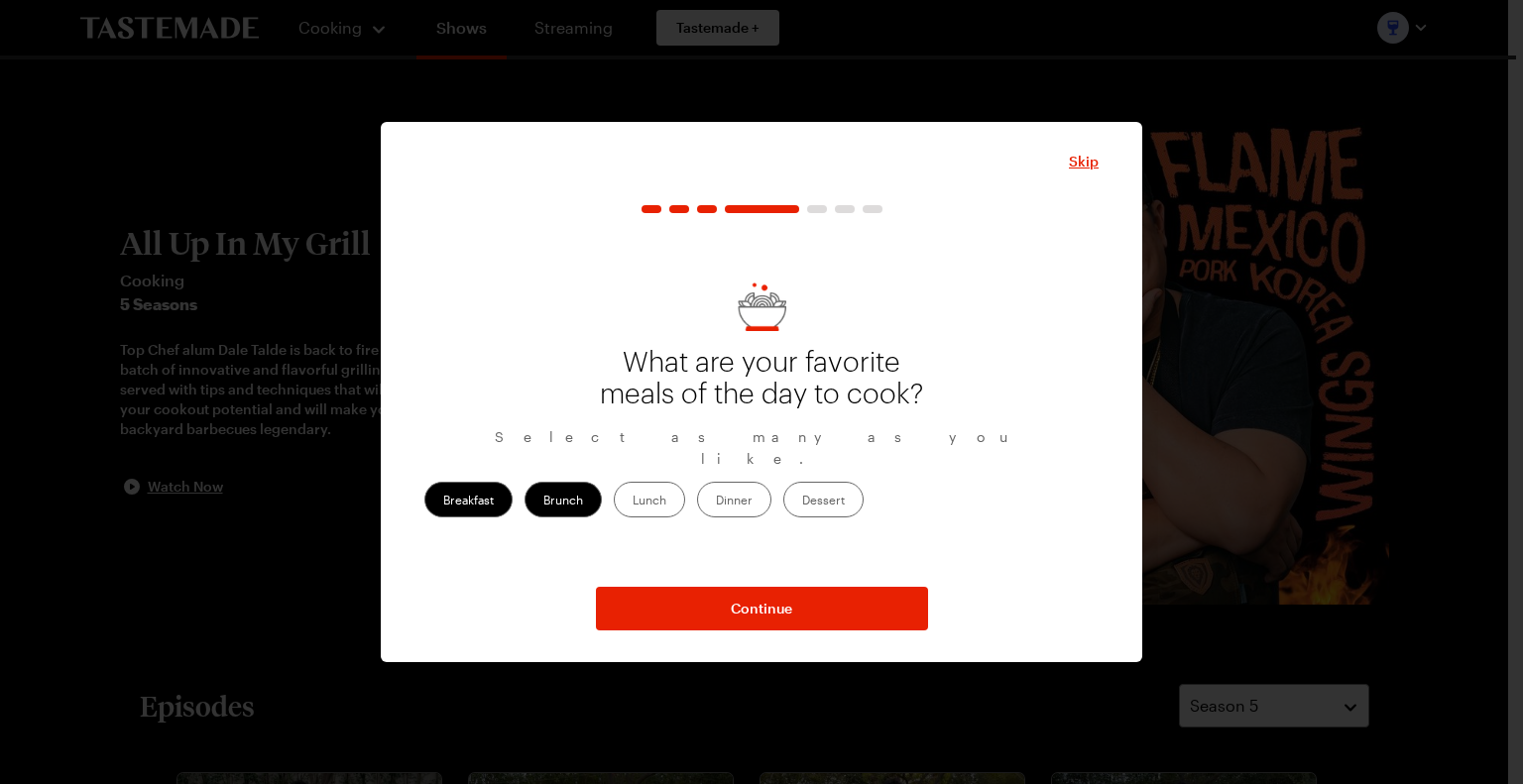 drag, startPoint x: 774, startPoint y: 487, endPoint x: 797, endPoint y: 471, distance: 28.01785 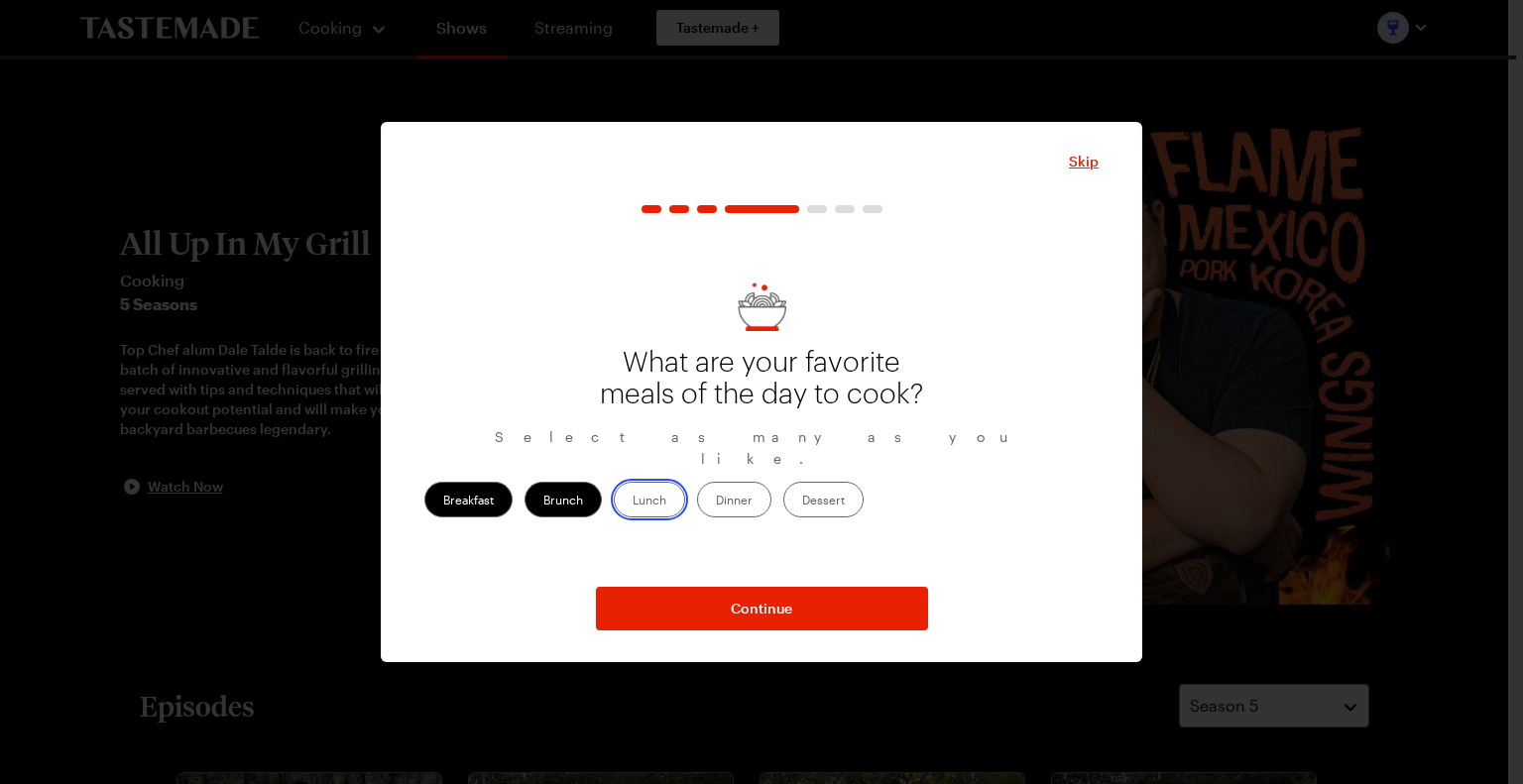 click on "Lunch" at bounding box center [633, 502] 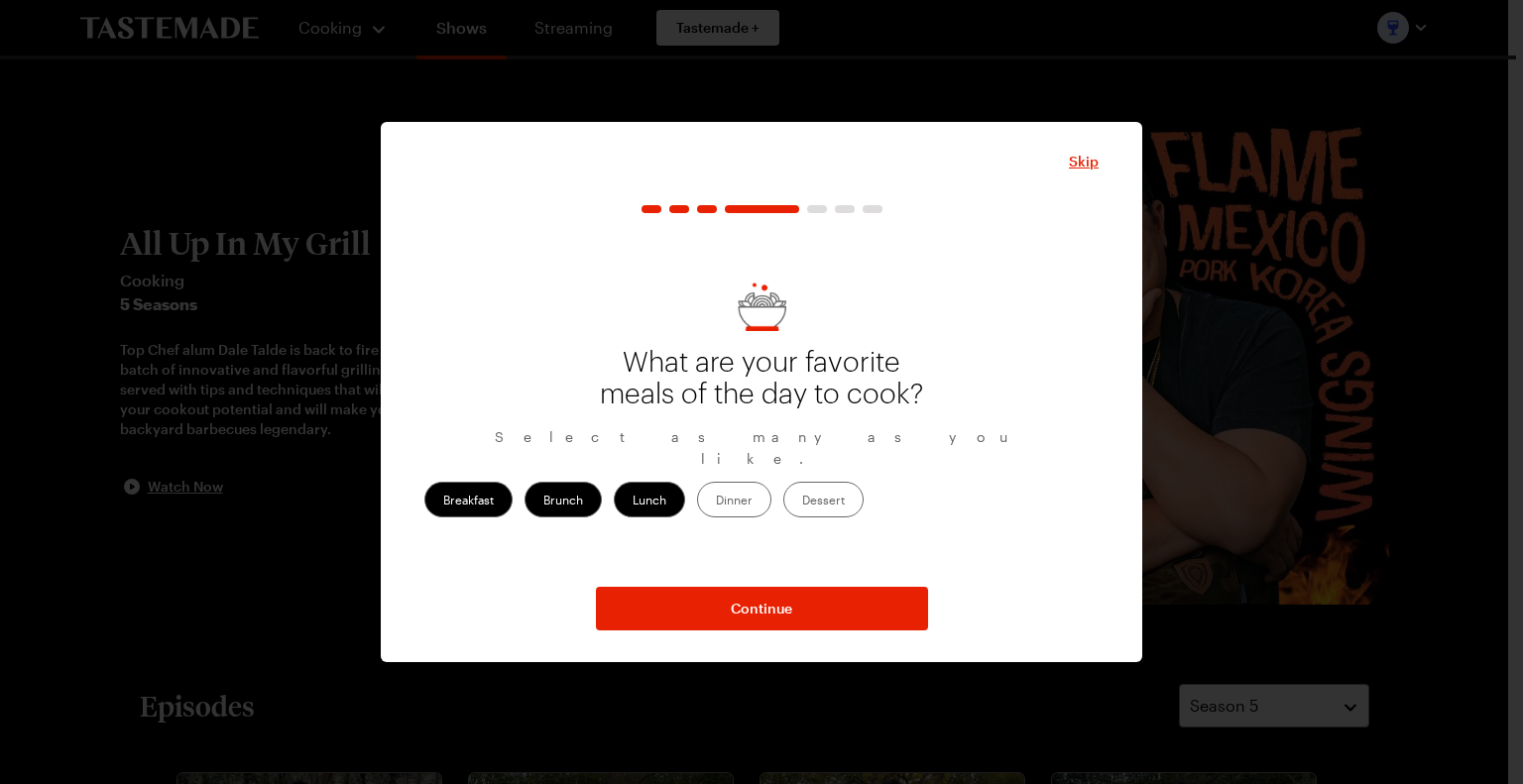 drag, startPoint x: 858, startPoint y: 485, endPoint x: 873, endPoint y: 485, distance: 15 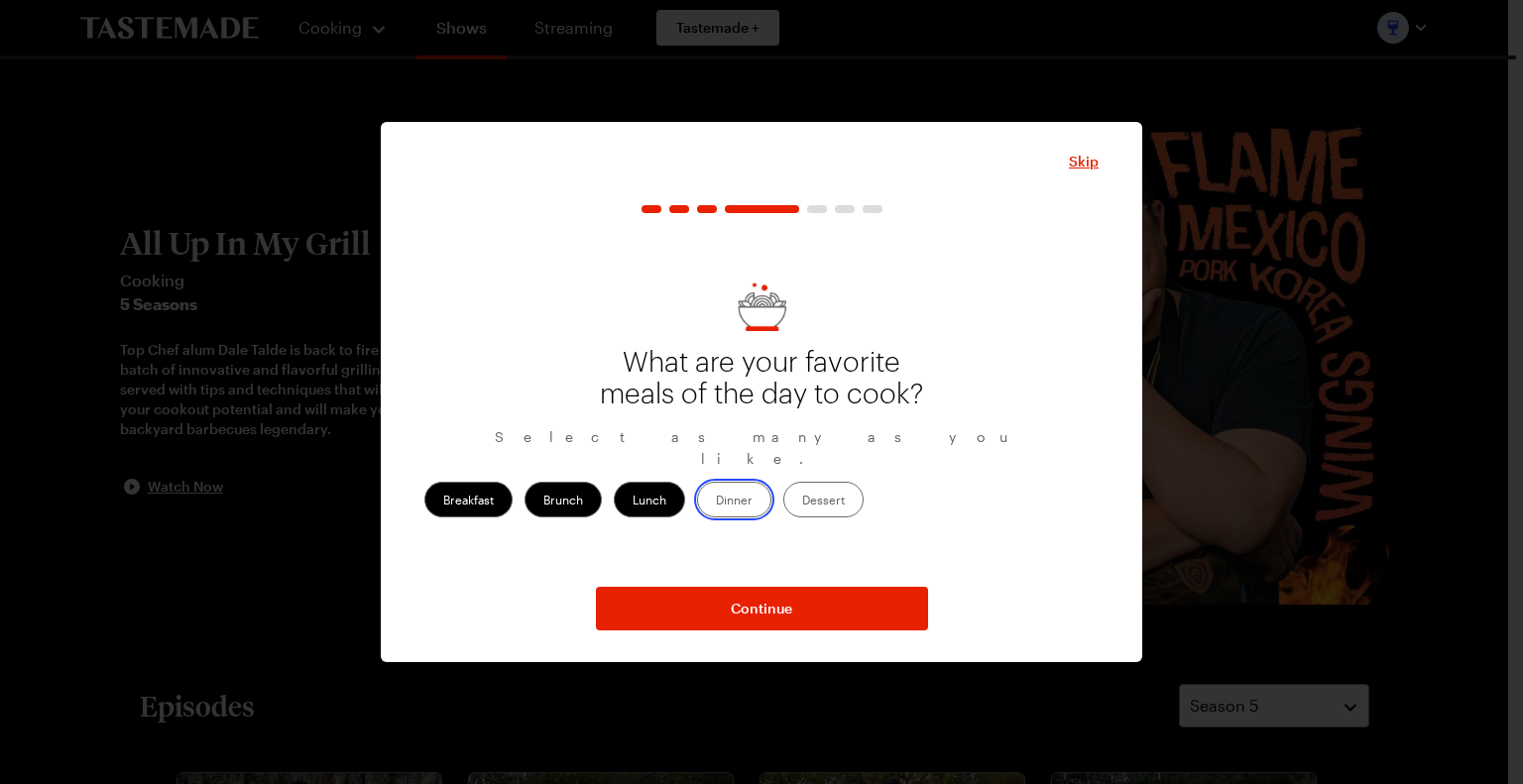 click on "Dinner" at bounding box center (716, 502) 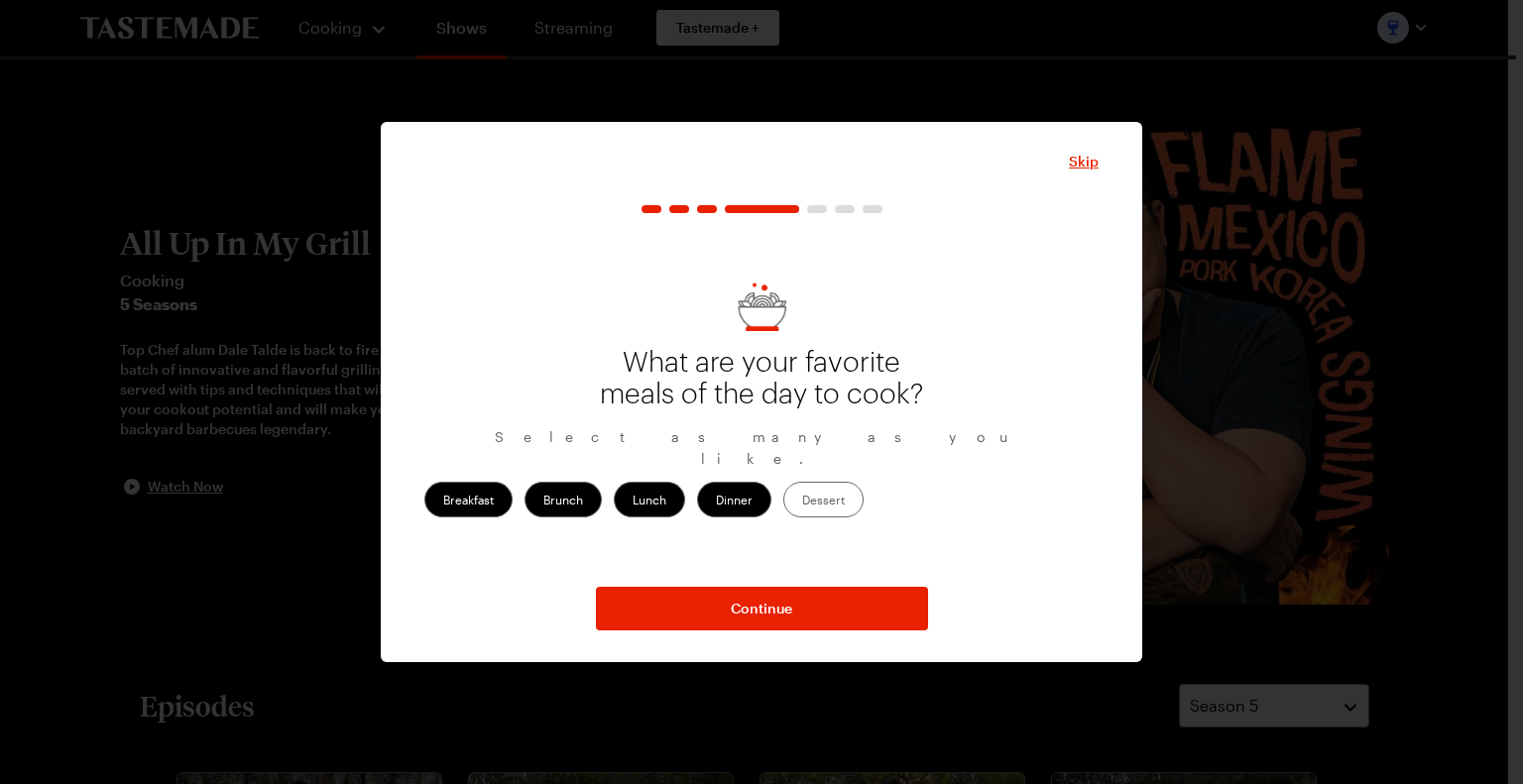 click on "Dessert" at bounding box center (823, 500) 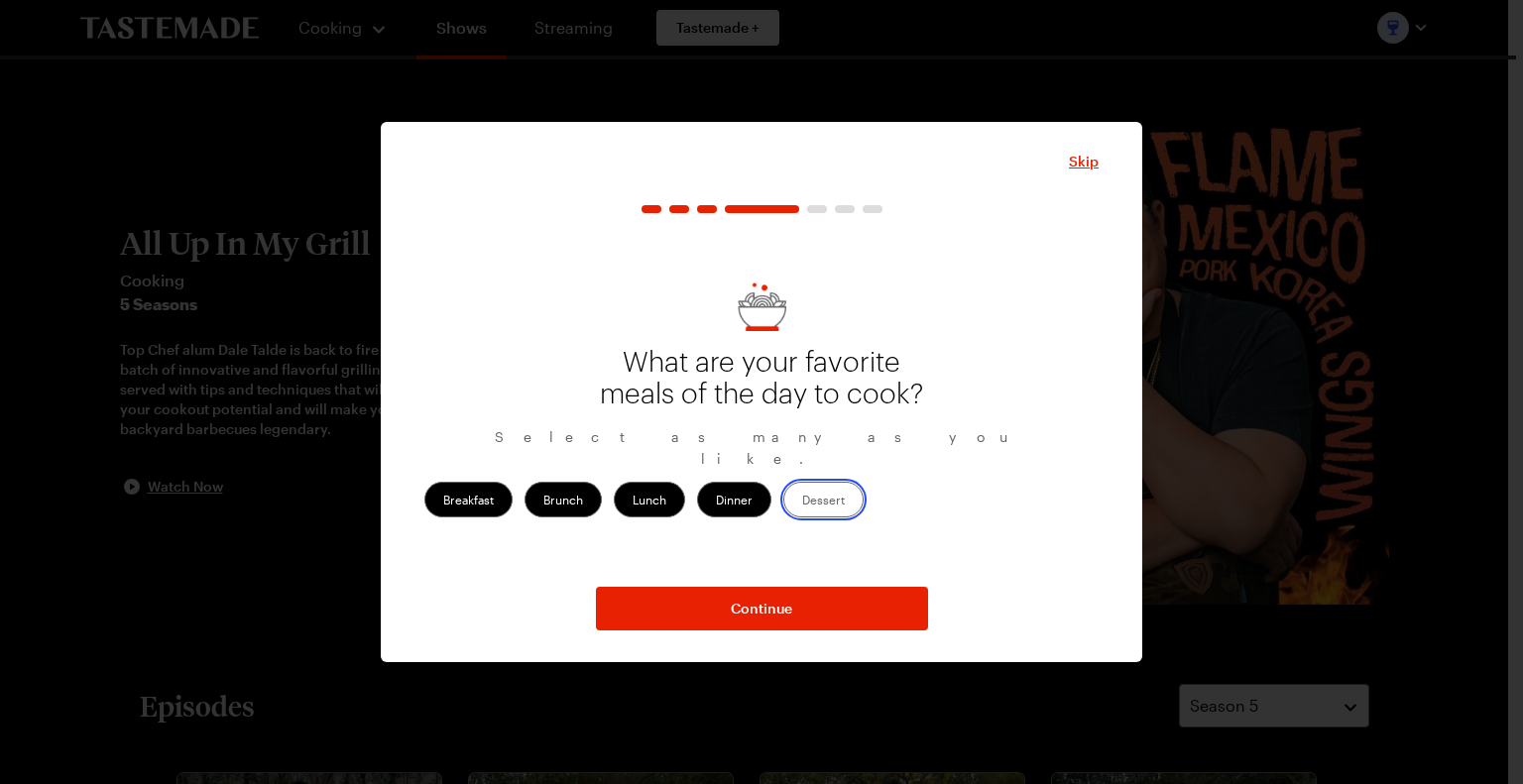 click on "Dessert" at bounding box center (802, 502) 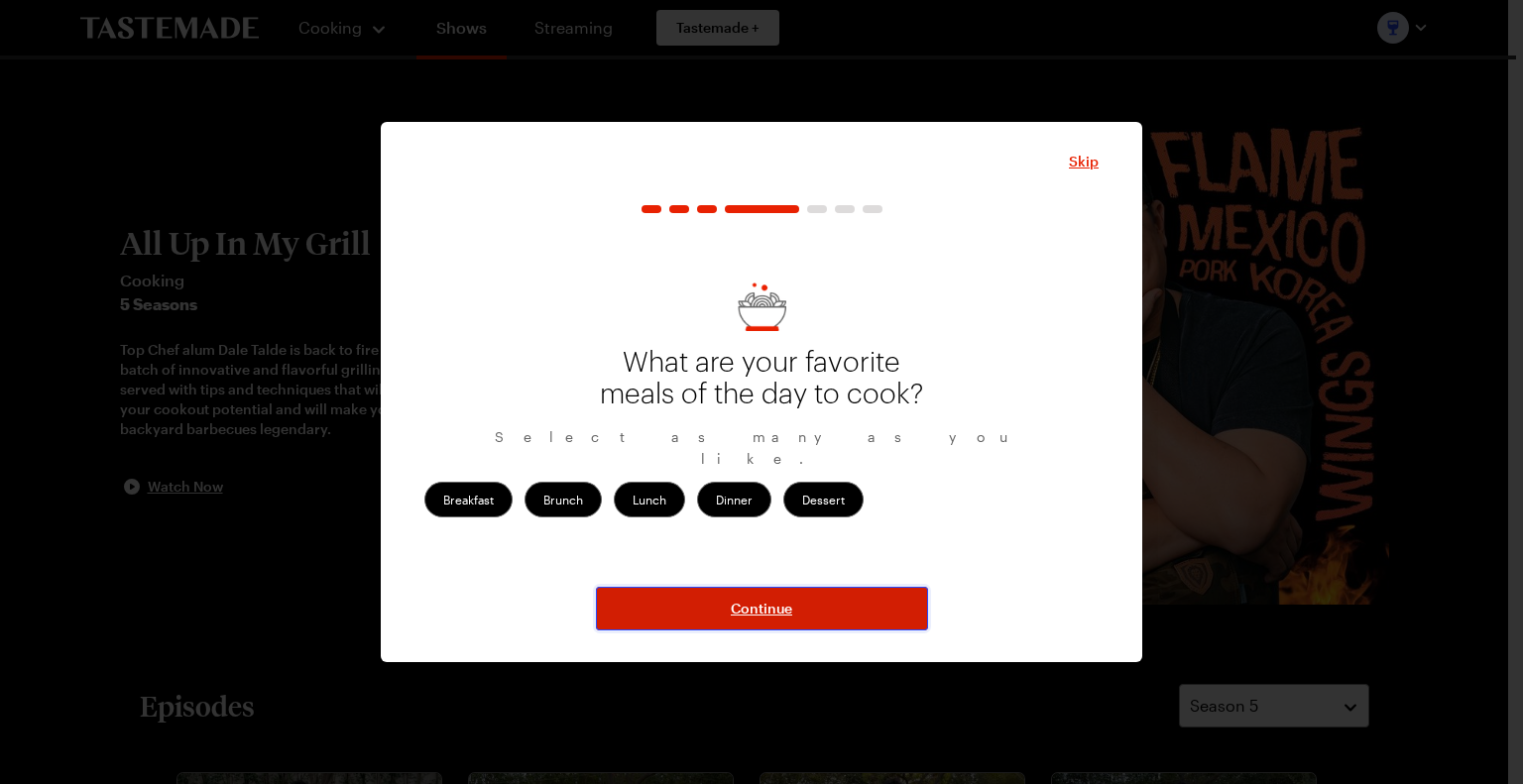 click on "Continue" at bounding box center [762, 609] 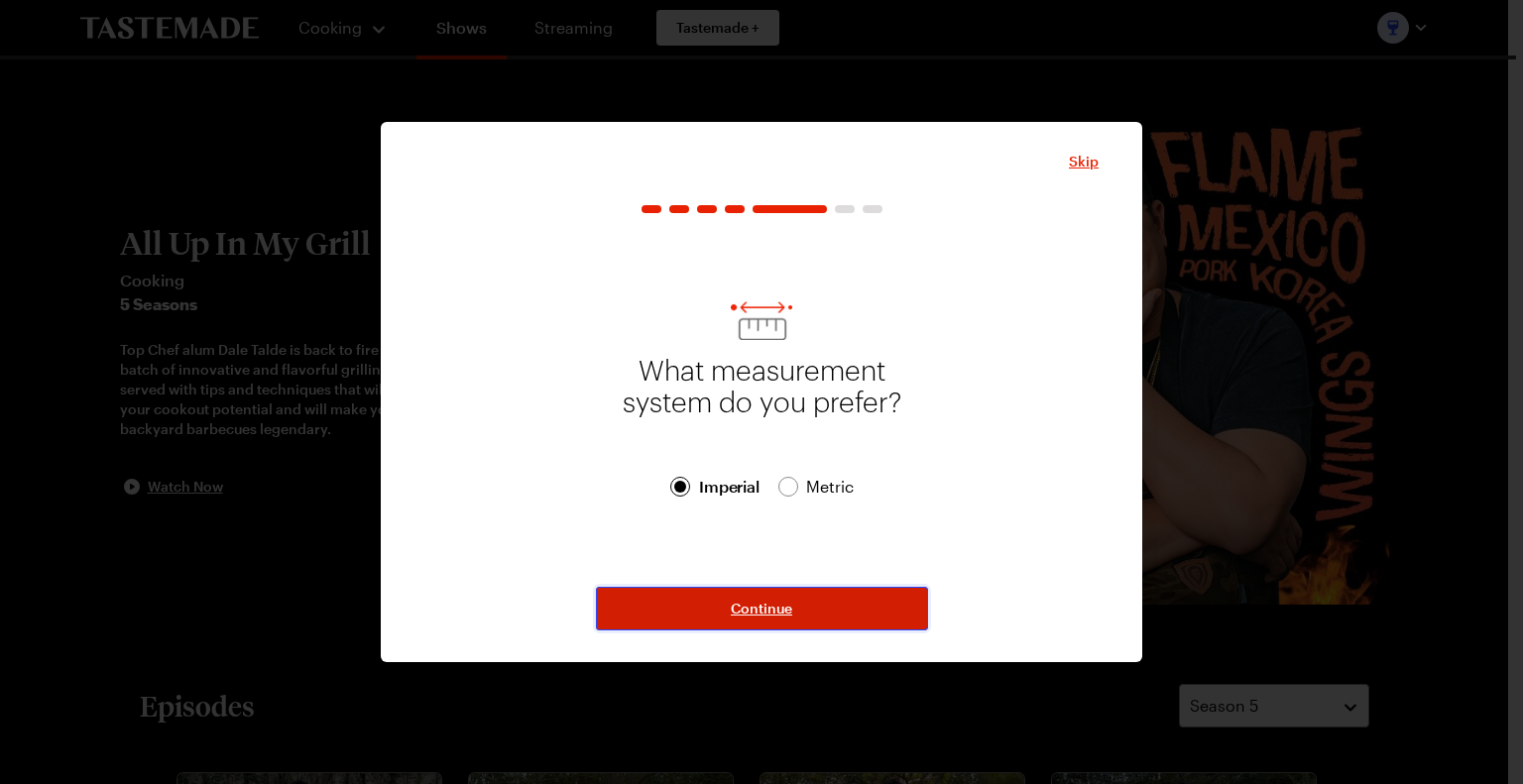 click on "Continue" at bounding box center (762, 609) 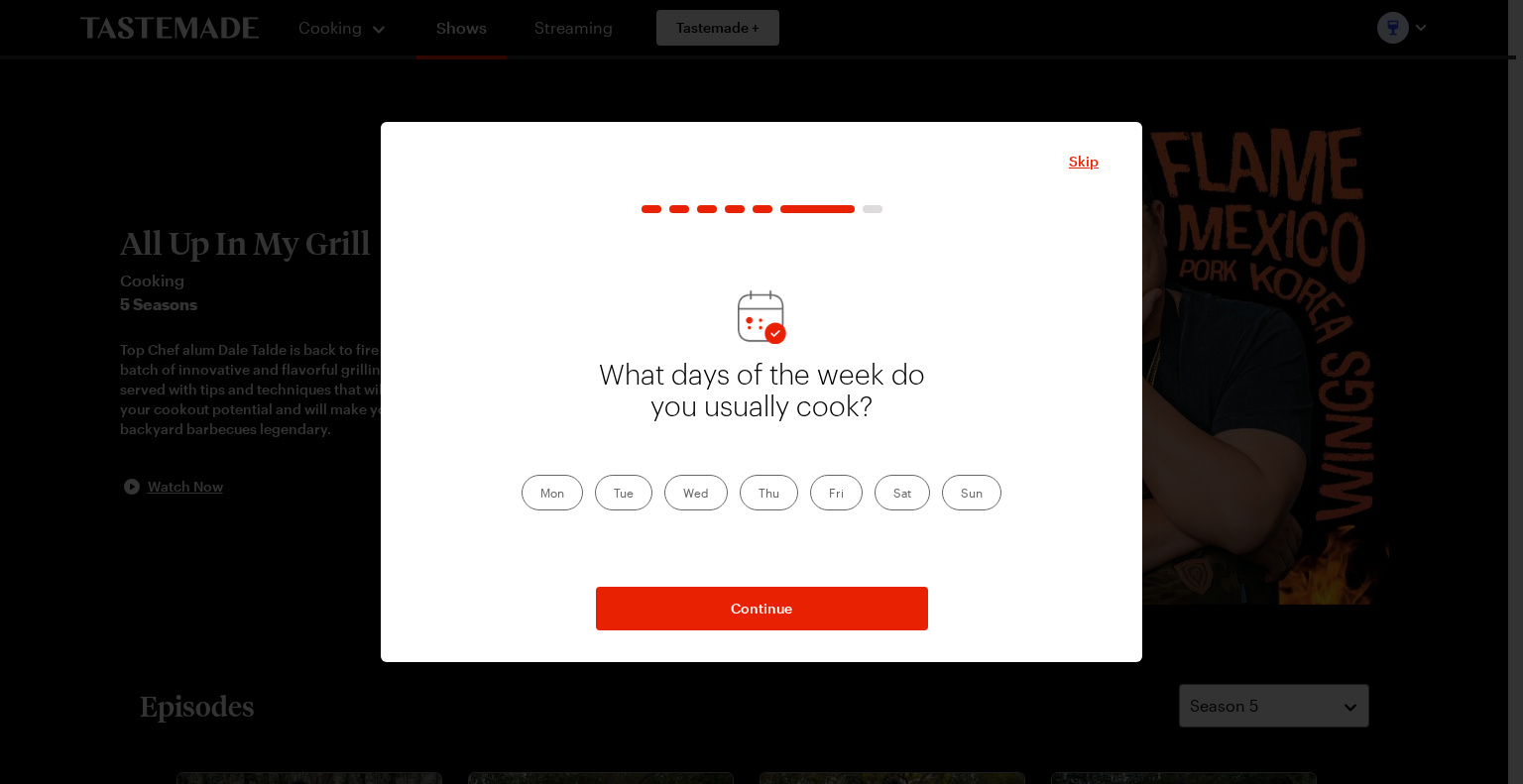 click on "Mon" at bounding box center (552, 493) 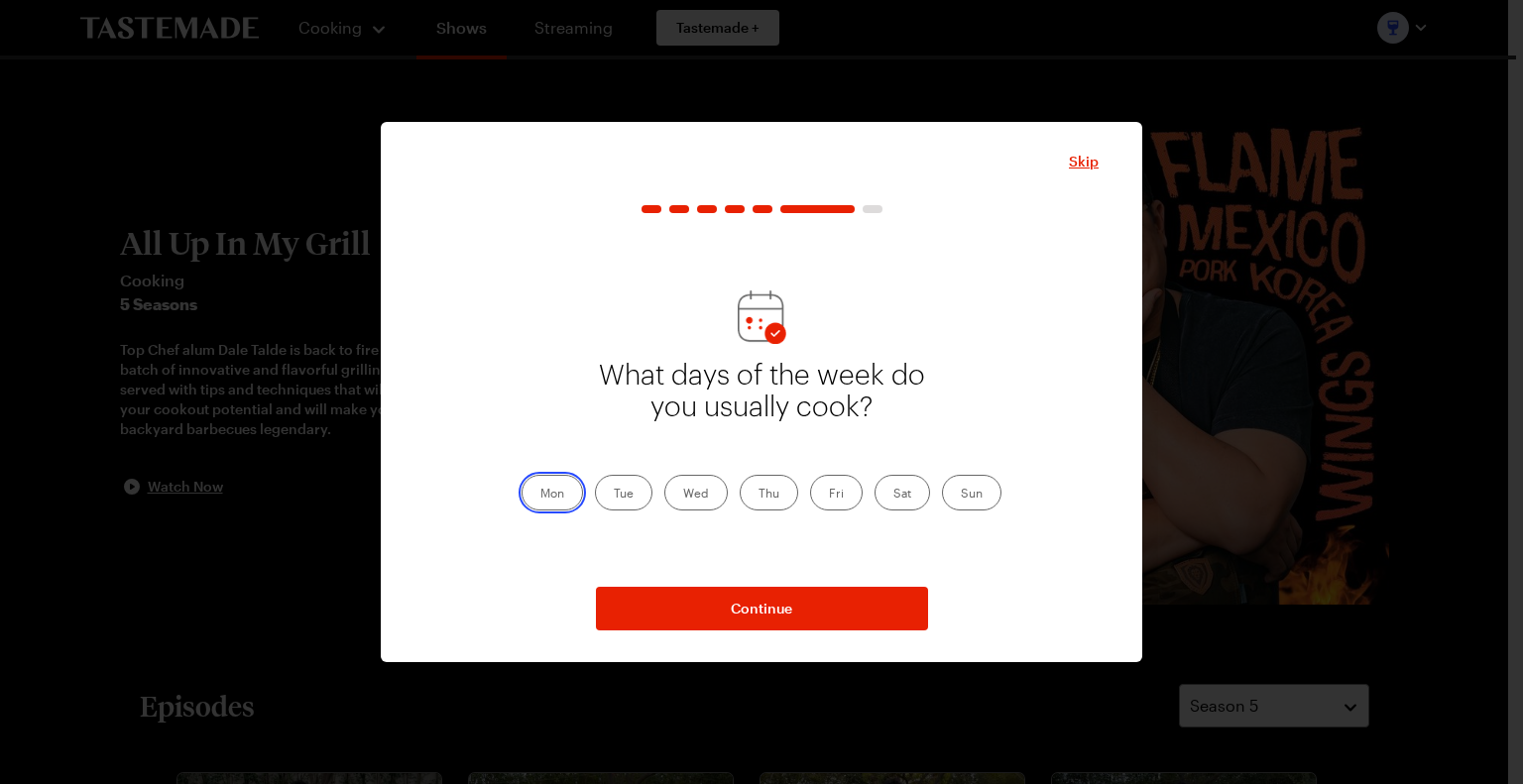 click on "Mon" at bounding box center [540, 495] 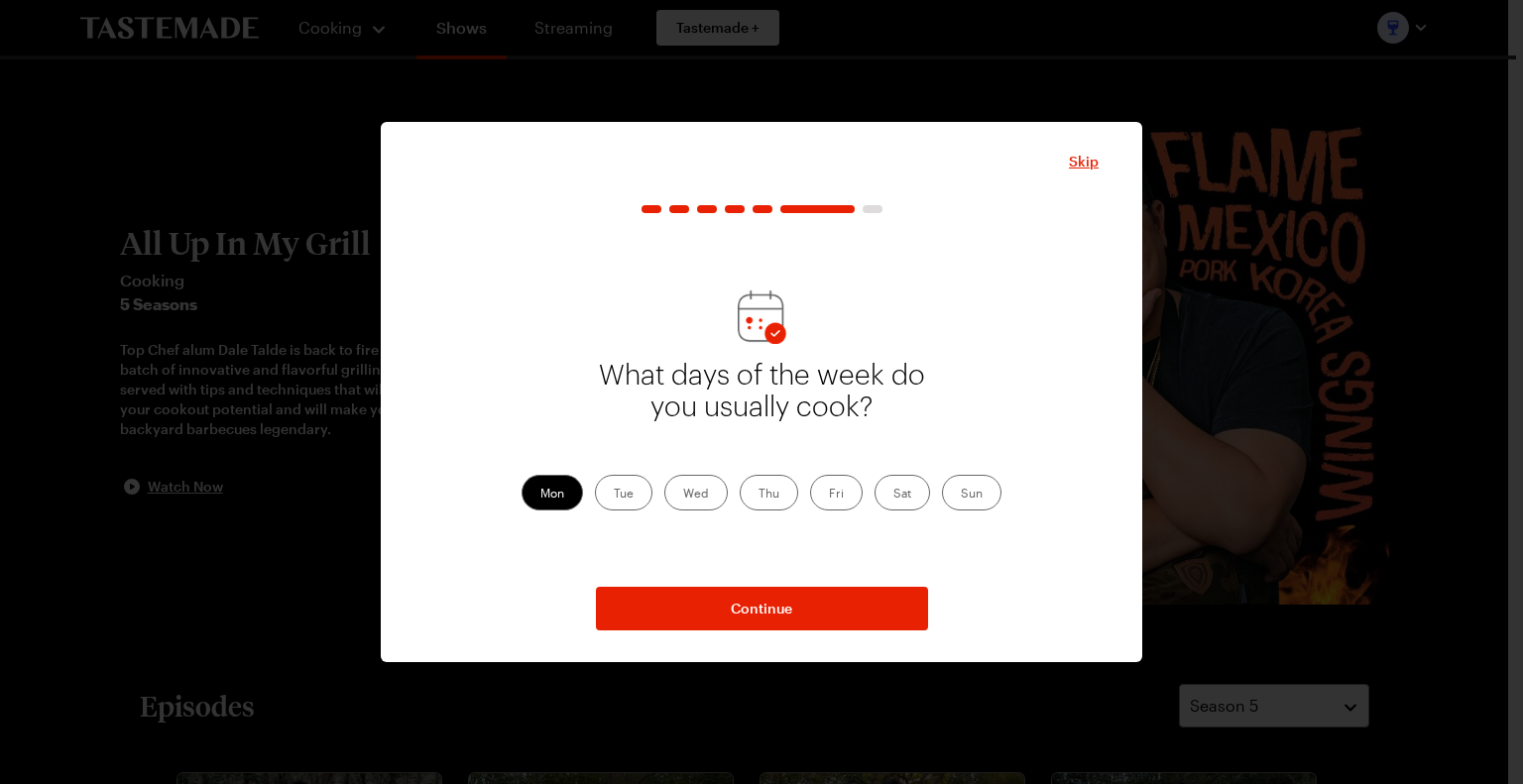 click on "Tue" at bounding box center [624, 493] 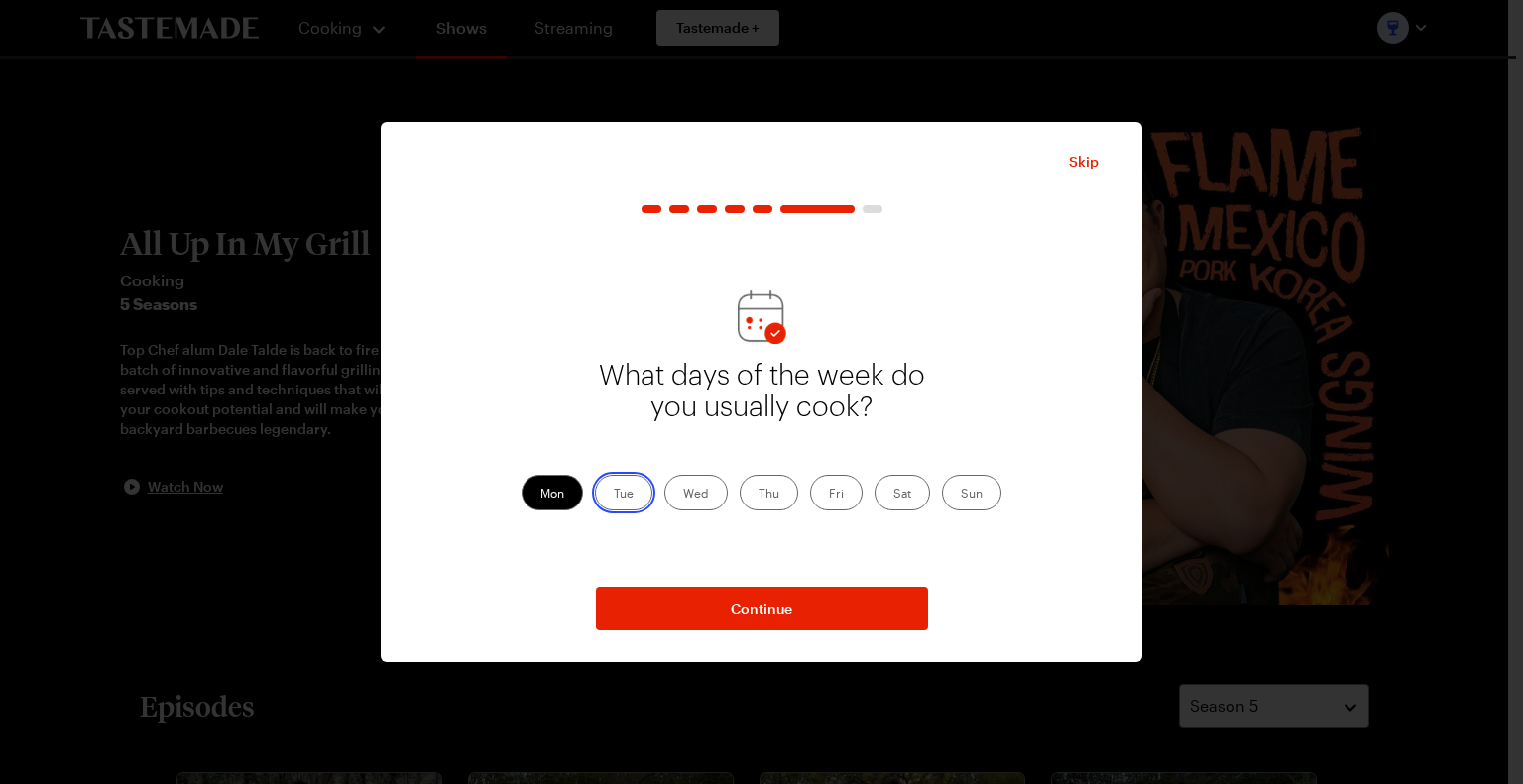 click on "Tue" at bounding box center [614, 495] 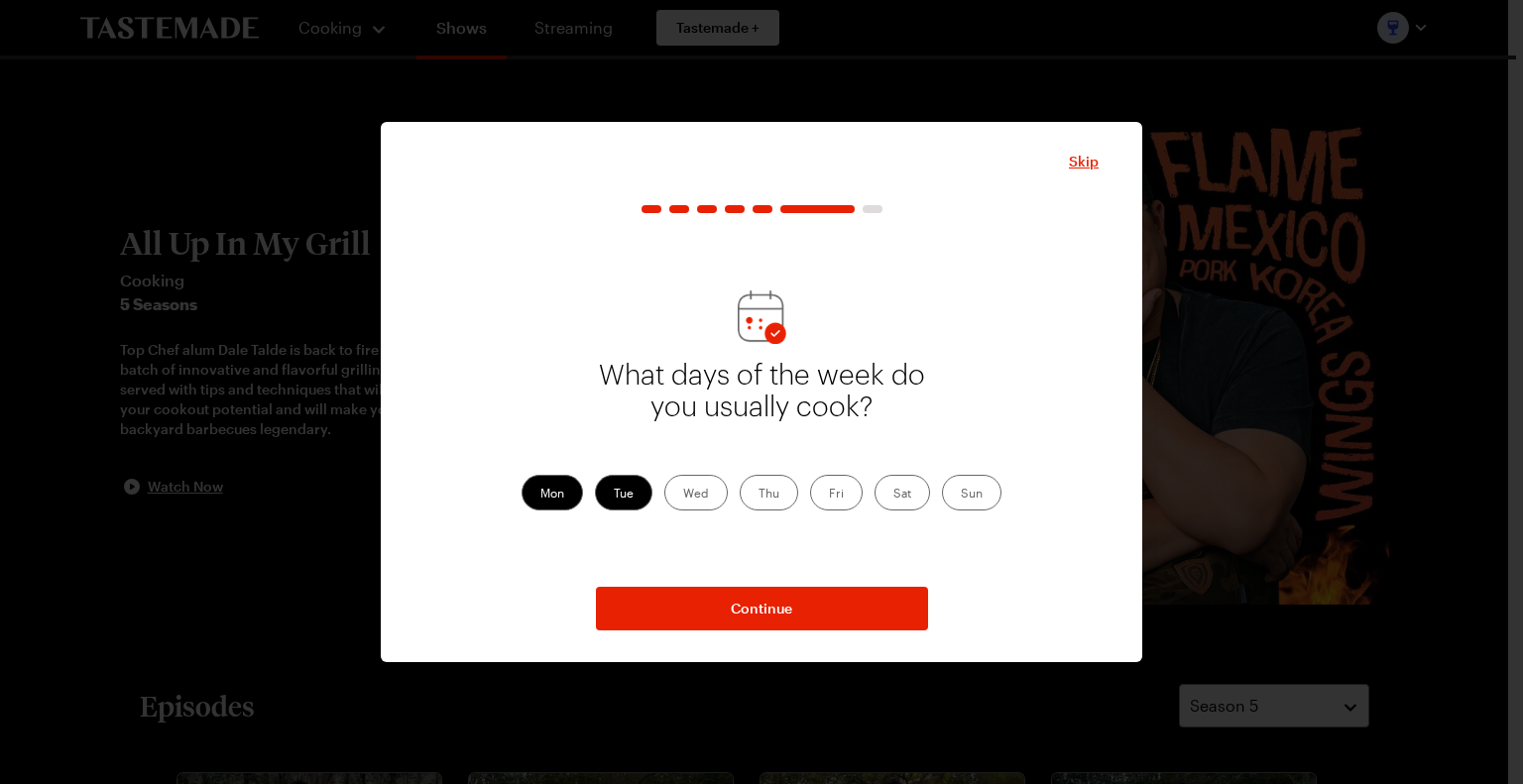 drag, startPoint x: 692, startPoint y: 487, endPoint x: 718, endPoint y: 490, distance: 26.172505 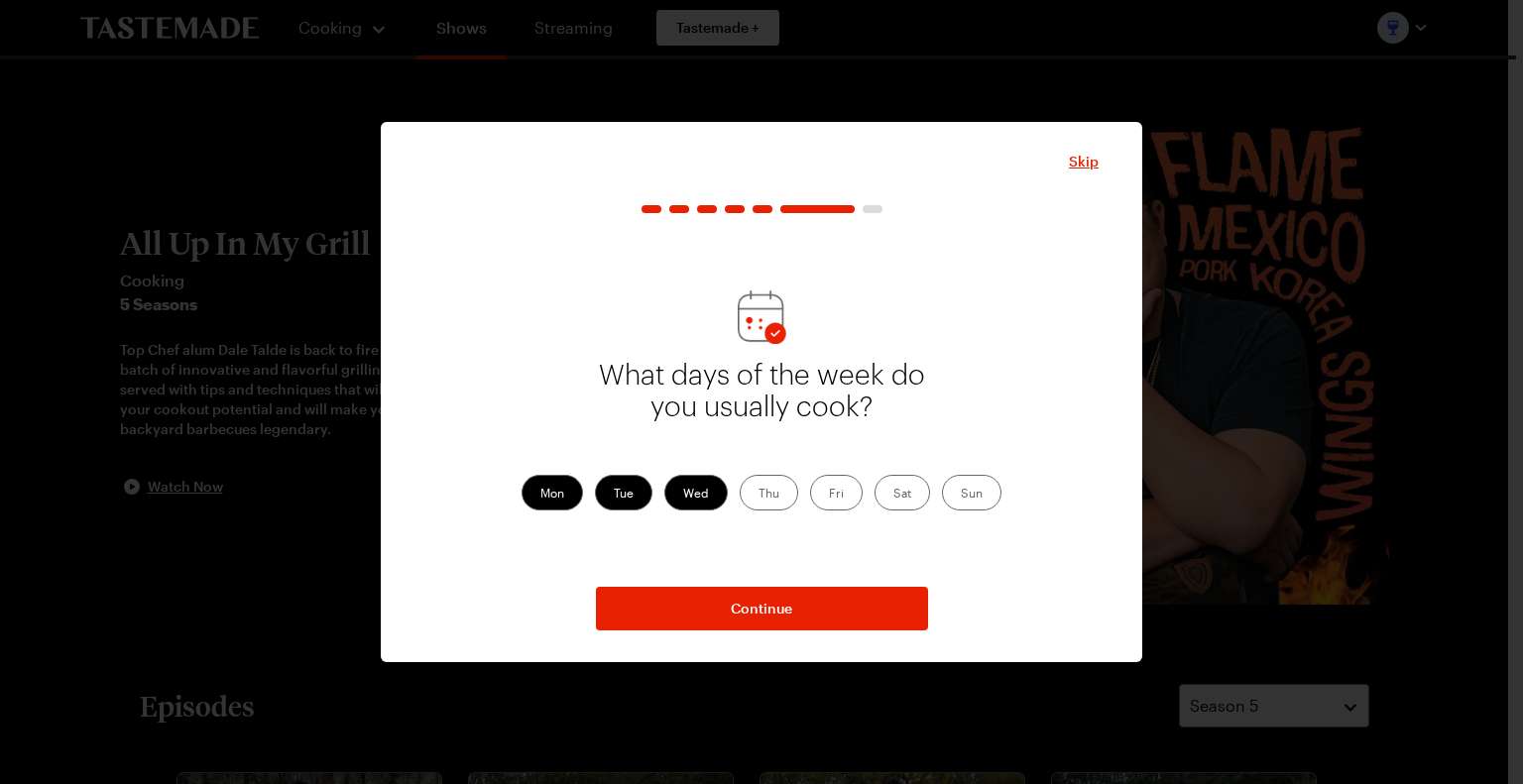 drag, startPoint x: 769, startPoint y: 499, endPoint x: 791, endPoint y: 489, distance: 24.166092 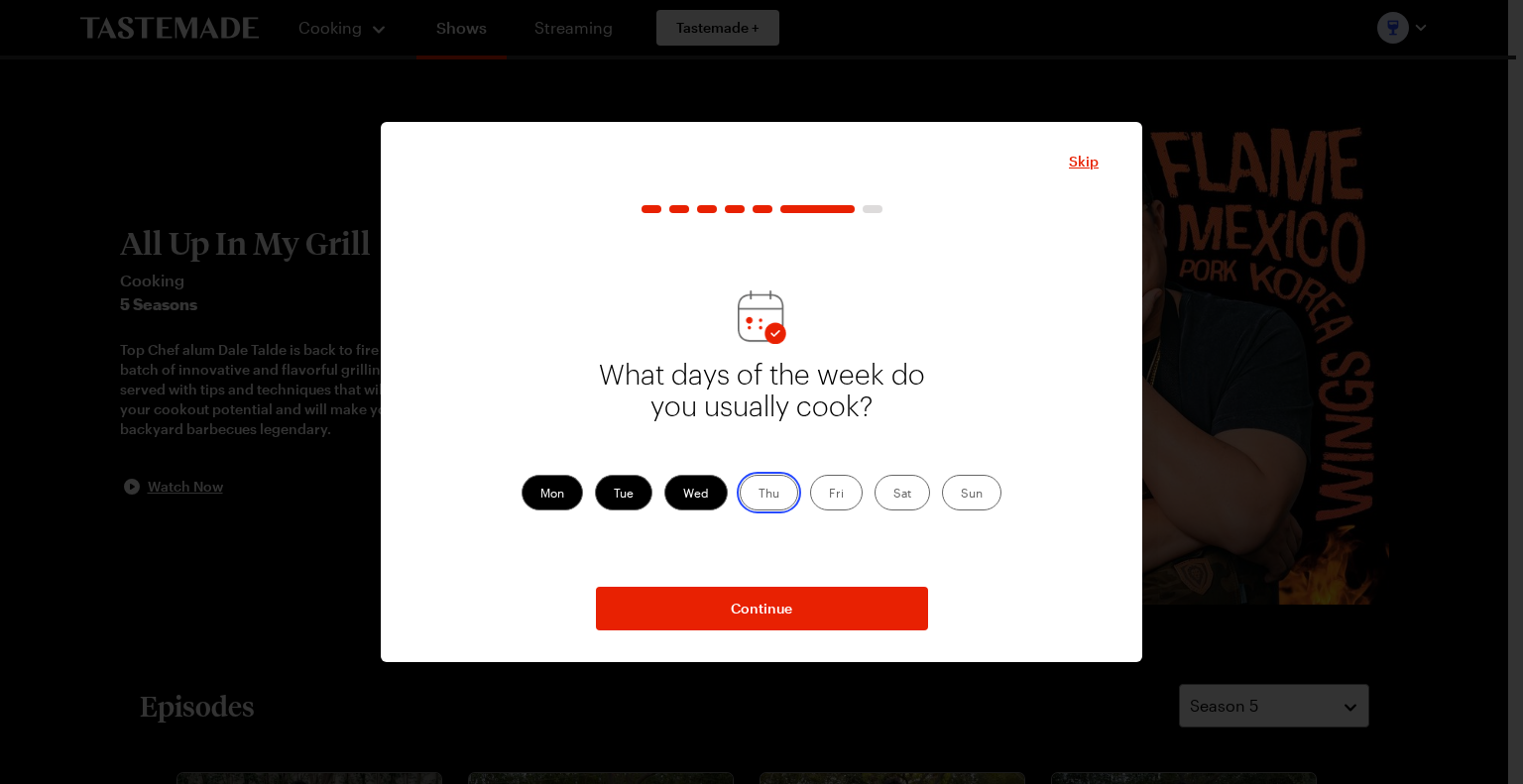 click on "Thu" at bounding box center [759, 495] 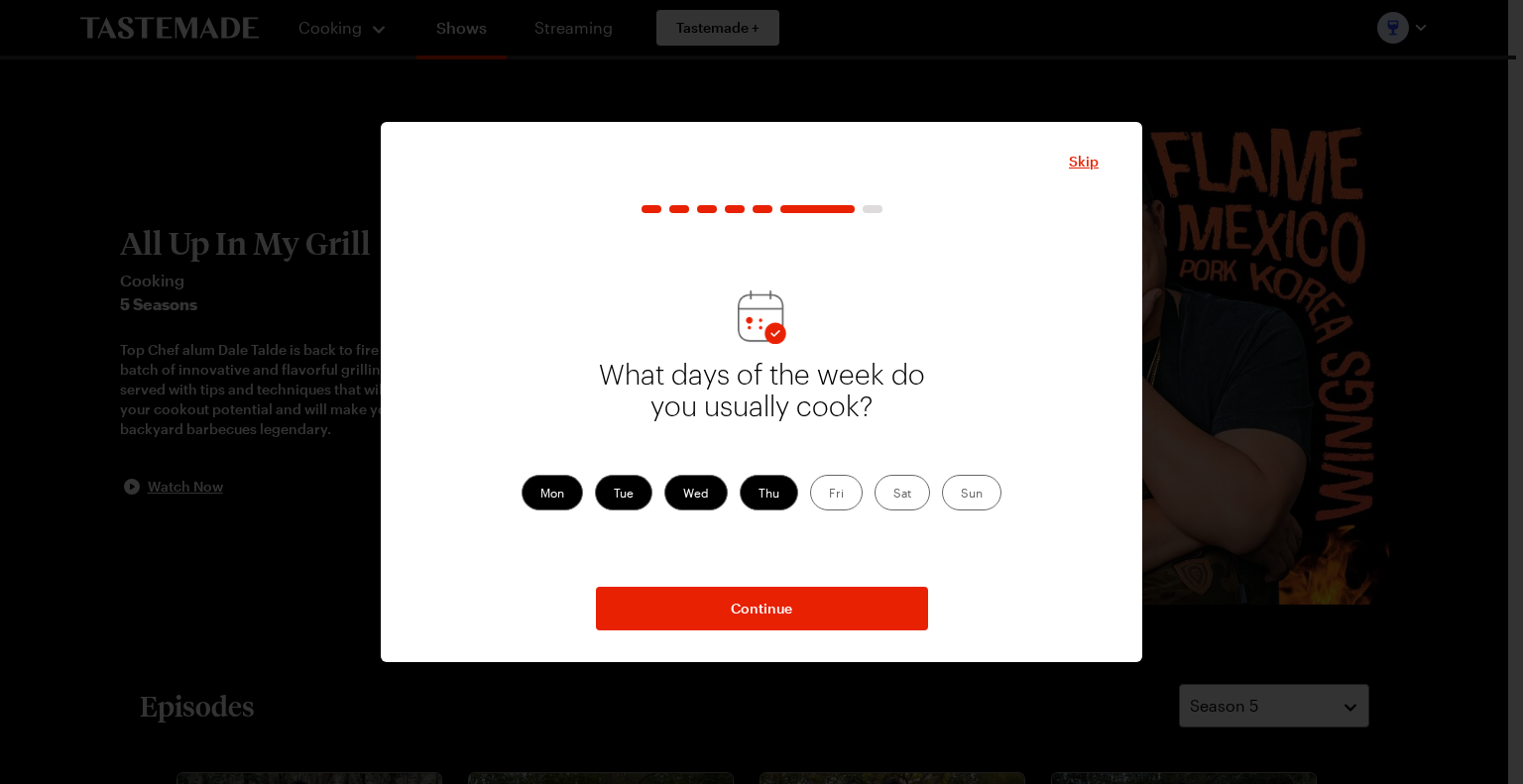 drag, startPoint x: 891, startPoint y: 499, endPoint x: 919, endPoint y: 501, distance: 28.071338 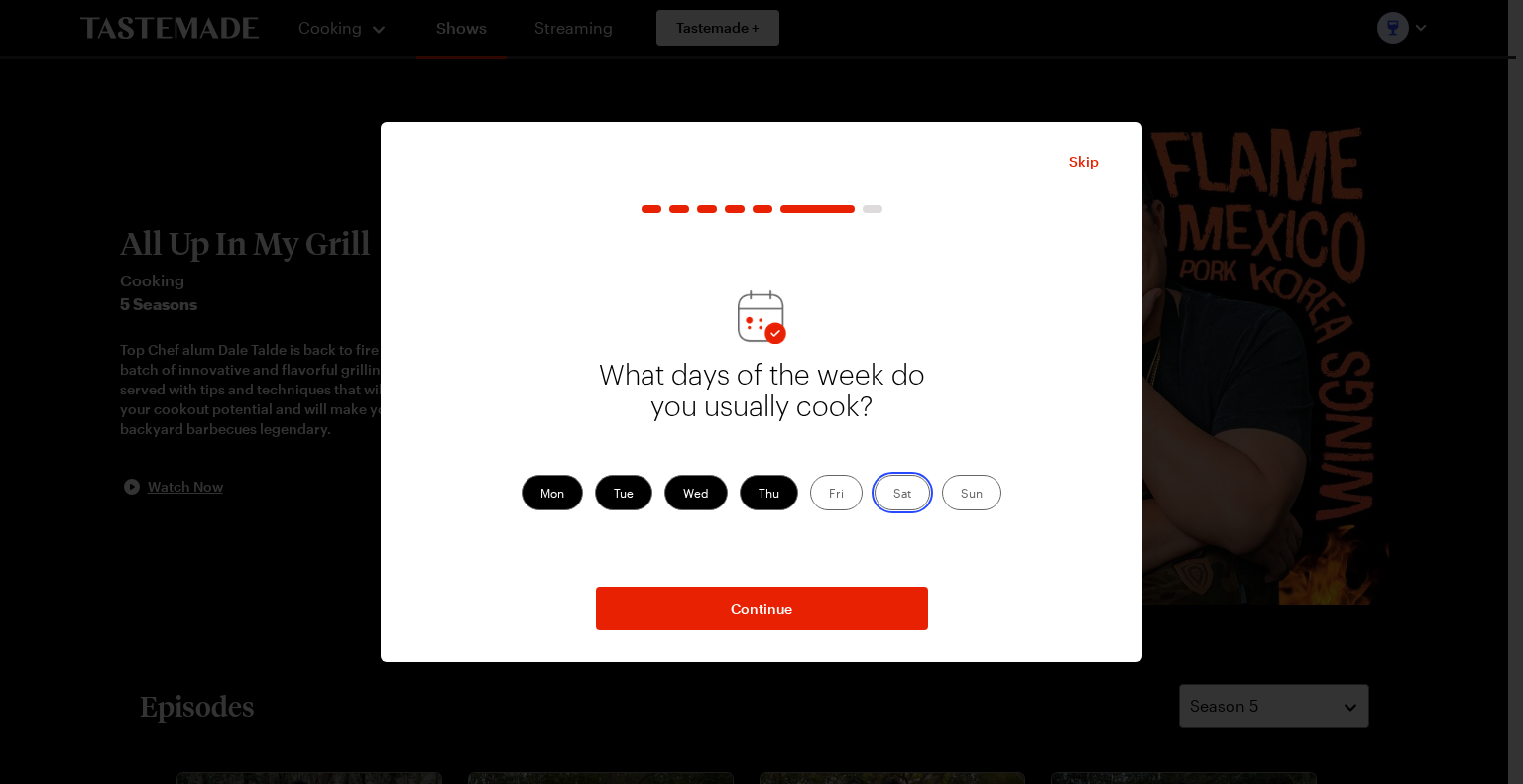 click on "Sat" at bounding box center [893, 495] 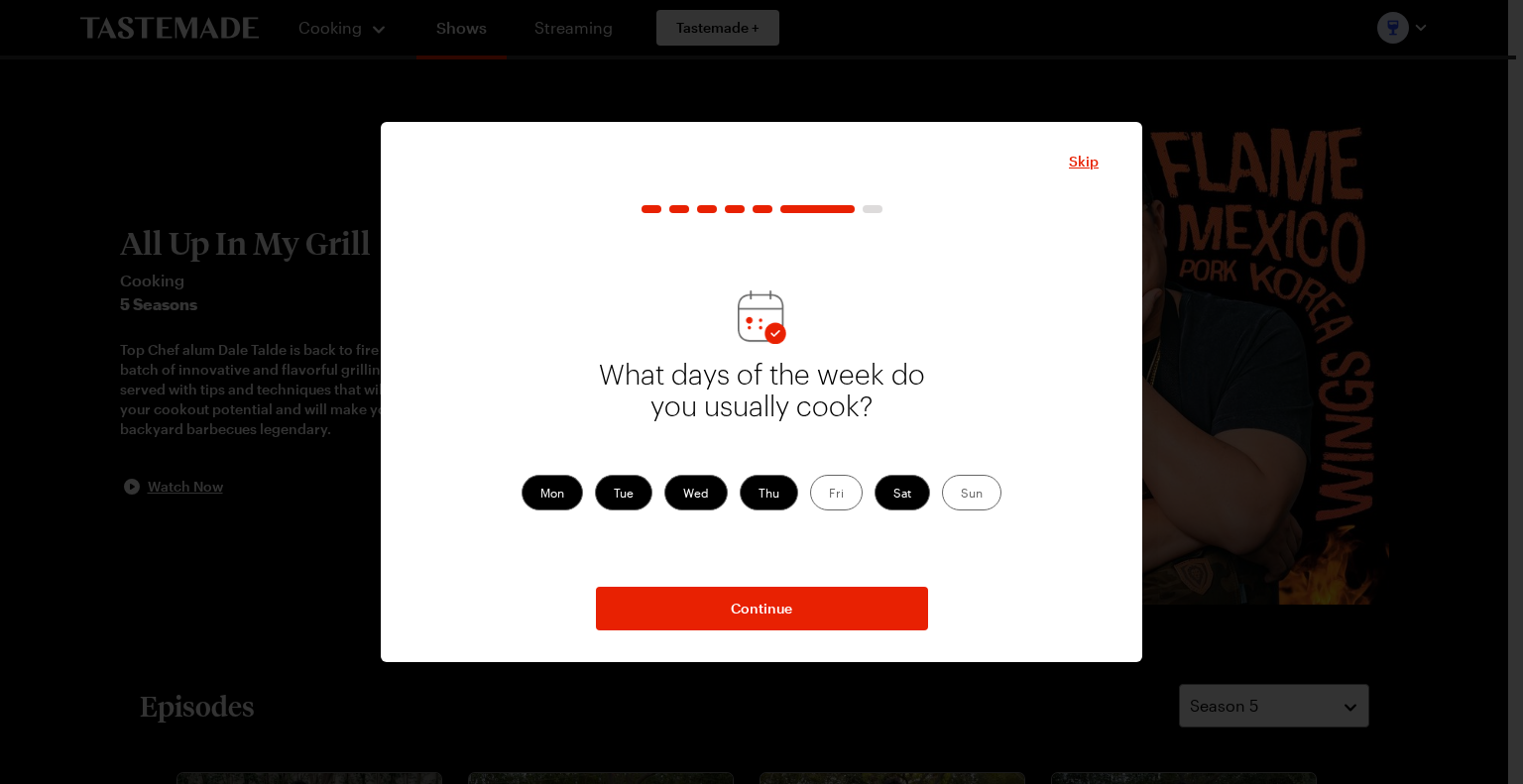 click on "Sun" at bounding box center [972, 493] 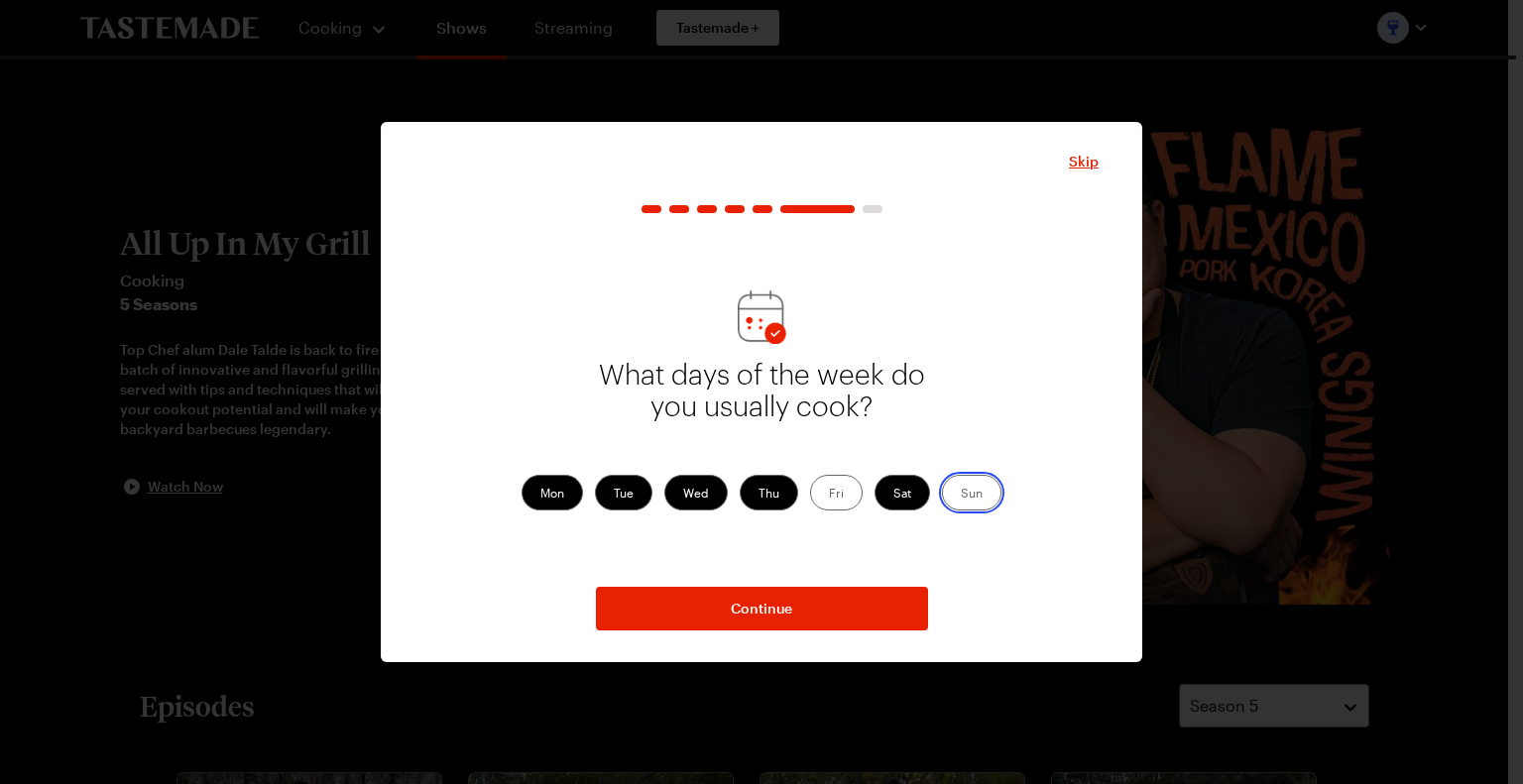 click on "Sun" at bounding box center (961, 495) 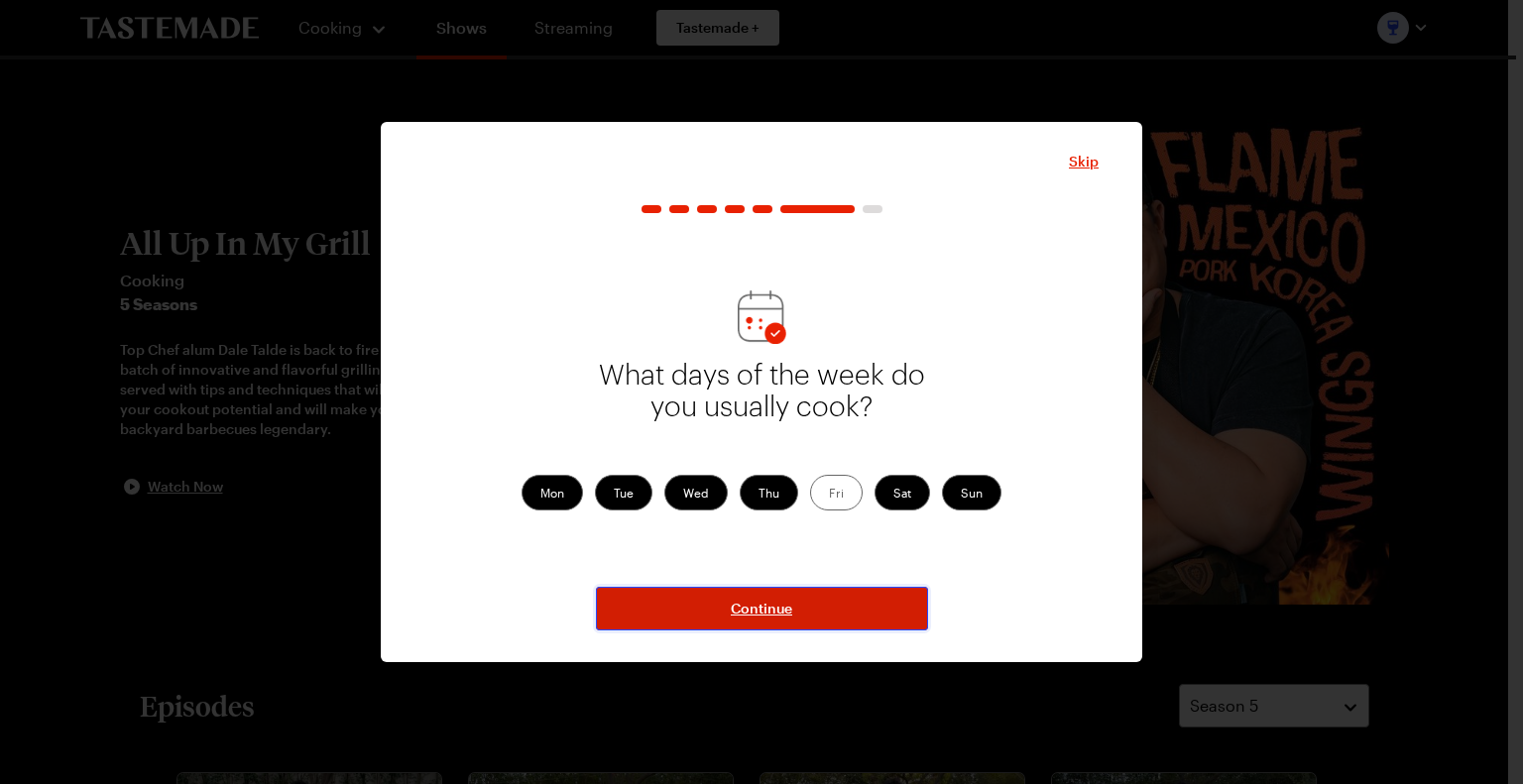 click on "Continue" at bounding box center [762, 609] 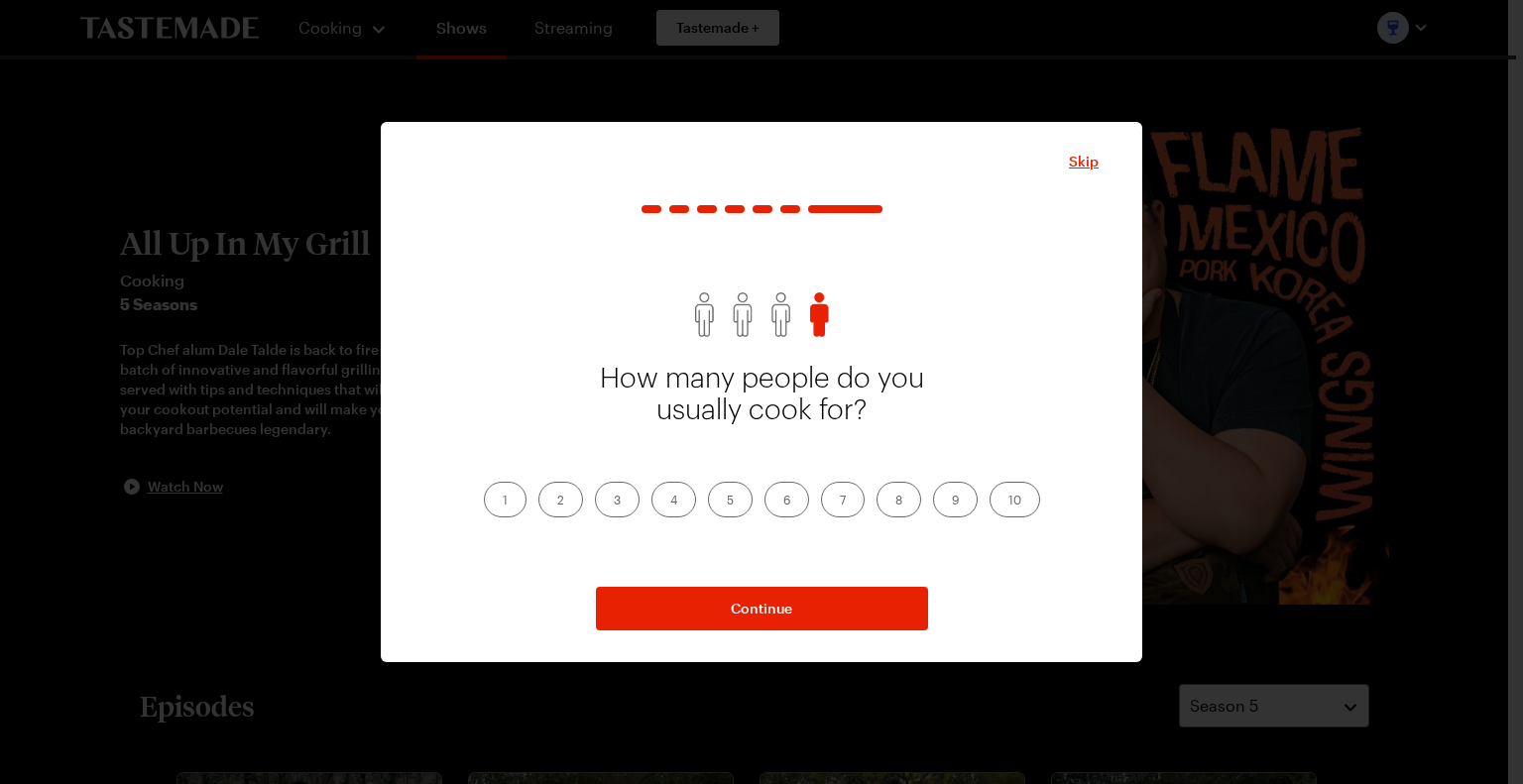 click on "4" at bounding box center [673, 500] 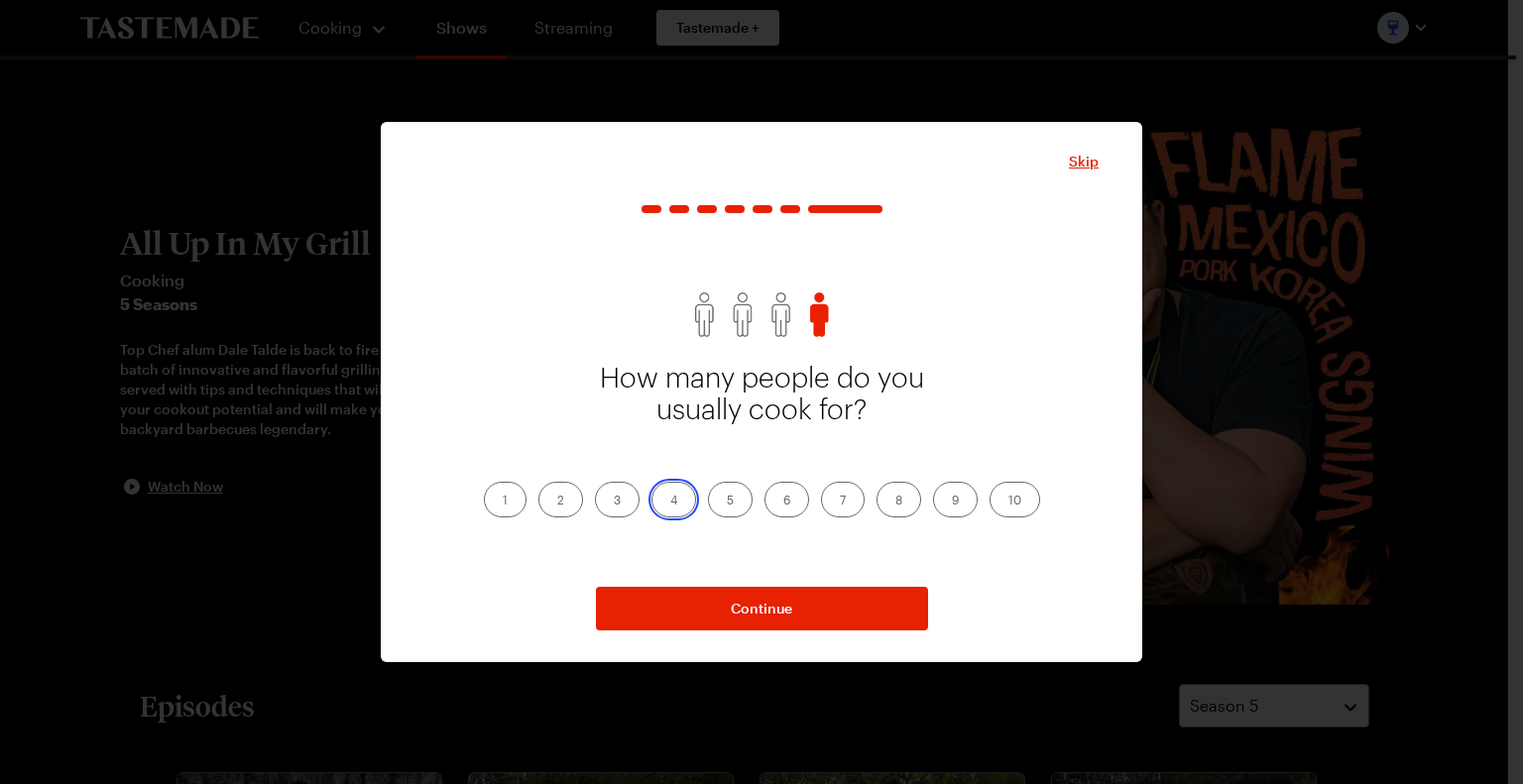 click on "4" at bounding box center (670, 502) 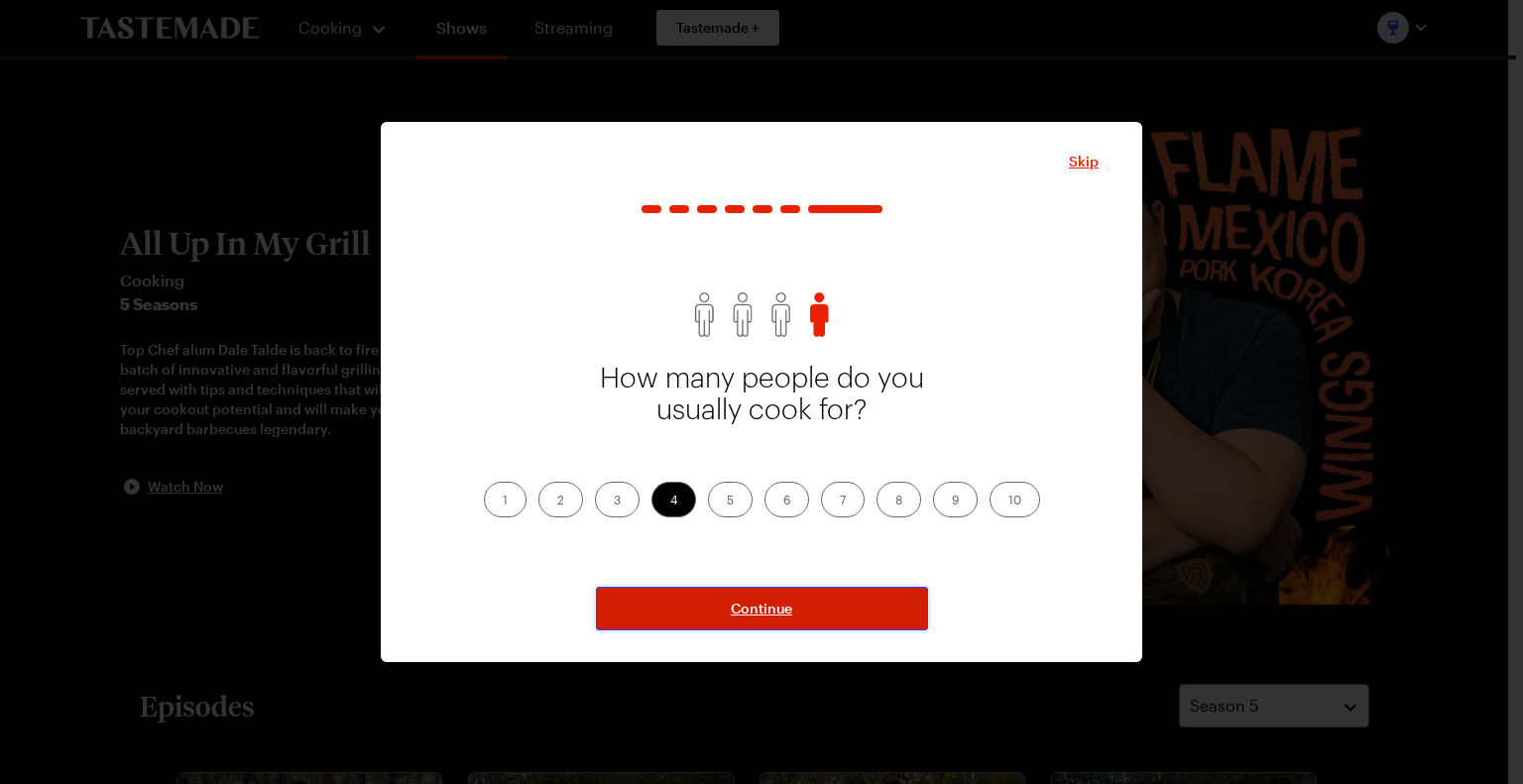 click on "Continue" at bounding box center (762, 609) 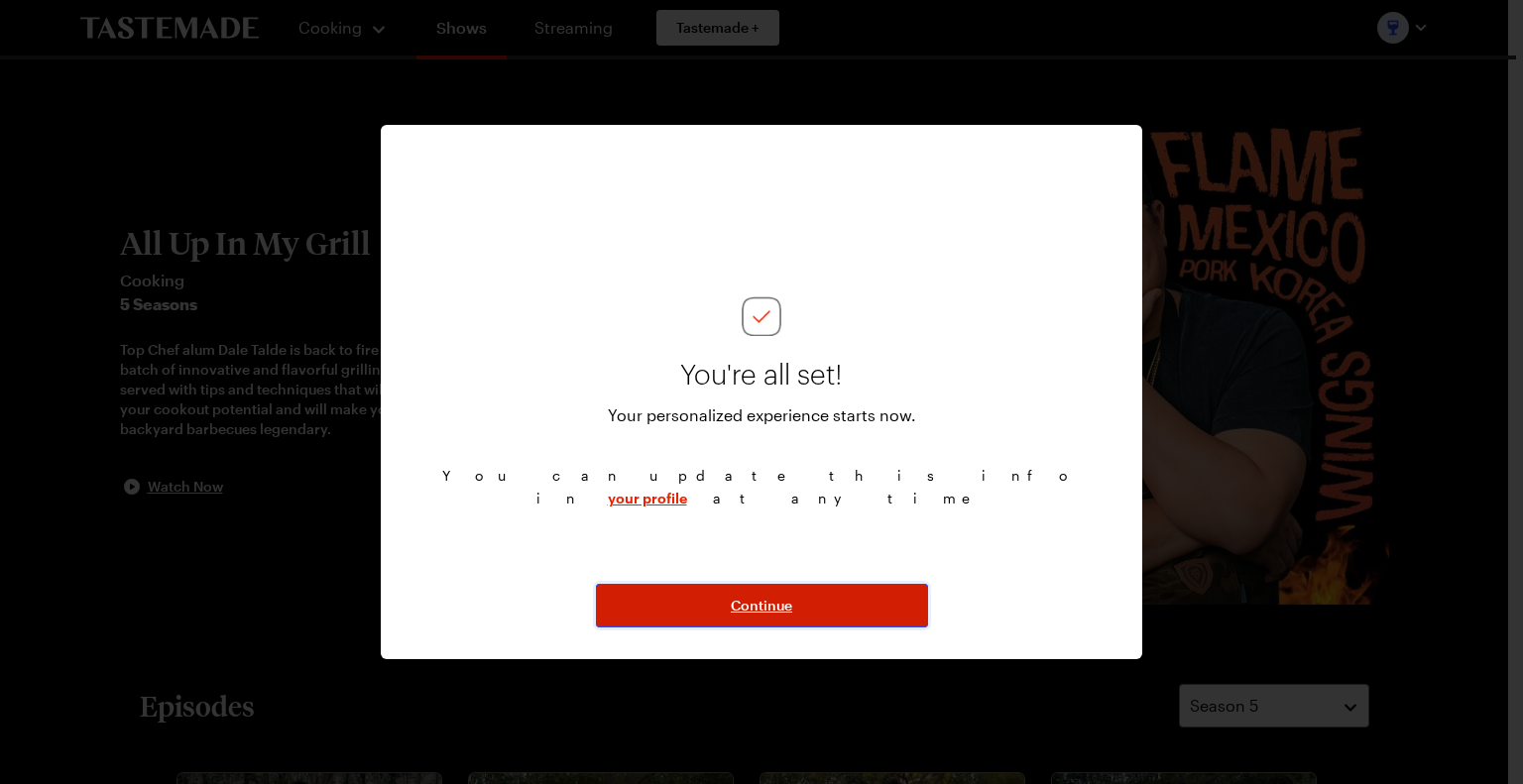 click on "Continue" at bounding box center (762, 606) 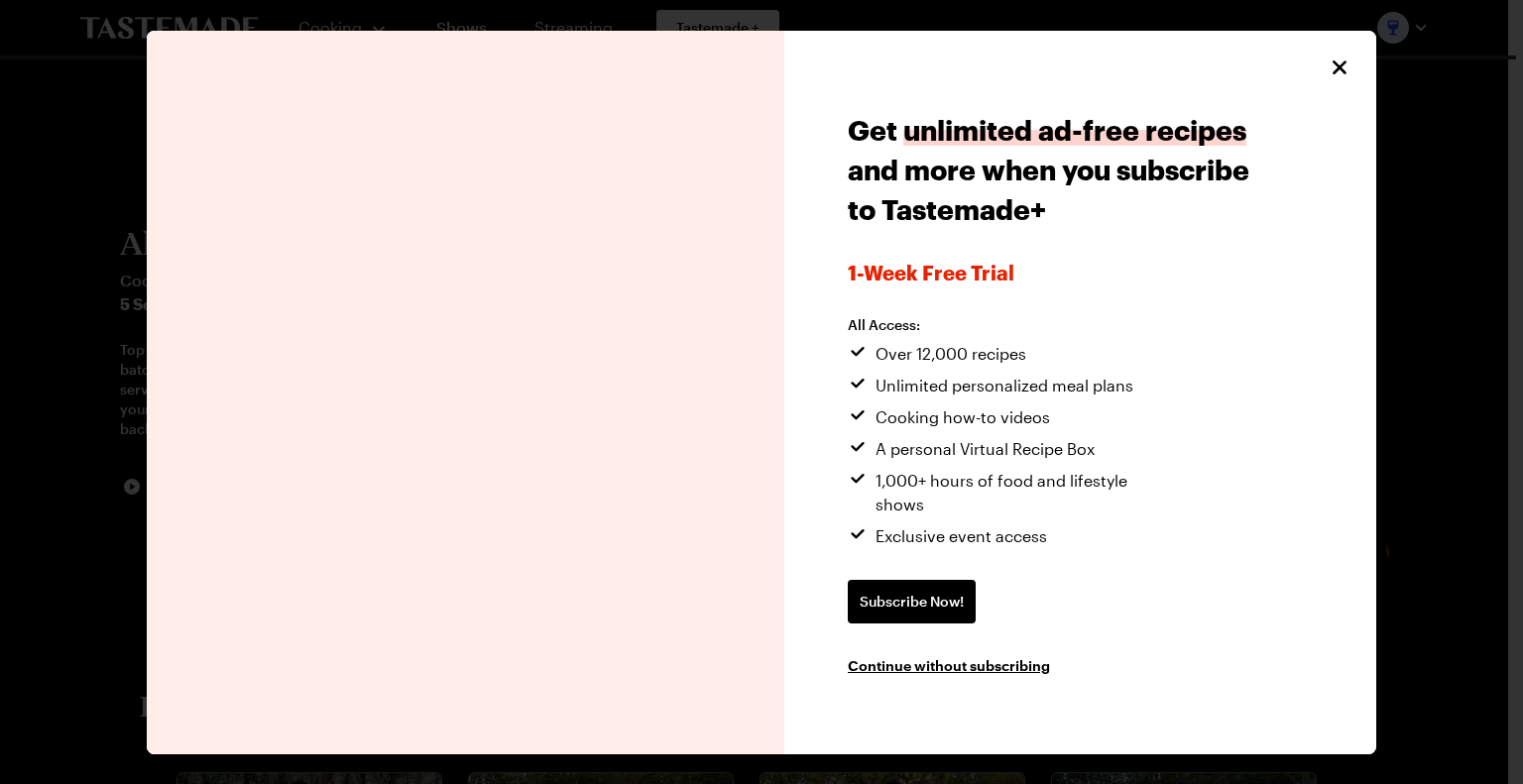 click on "Get   unlimited ad-free recipes   and more when you subscribe to Tastemade+ 1-week Free Trial All Access: Over 12,000 recipes Unlimited personalized meal plans Cooking how-to videos A personal Virtual Recipe Box 1,000+ hours of food and lifestyle shows Exclusive event access Subscribe Now! Continue without subscribing" at bounding box center [1080, 392] 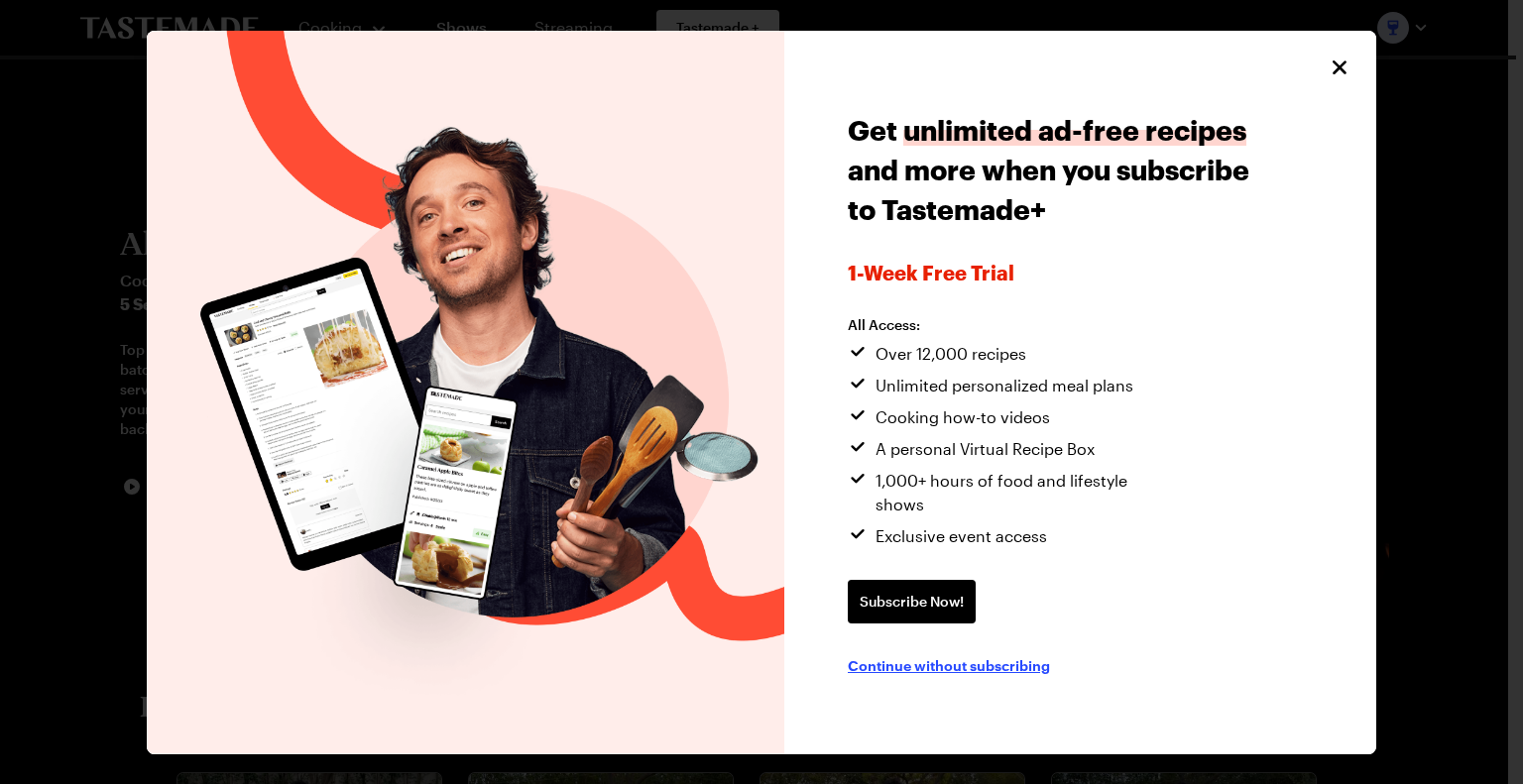 click on "Continue without subscribing" at bounding box center (949, 665) 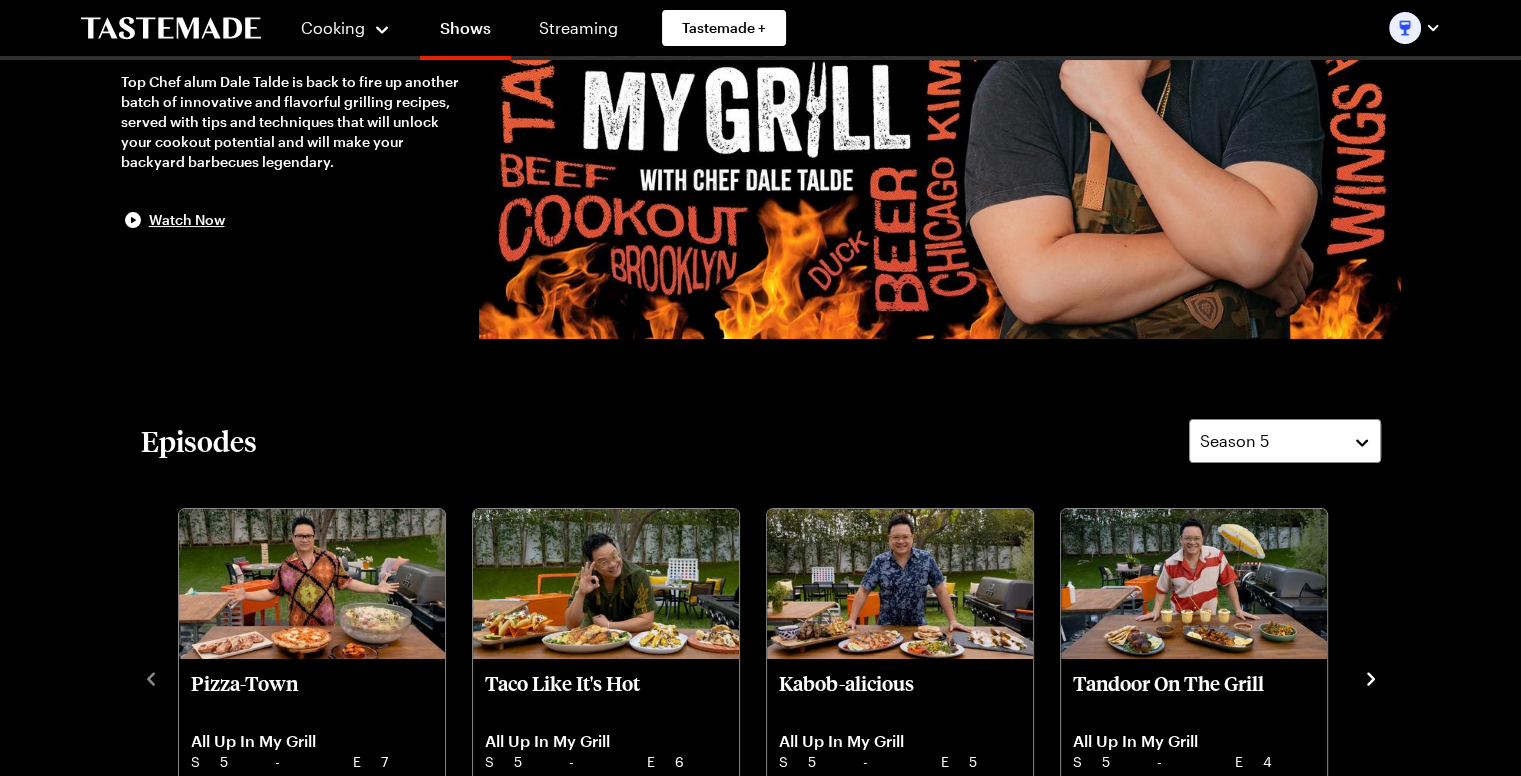 scroll, scrollTop: 300, scrollLeft: 0, axis: vertical 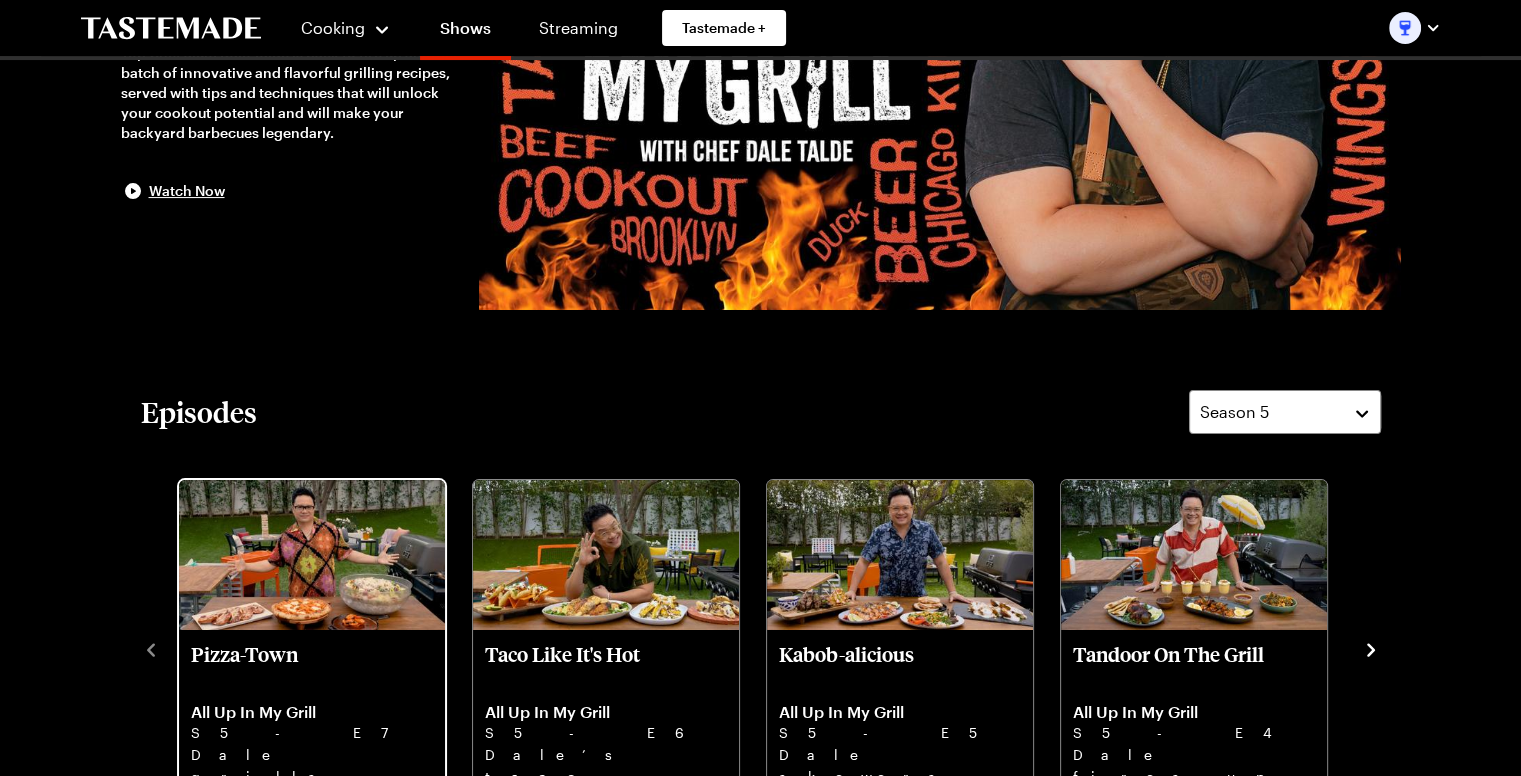 click at bounding box center (312, 555) 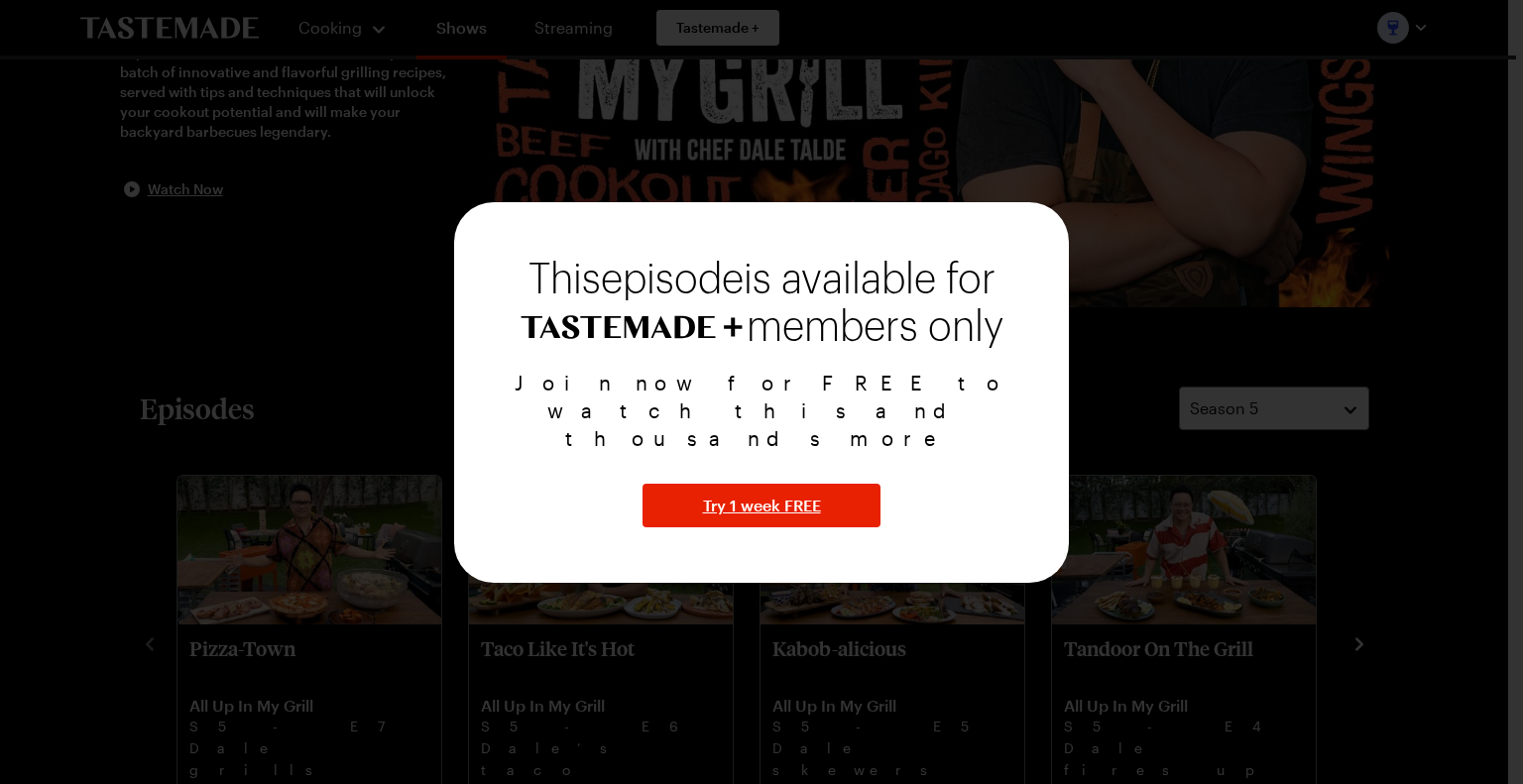 click at bounding box center (762, 392) 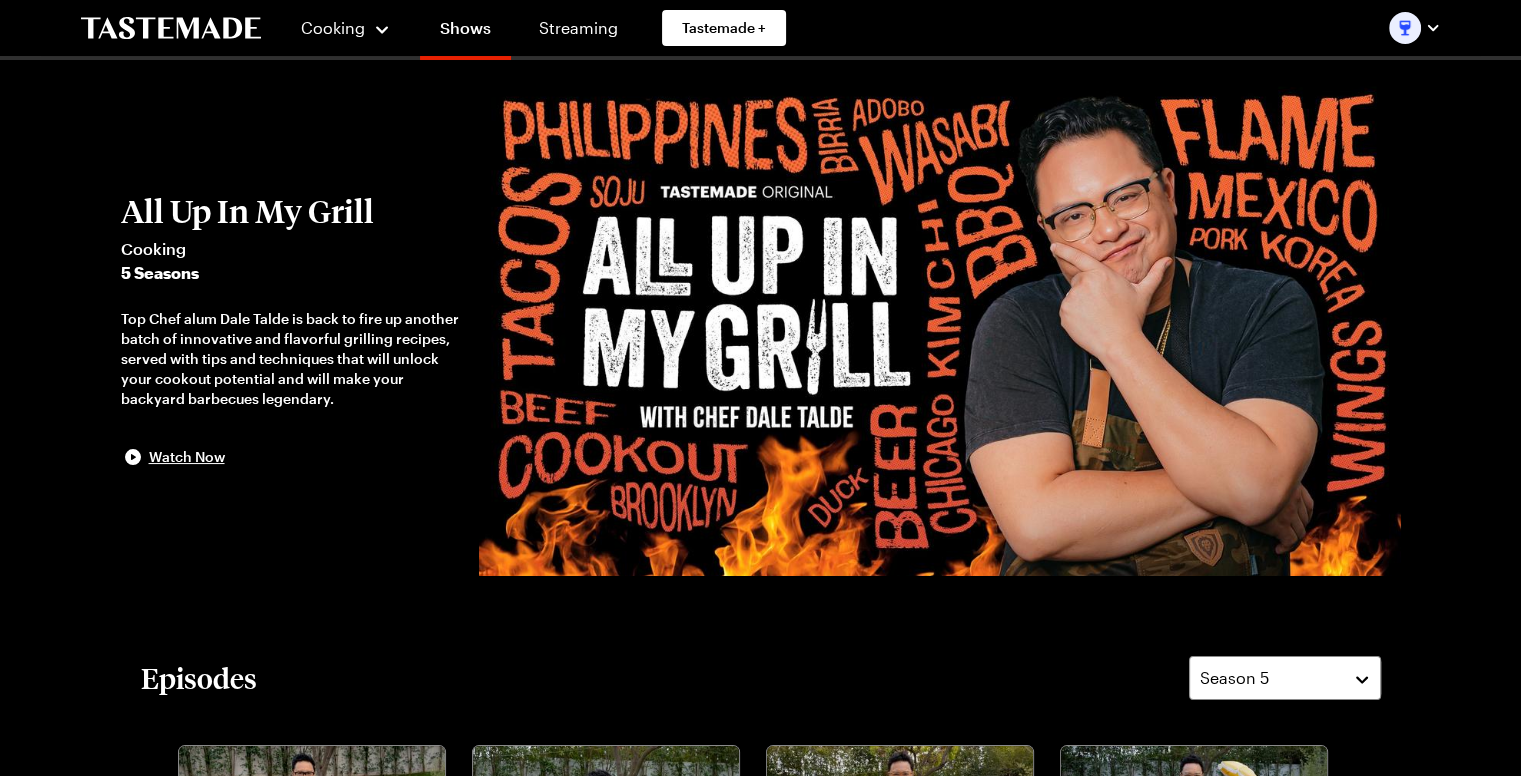 scroll, scrollTop: 0, scrollLeft: 0, axis: both 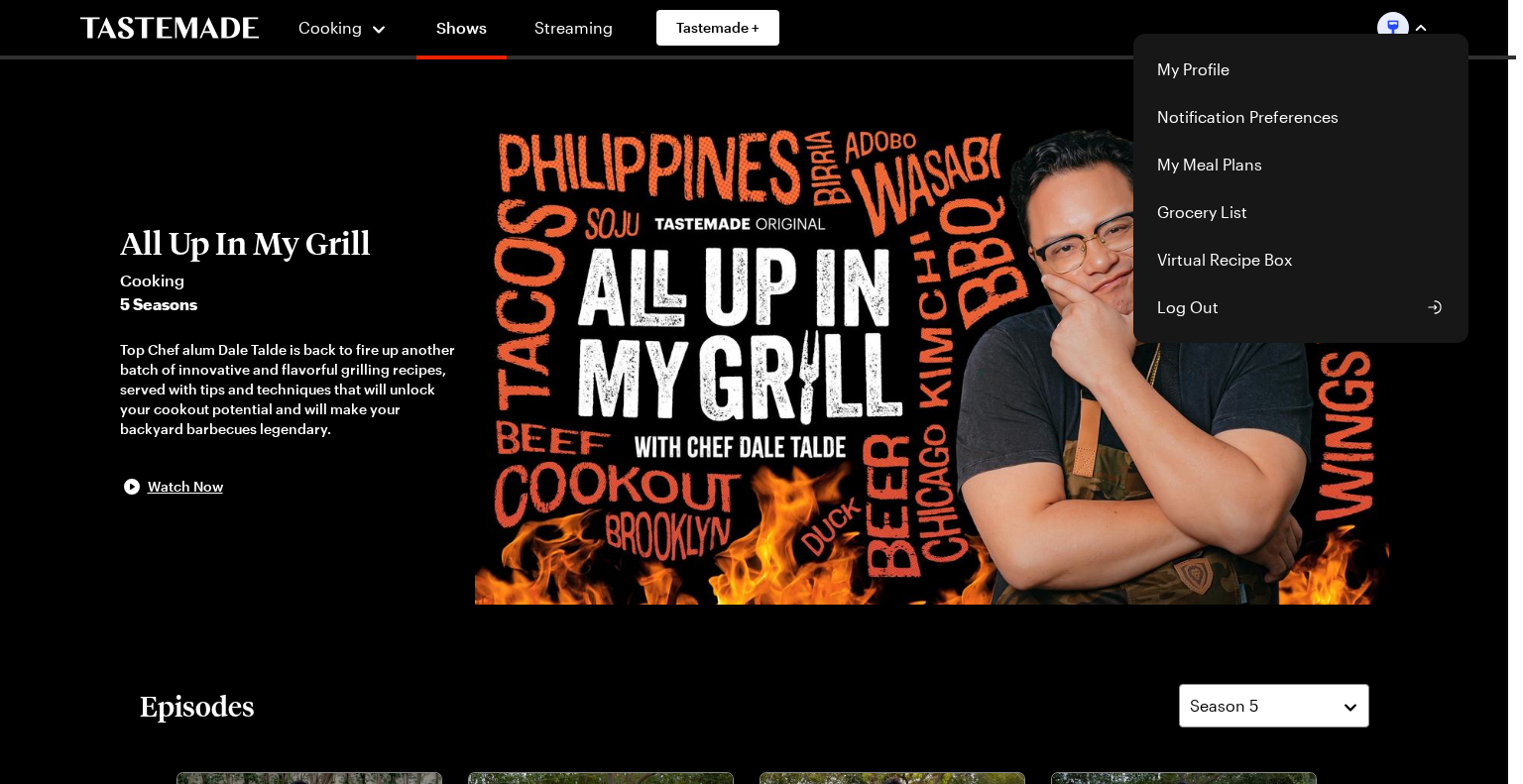 click on "Cooking Shows Streaming Tastemade + My Profile Notification Preferences My Meal Plans Grocery List Virtual Recipe Box Log Out" at bounding box center [755, 28] 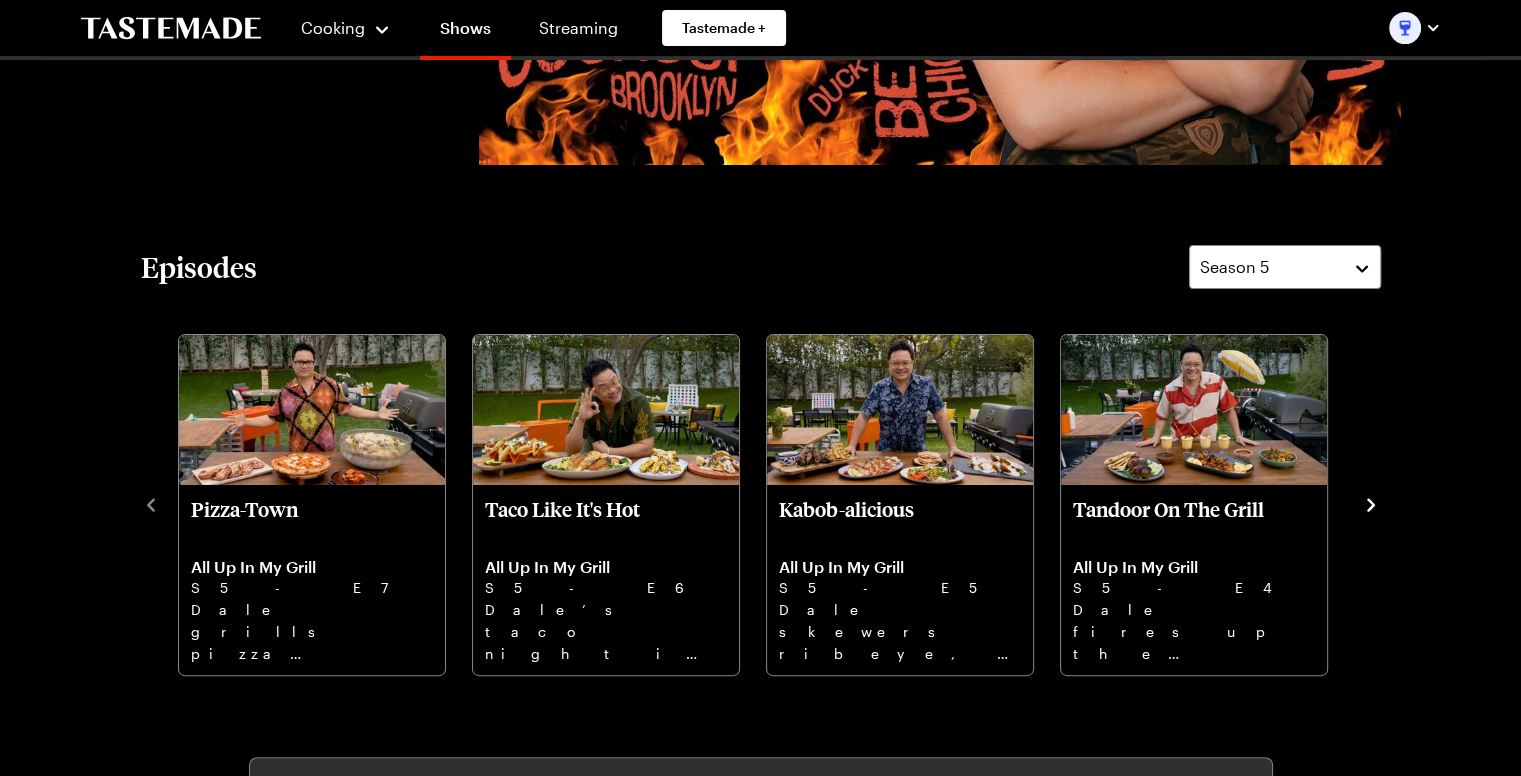 scroll, scrollTop: 0, scrollLeft: 0, axis: both 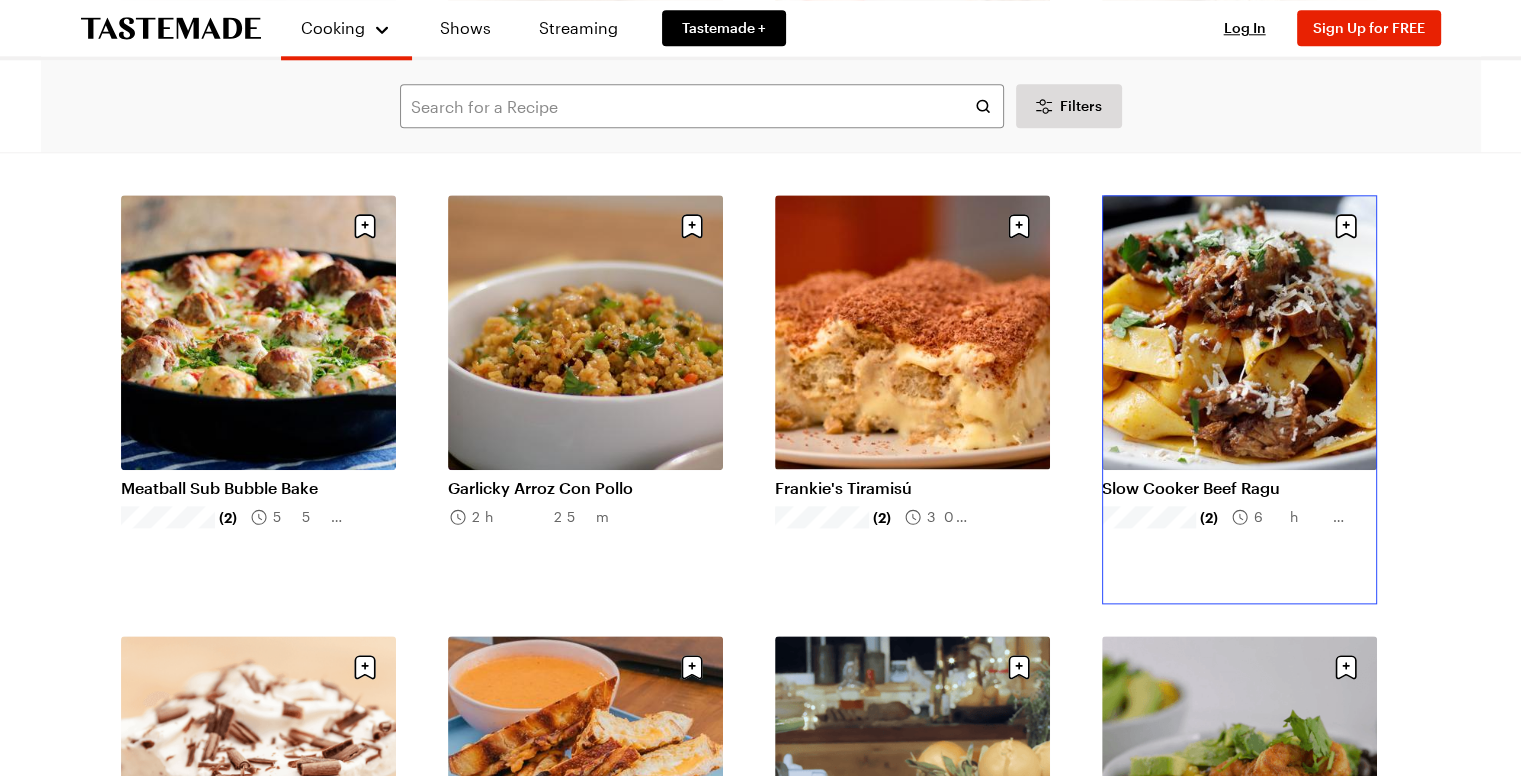 click on "Slow Cooker Beef Ragu" at bounding box center (1239, 488) 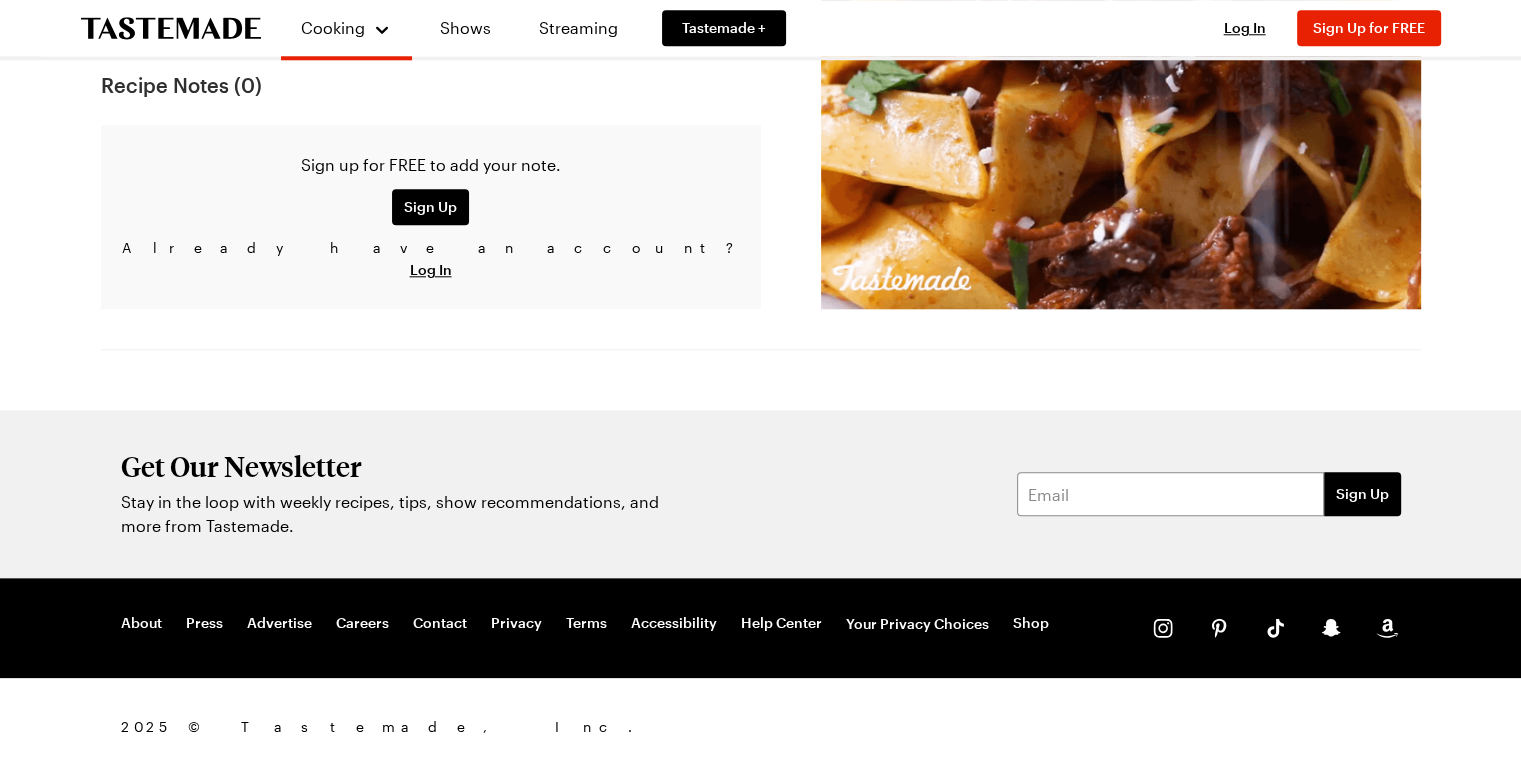 scroll, scrollTop: 0, scrollLeft: 0, axis: both 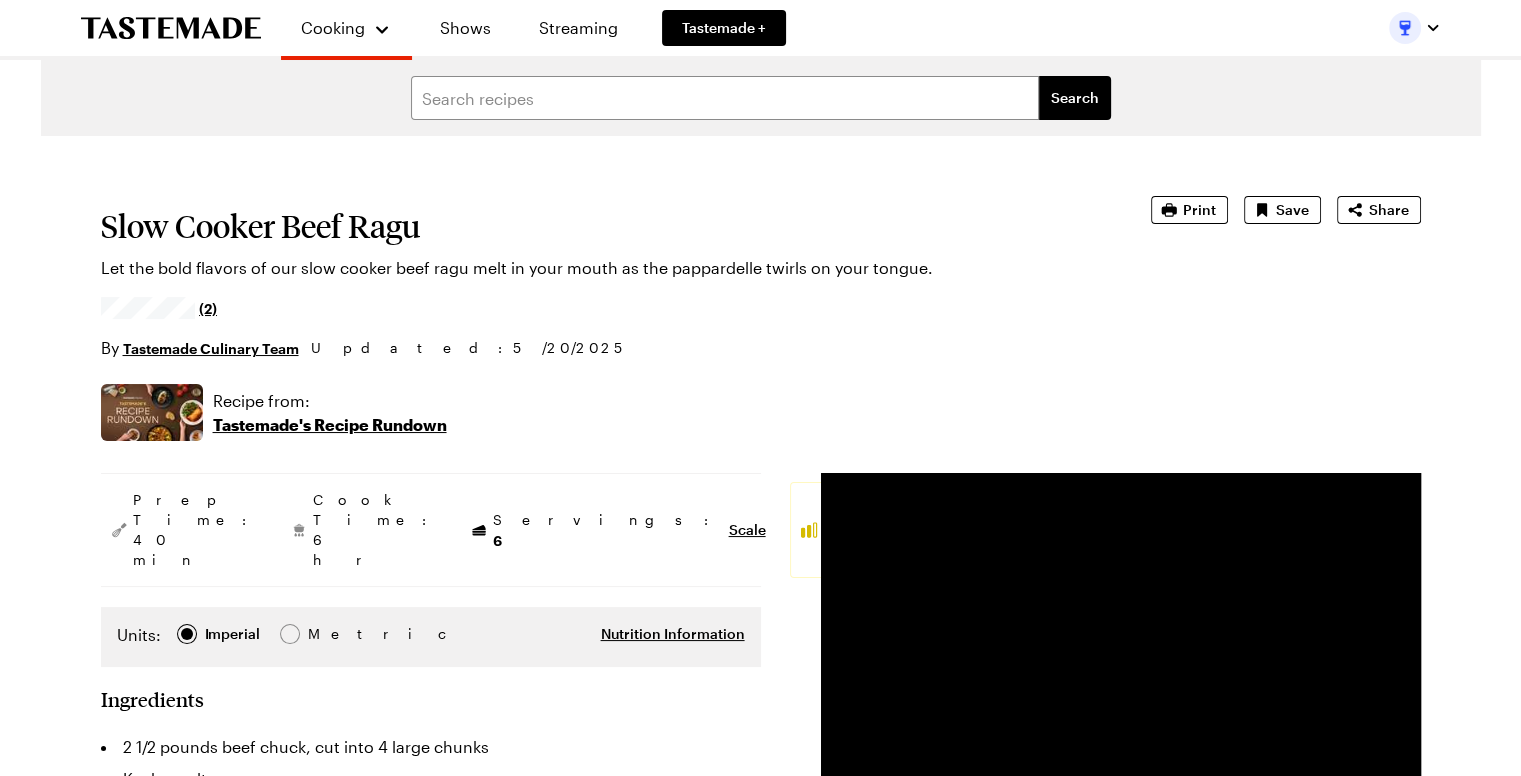 type on "x" 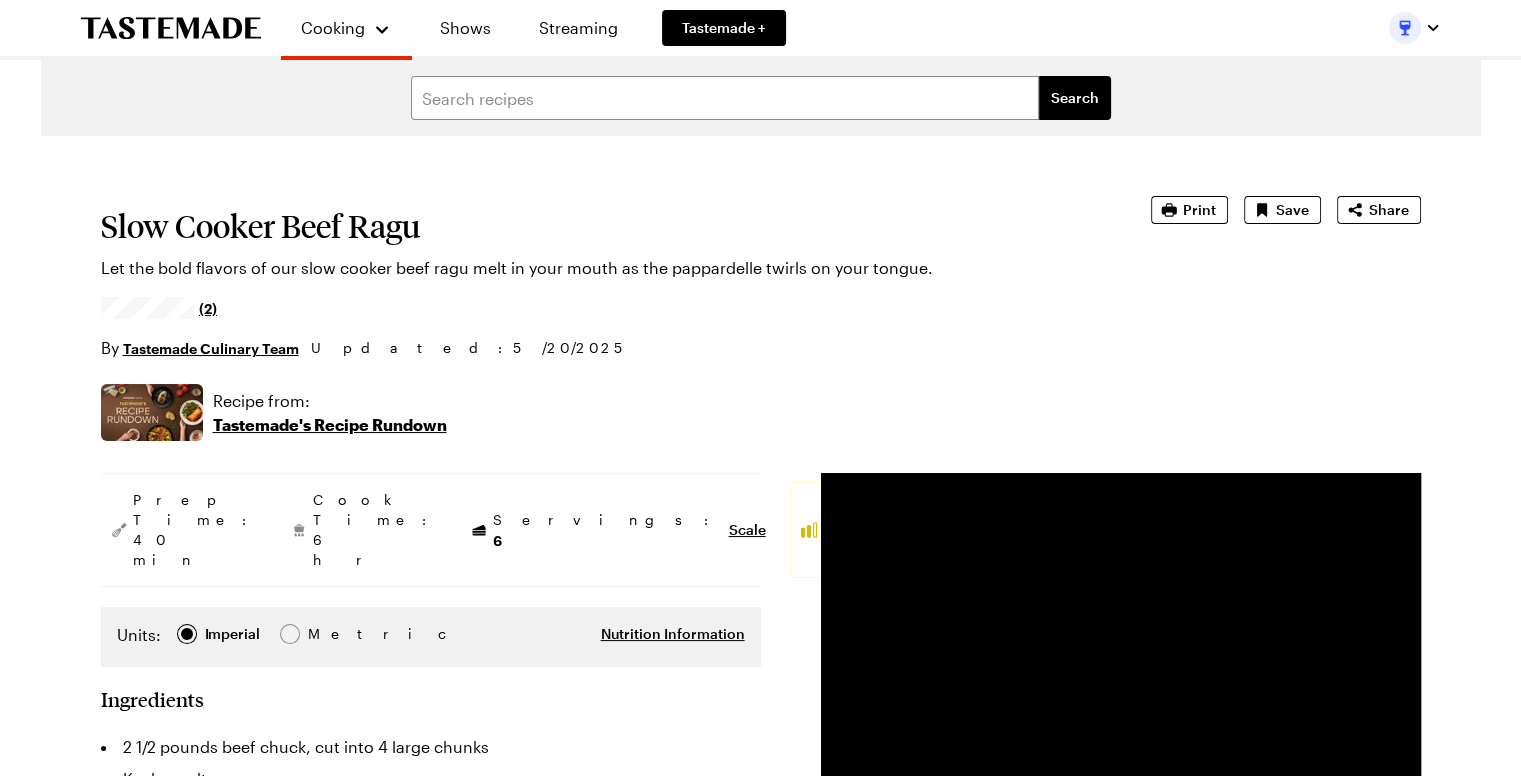 click 